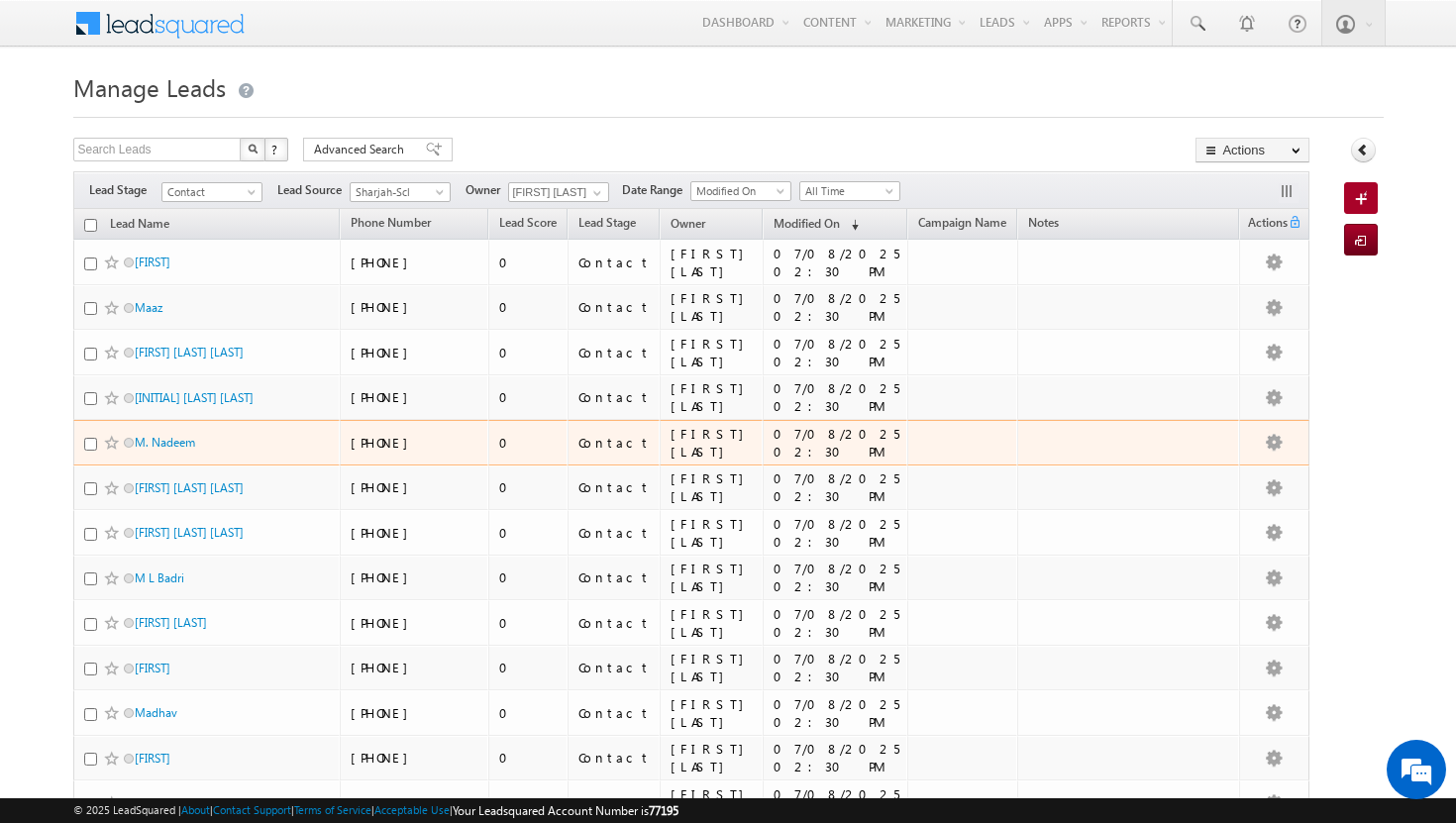 scroll, scrollTop: 0, scrollLeft: 0, axis: both 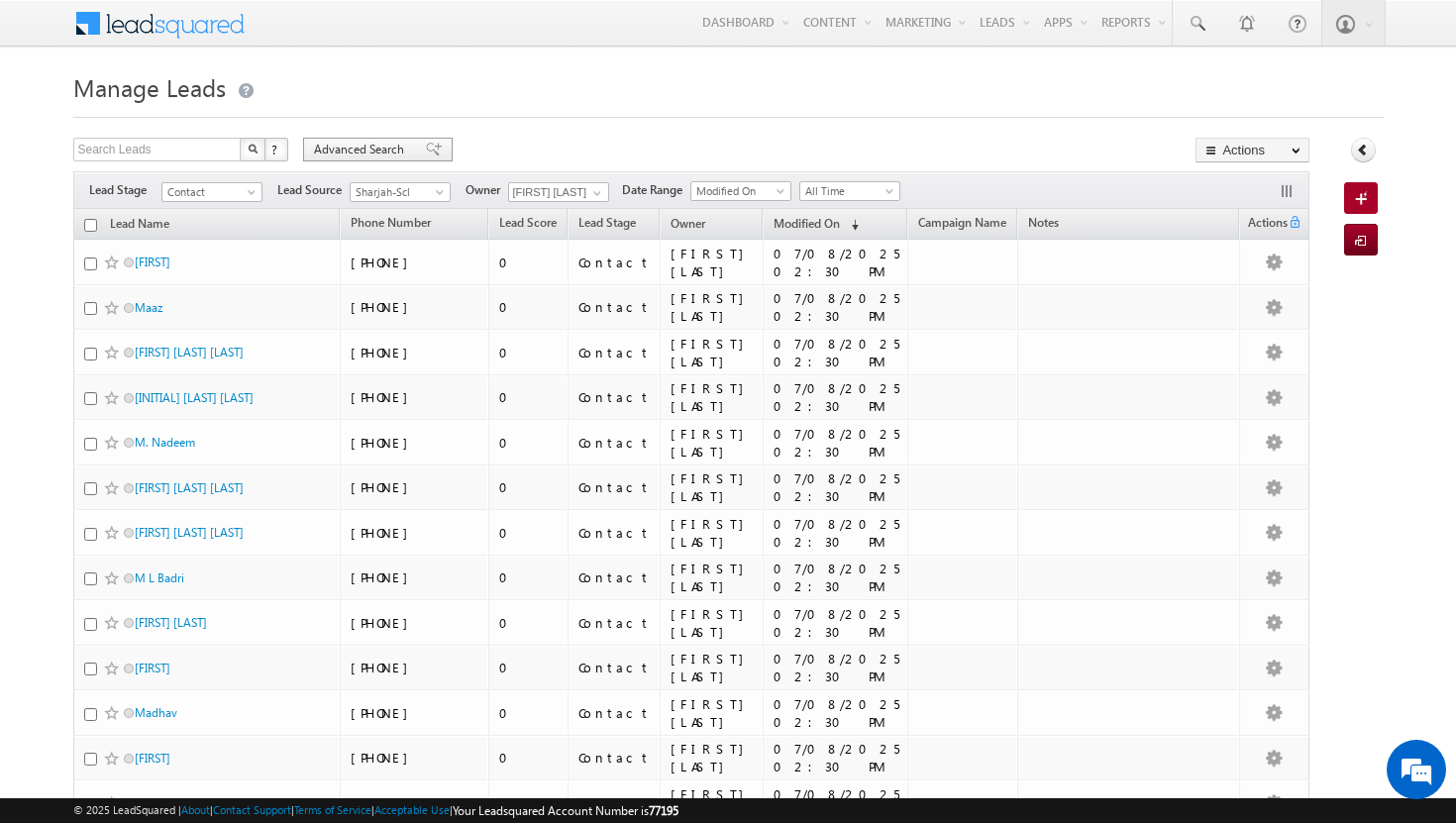 click on "Advanced Search" at bounding box center (362, 150) 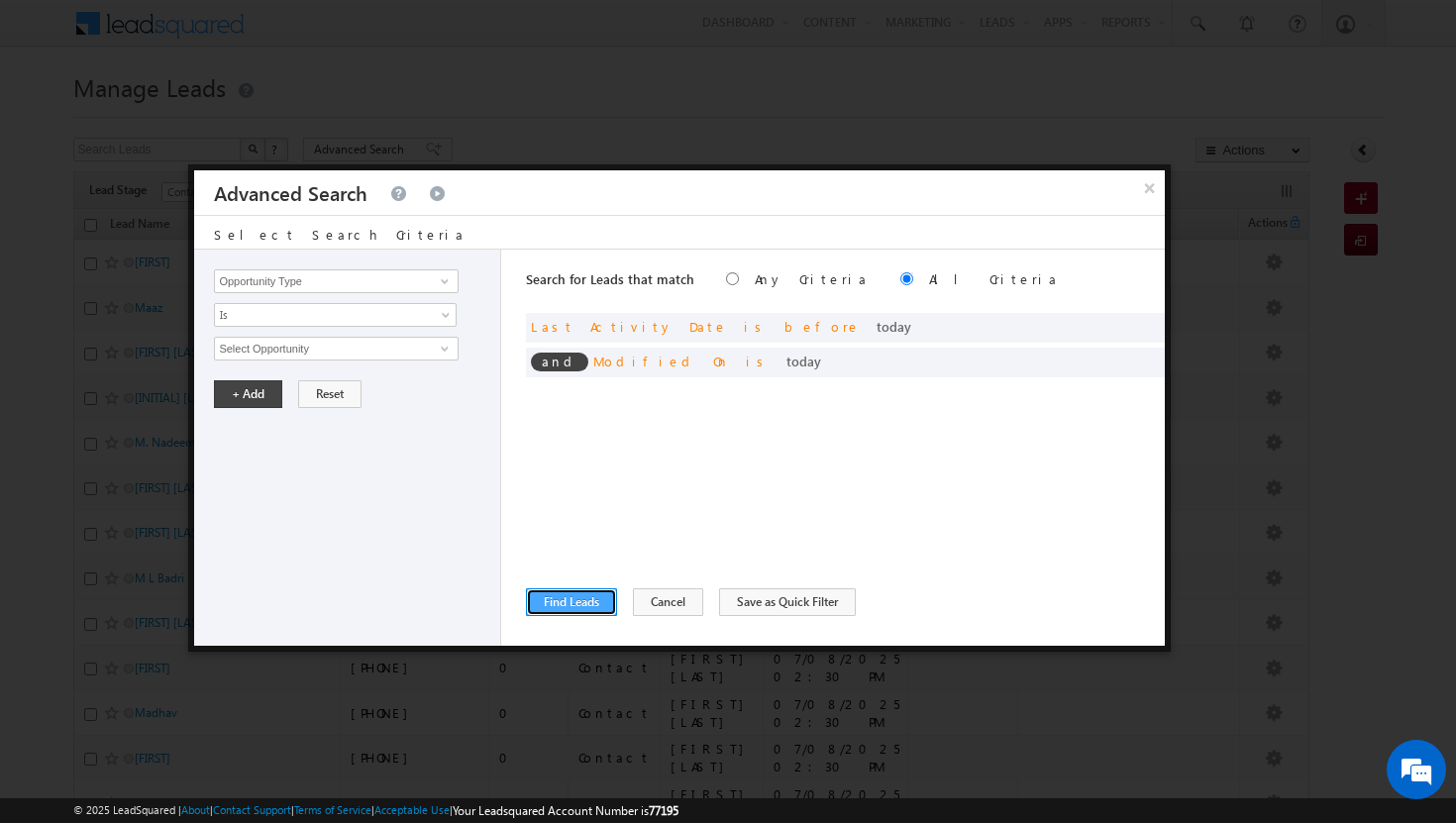 click on "Find Leads" at bounding box center (572, 602) 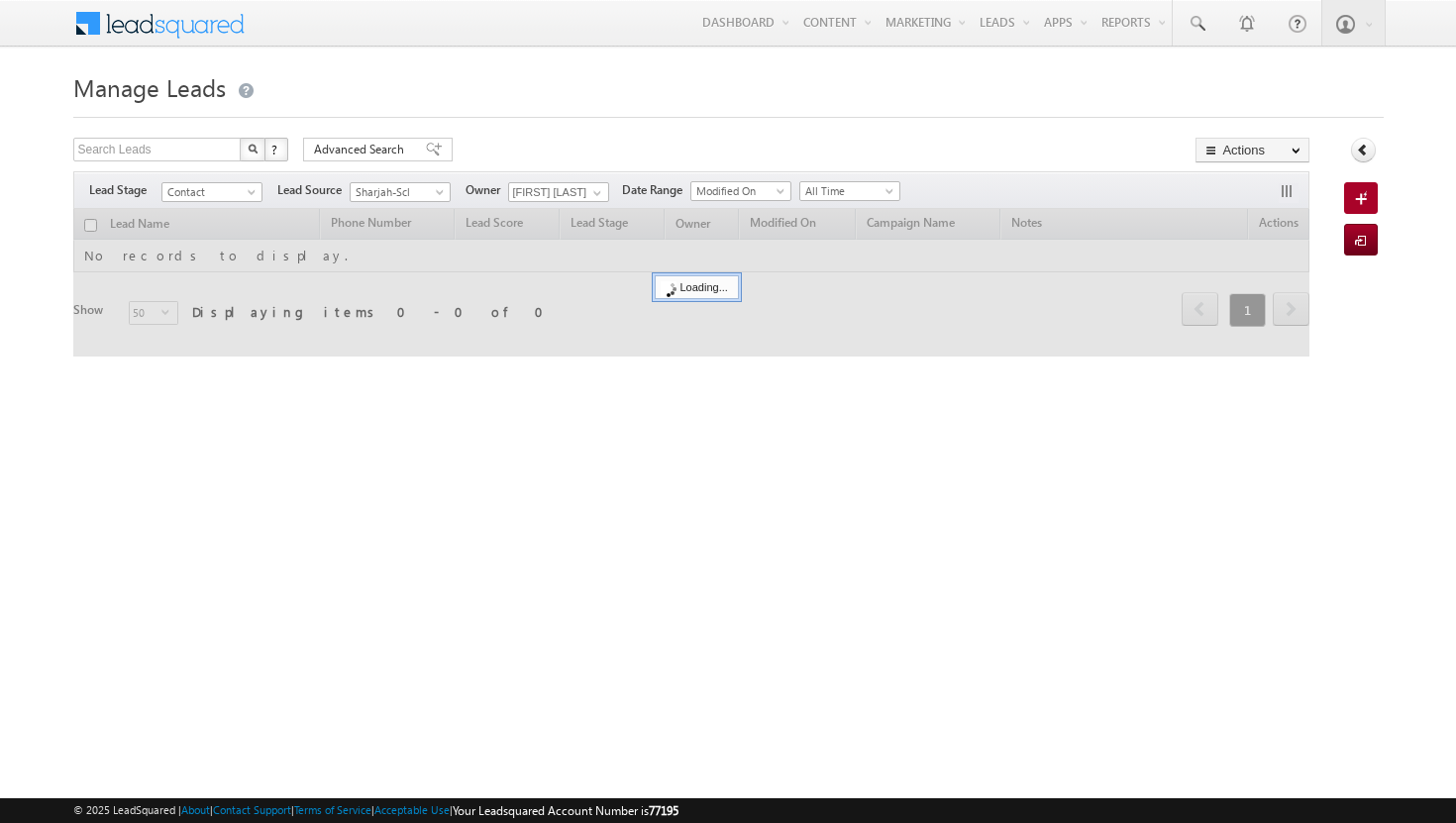 scroll, scrollTop: 0, scrollLeft: 0, axis: both 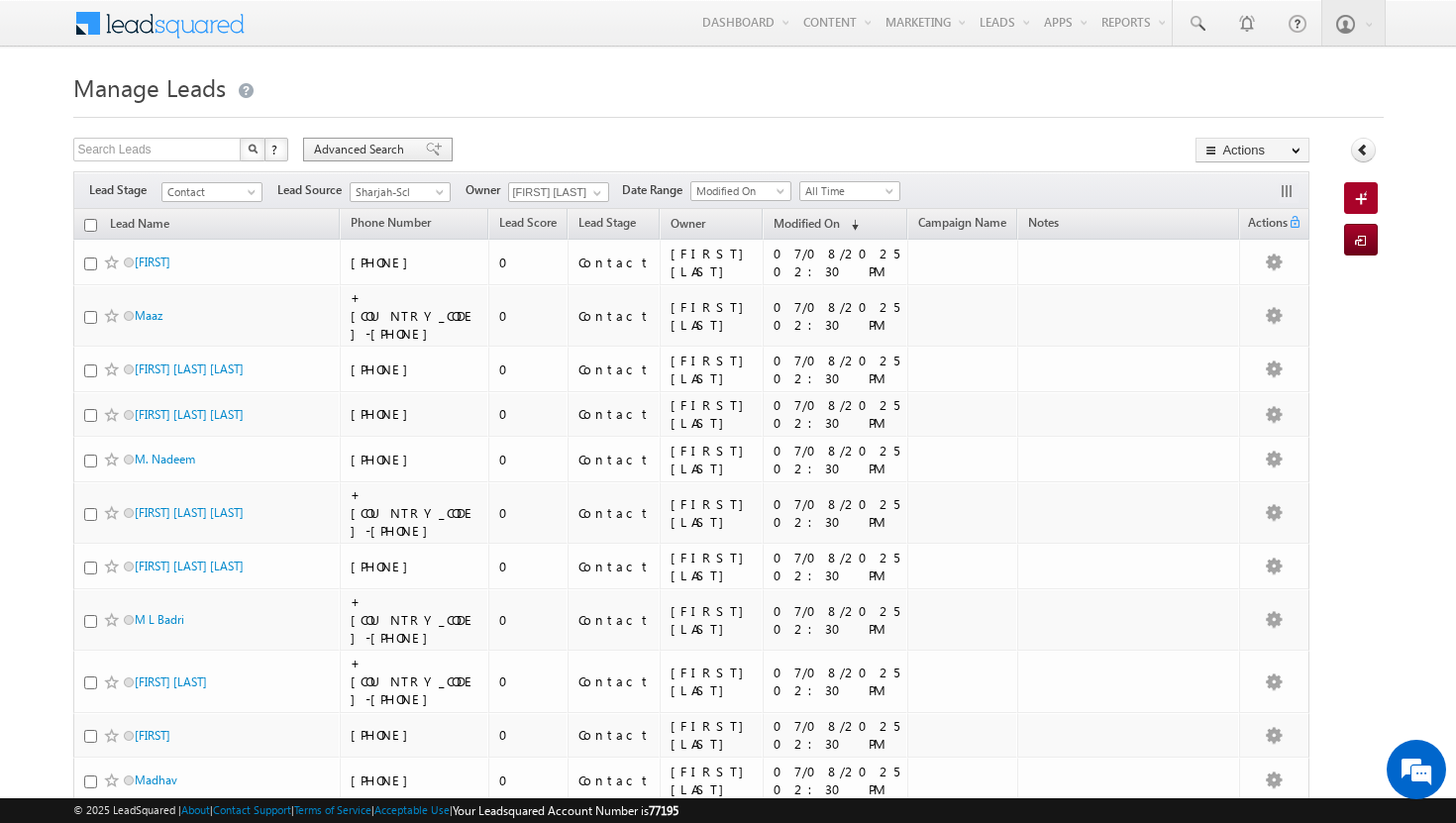 click on "Advanced Search" at bounding box center (362, 150) 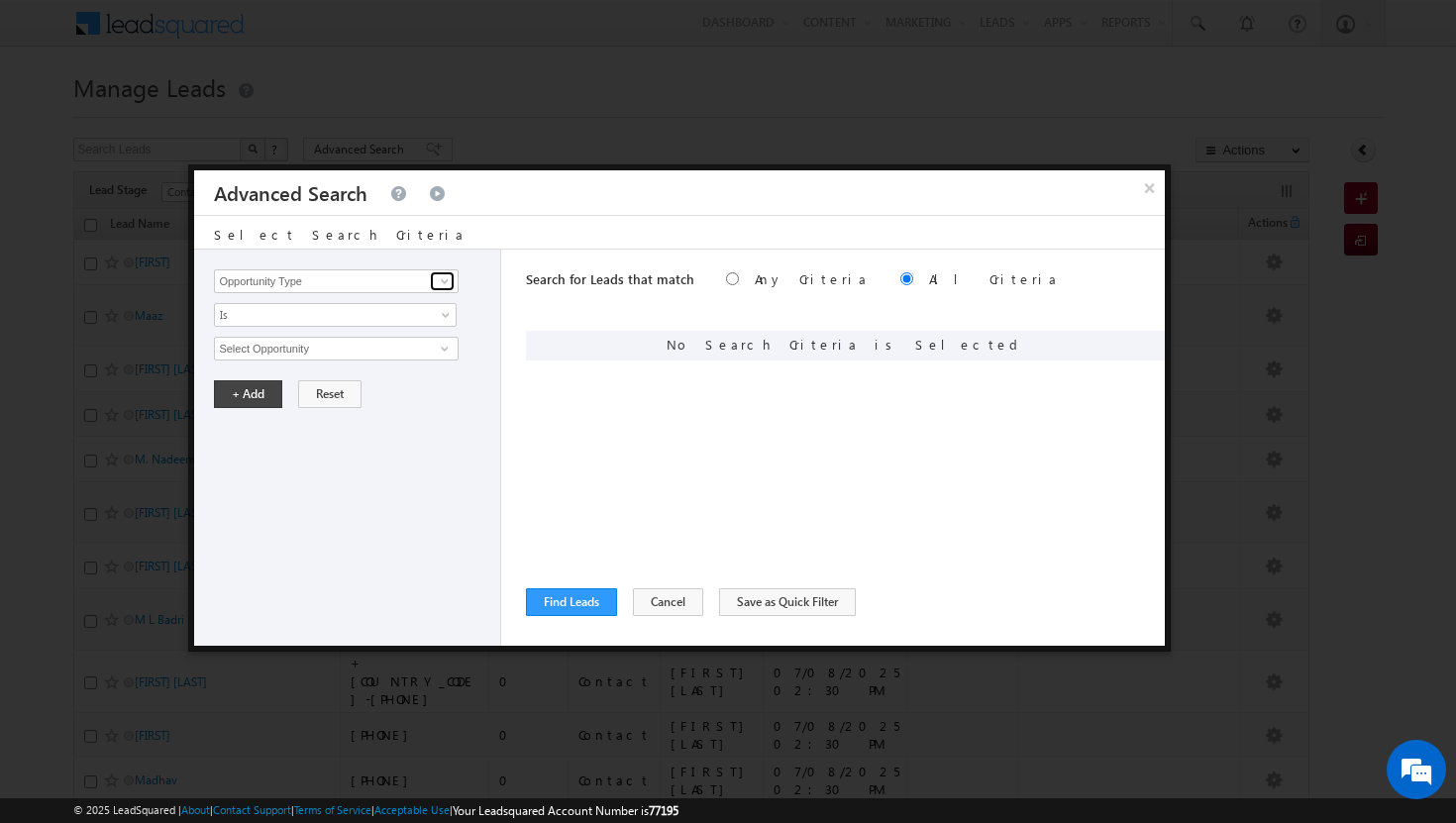 click at bounding box center [445, 281] 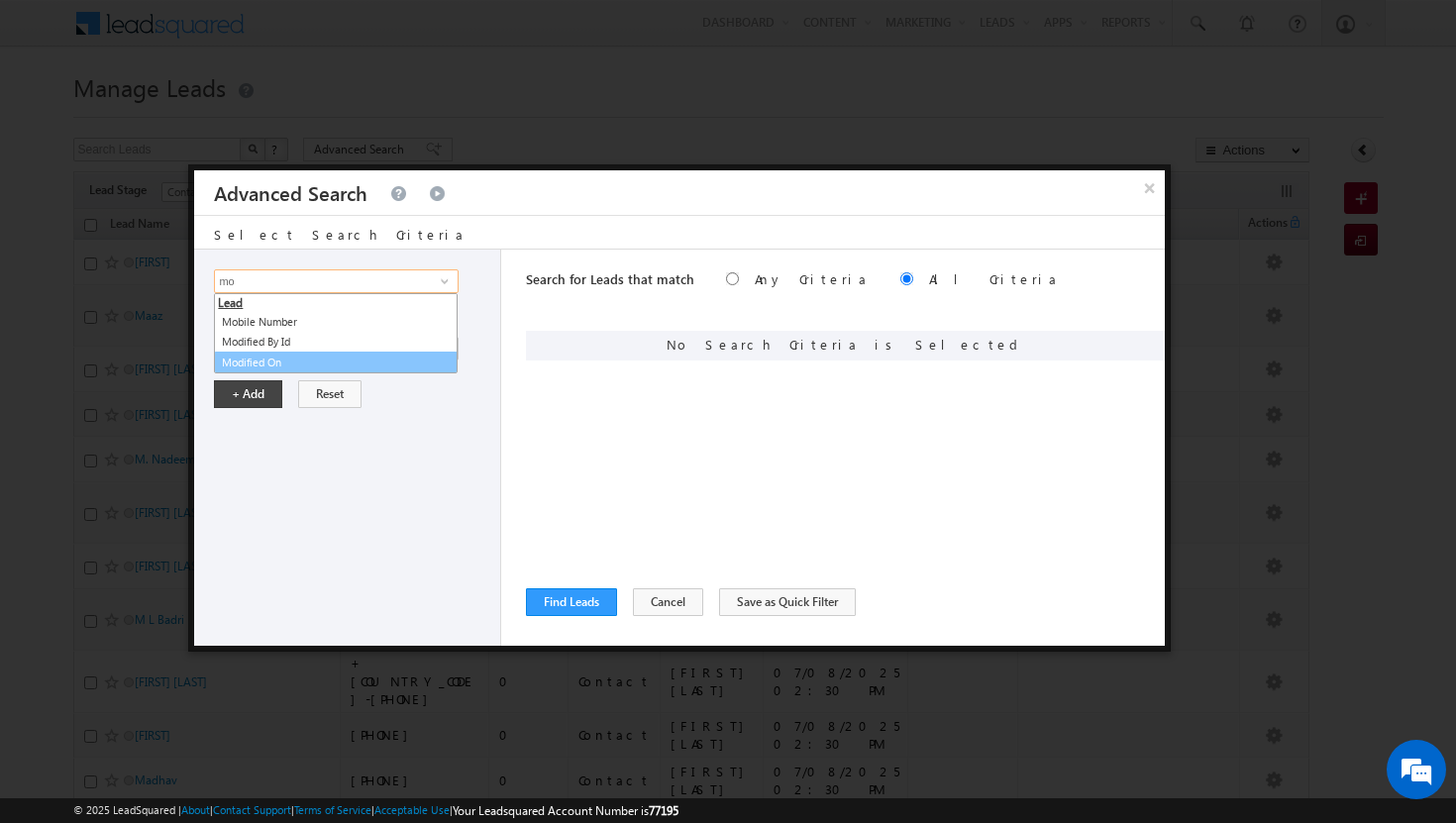 click on "Modified On" at bounding box center [336, 362] 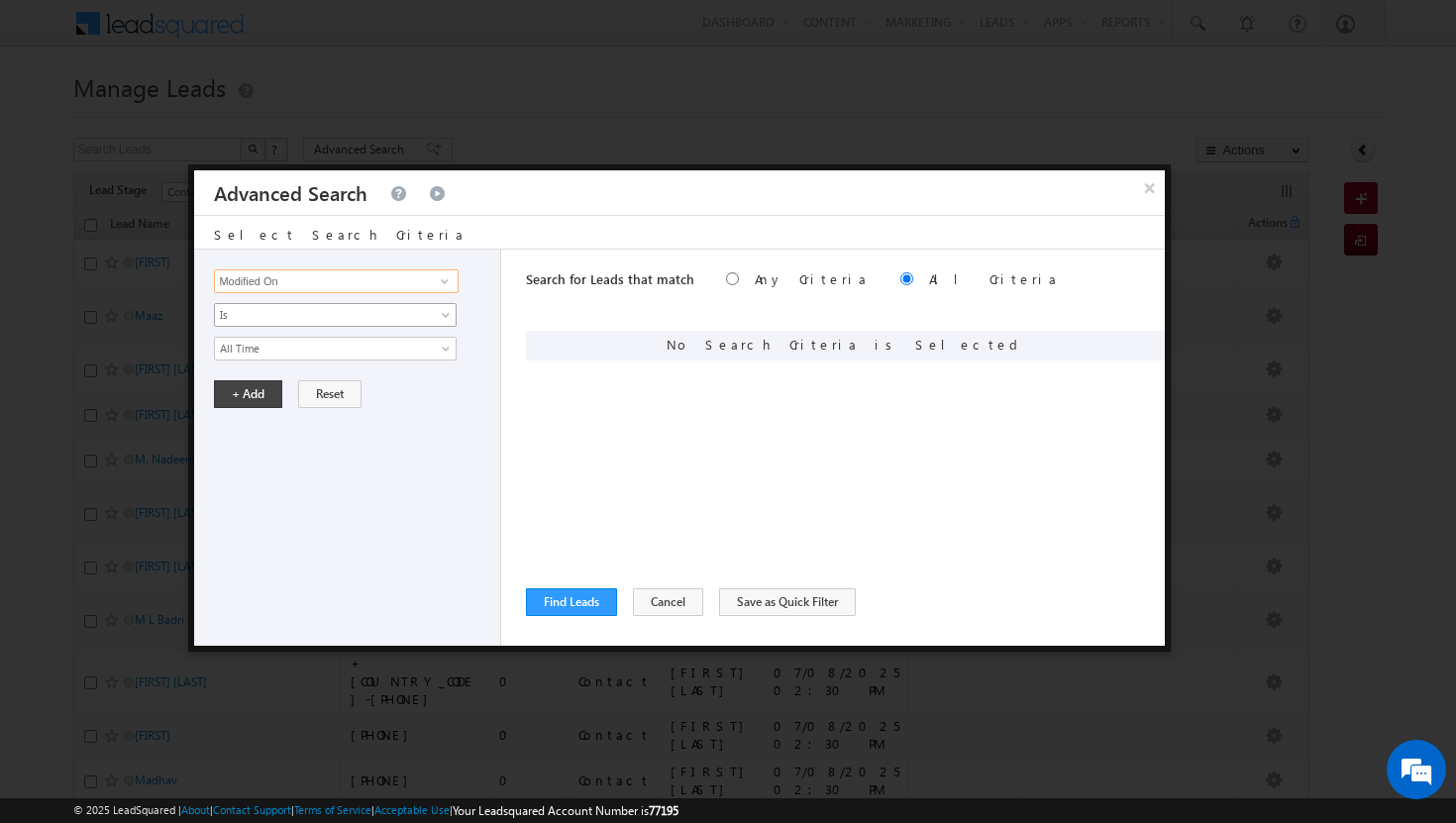 type on "Modified On" 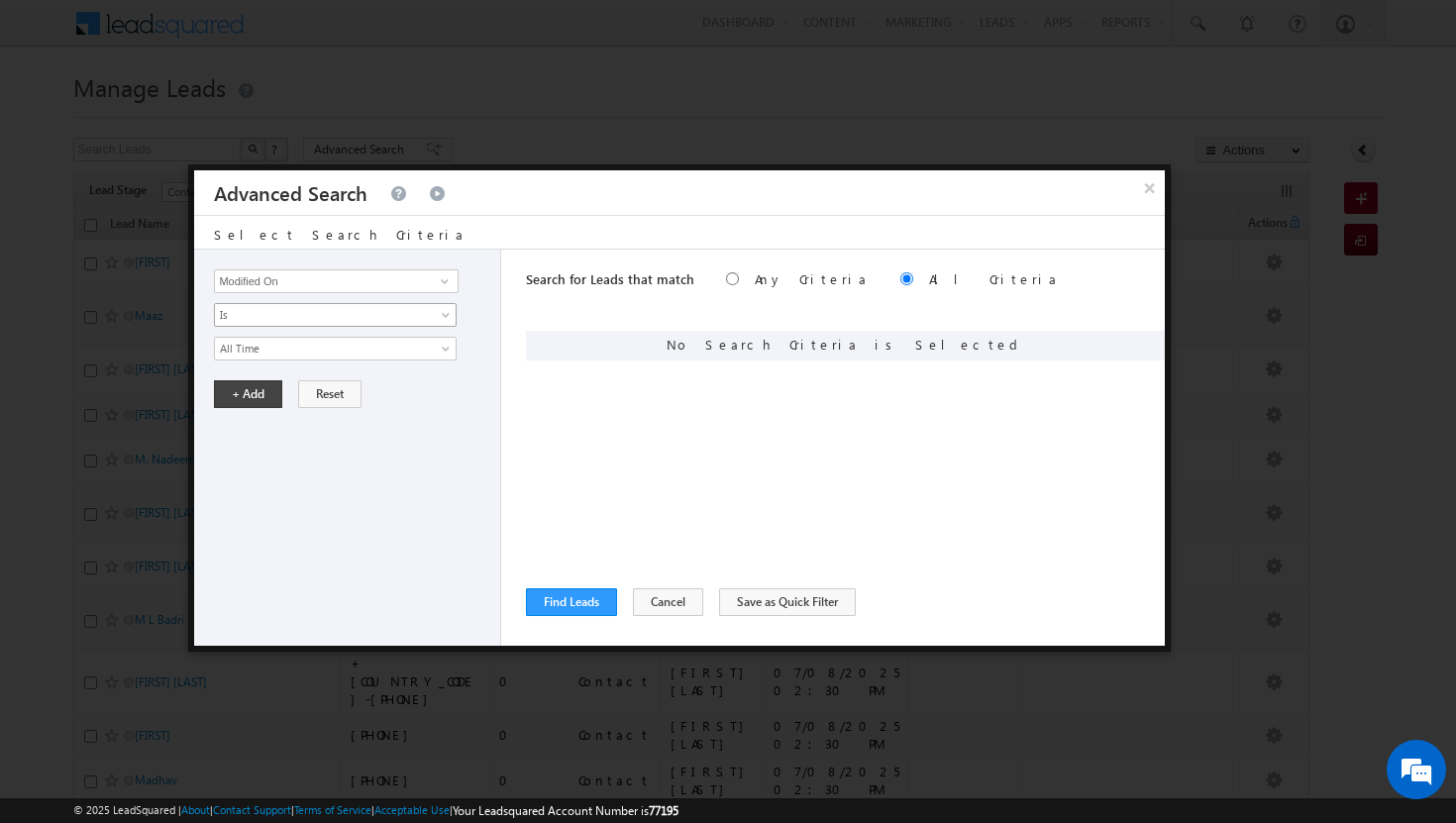 click at bounding box center (448, 319) 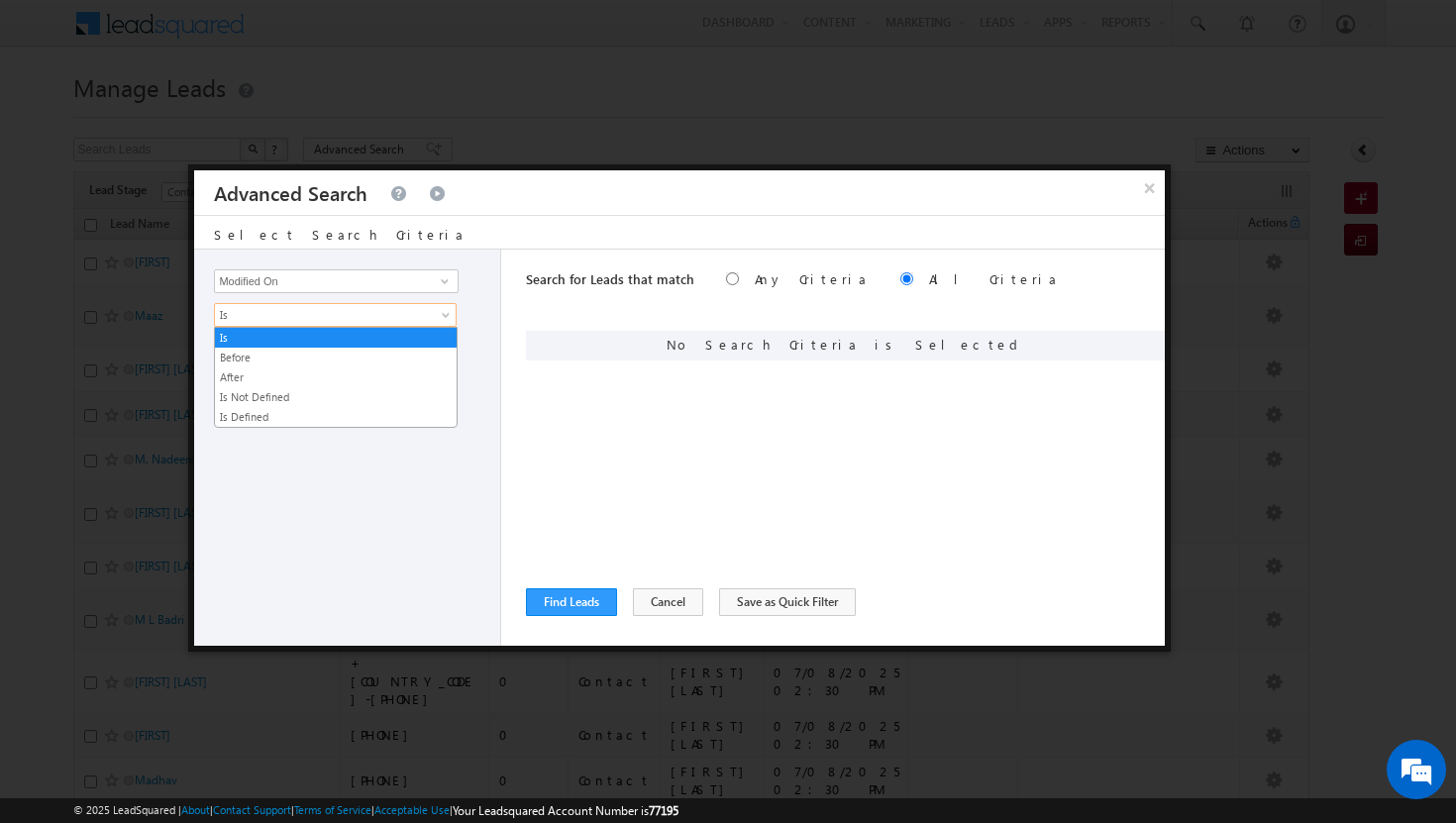 click on "Is Before After Is Not Defined Is Defined Is" at bounding box center (352, 315) 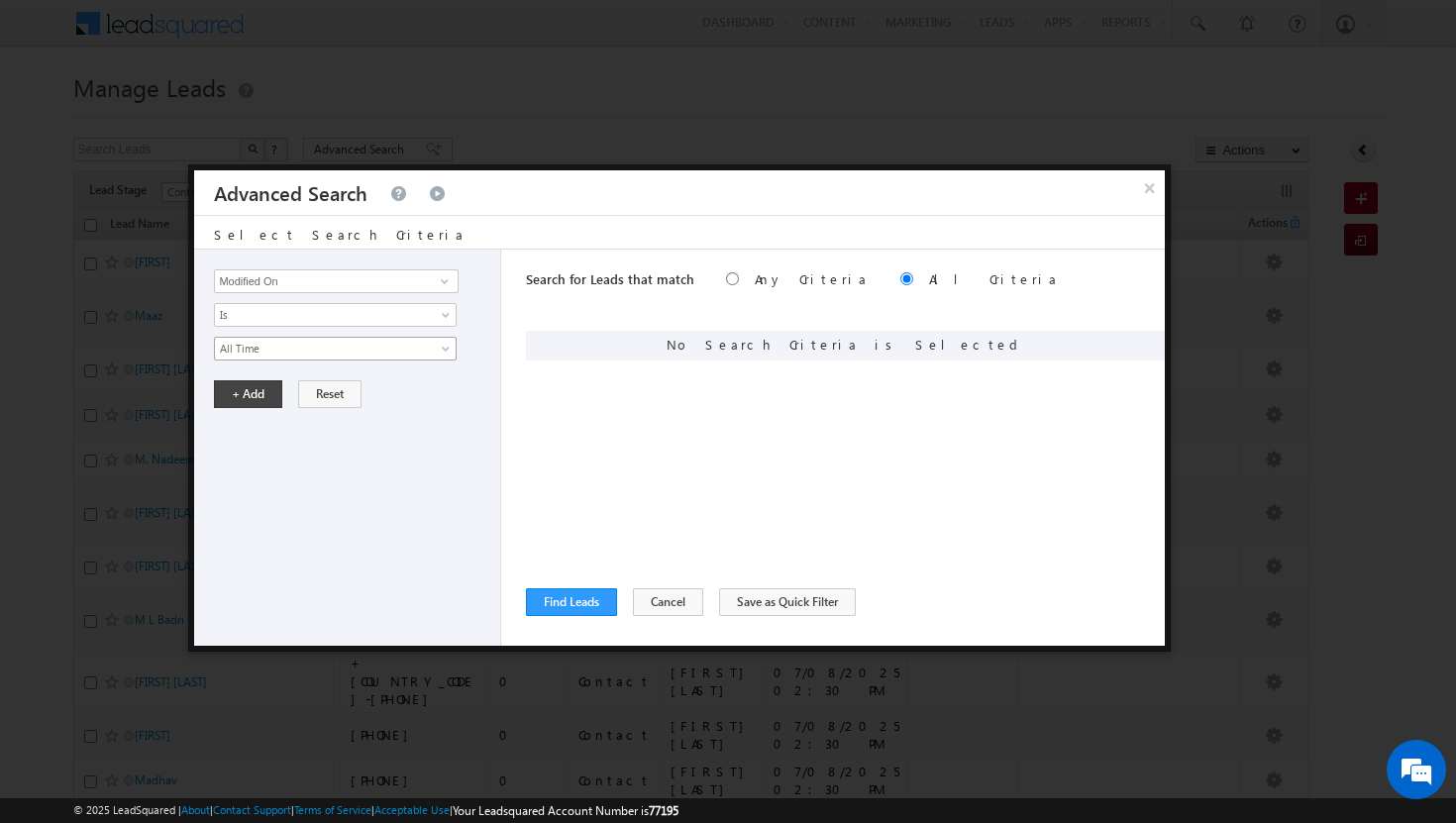 click on "All Time" at bounding box center [335, 349] 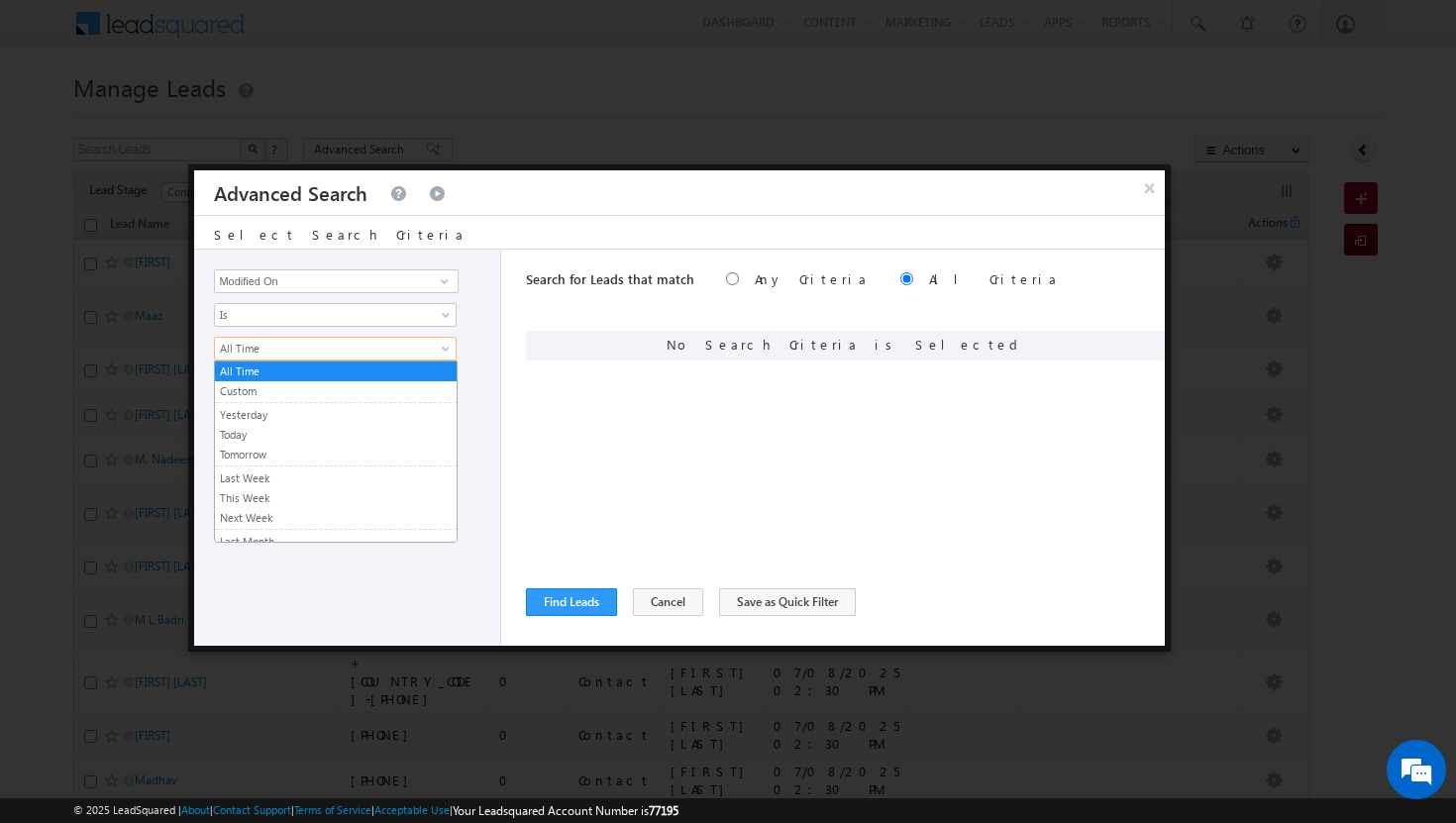 scroll, scrollTop: 0, scrollLeft: 0, axis: both 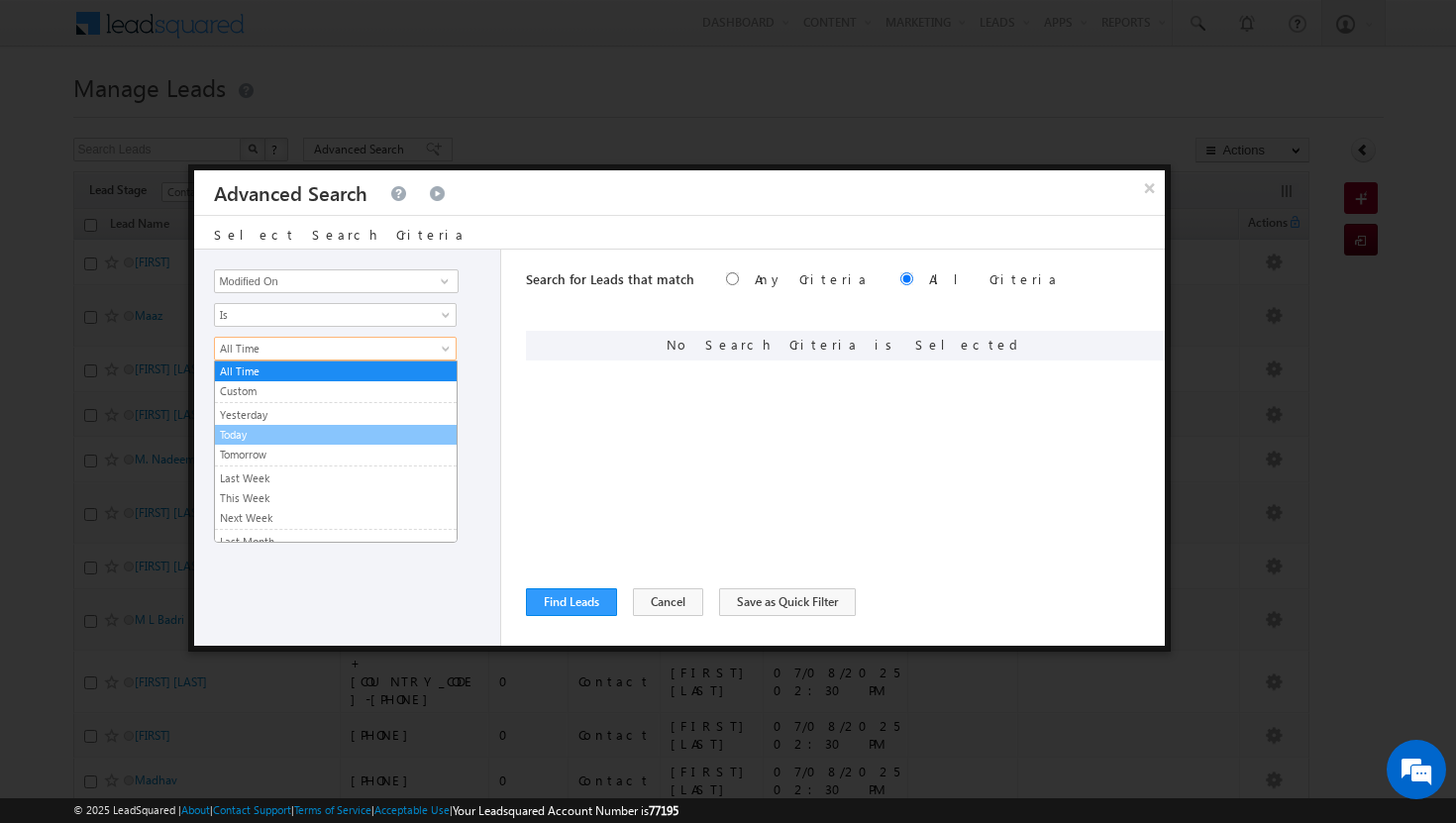 click on "Today" at bounding box center [336, 435] 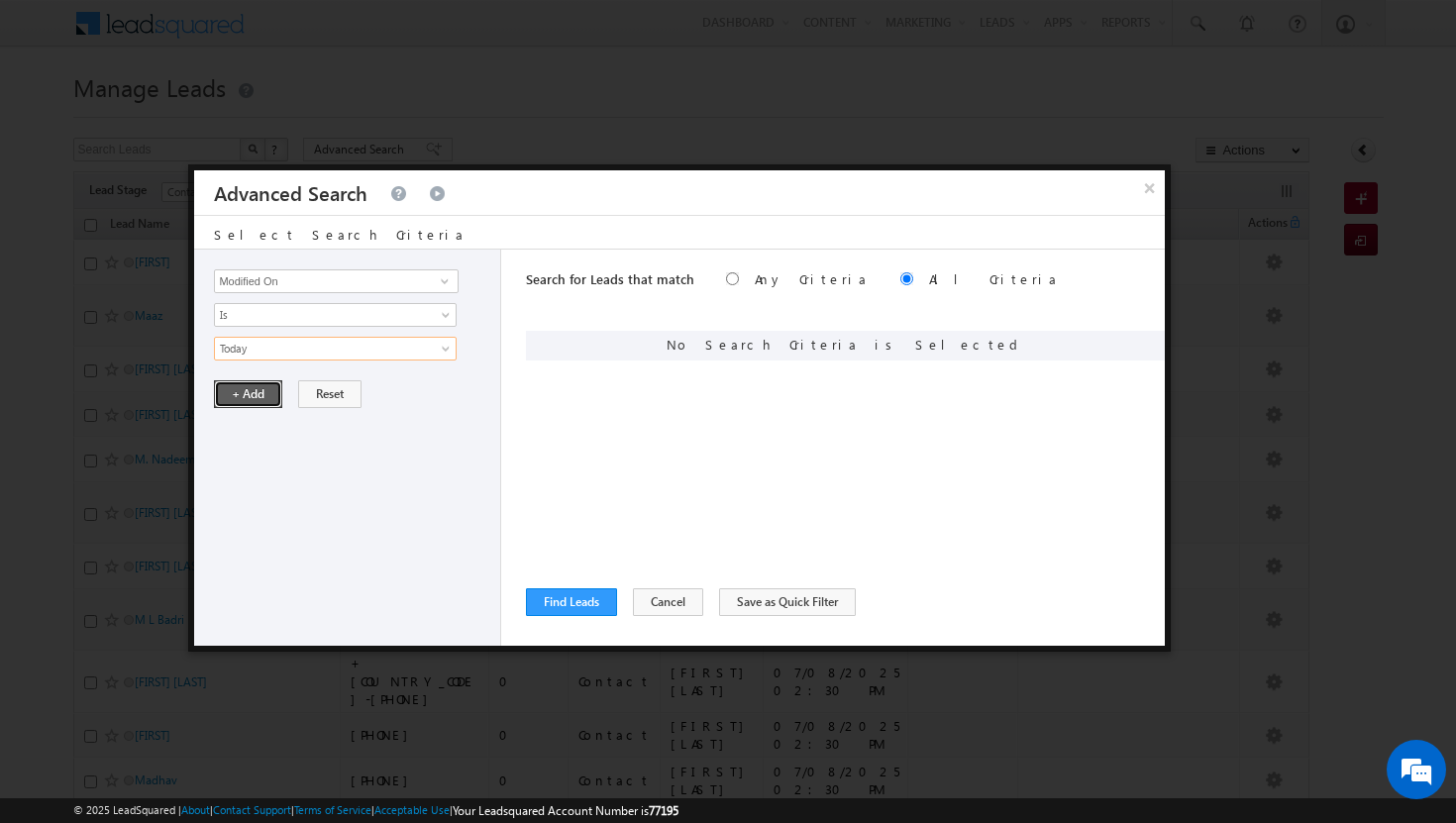 click on "+ Add" at bounding box center (248, 394) 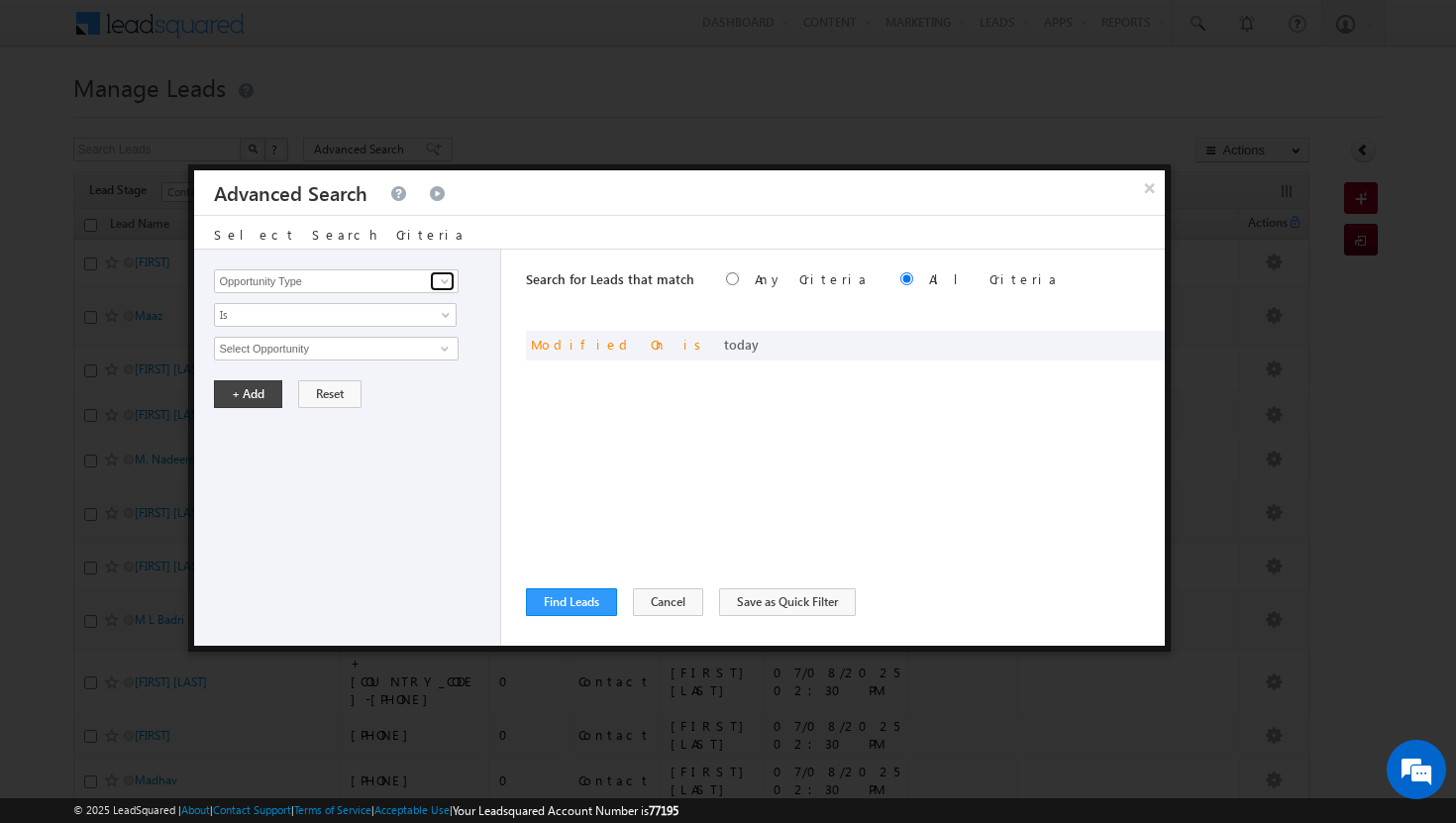 click at bounding box center (442, 281) 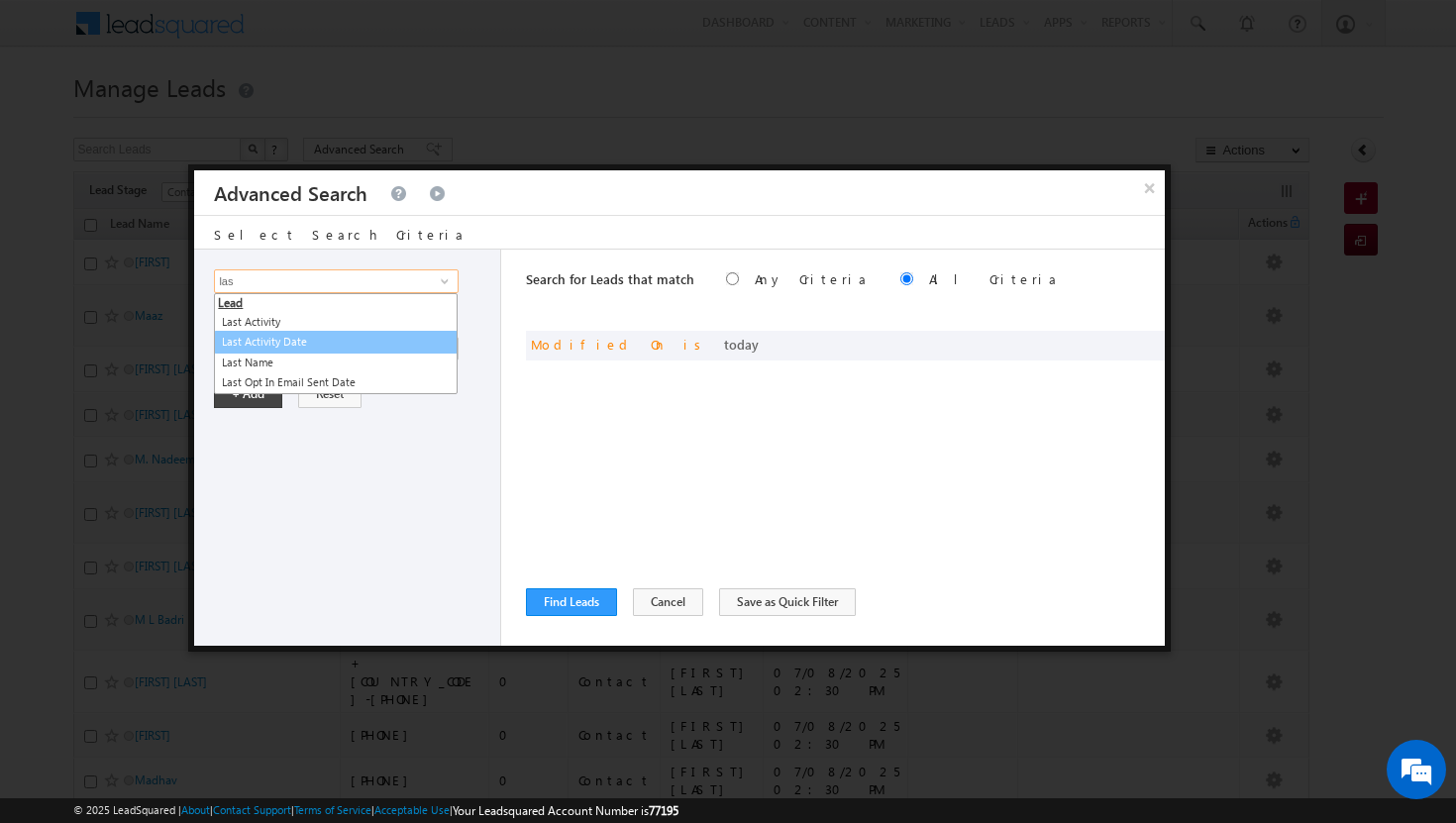 click on "Last Activity Date" at bounding box center (336, 342) 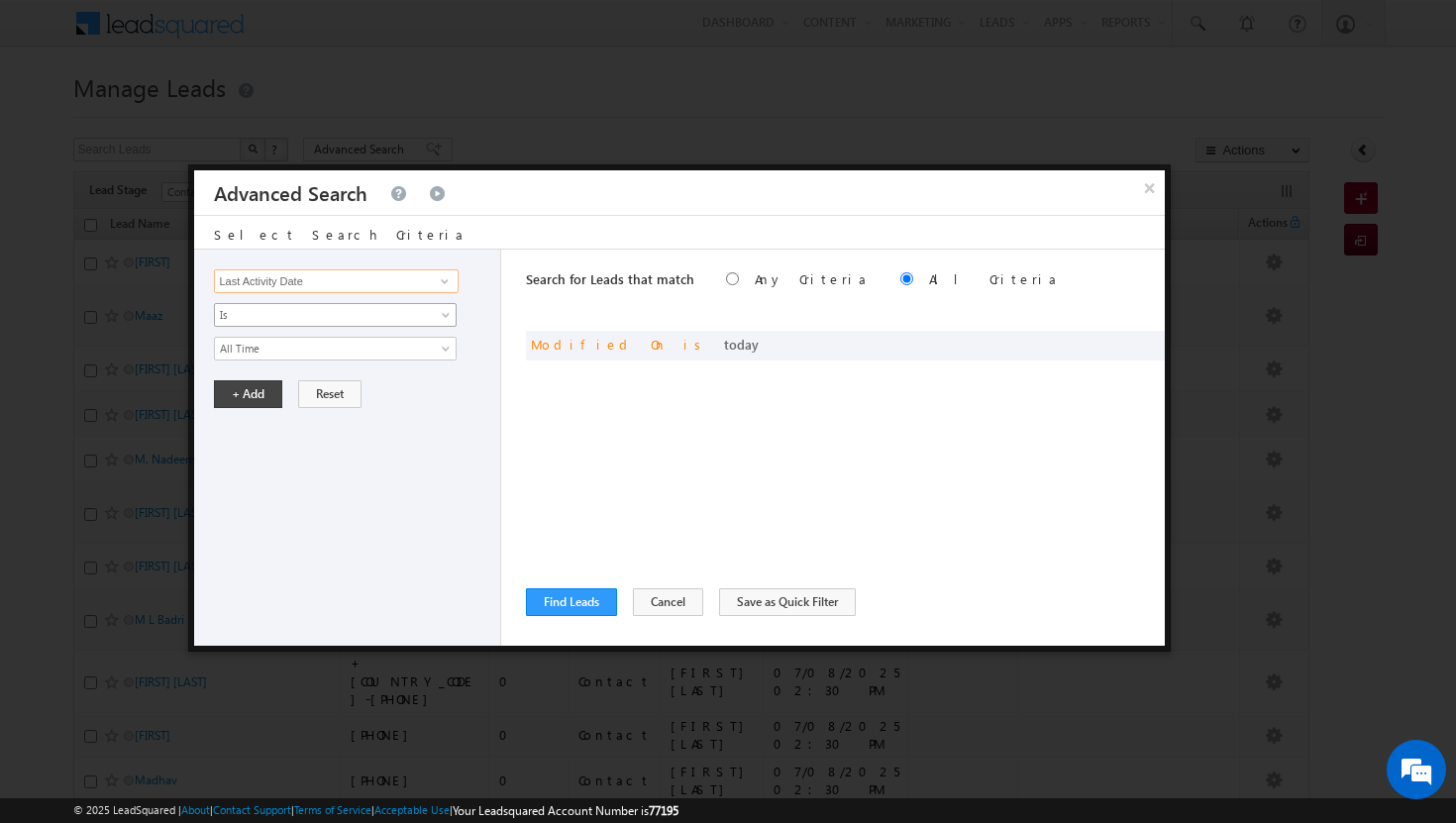 type on "Last Activity Date" 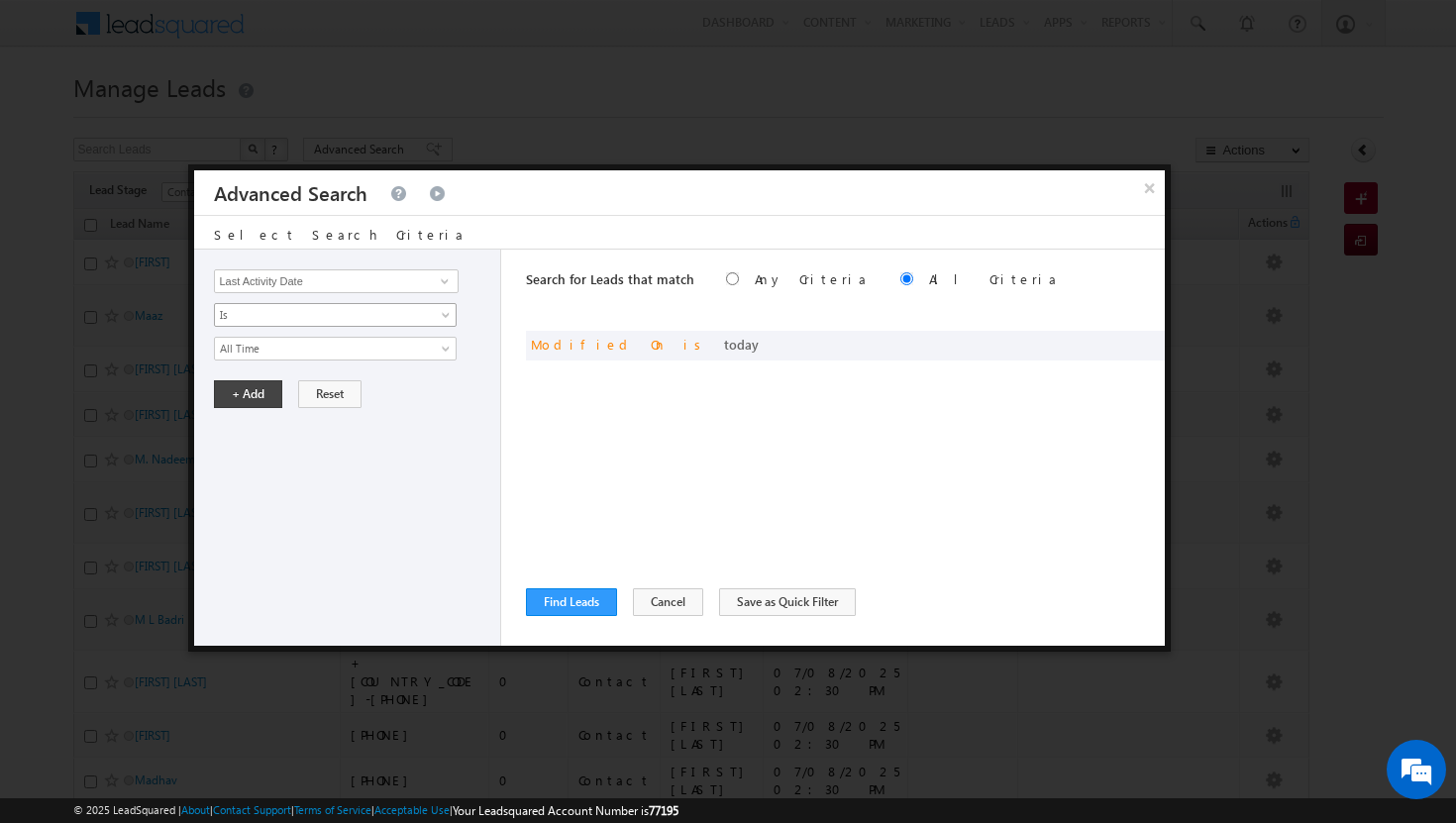 click at bounding box center [448, 319] 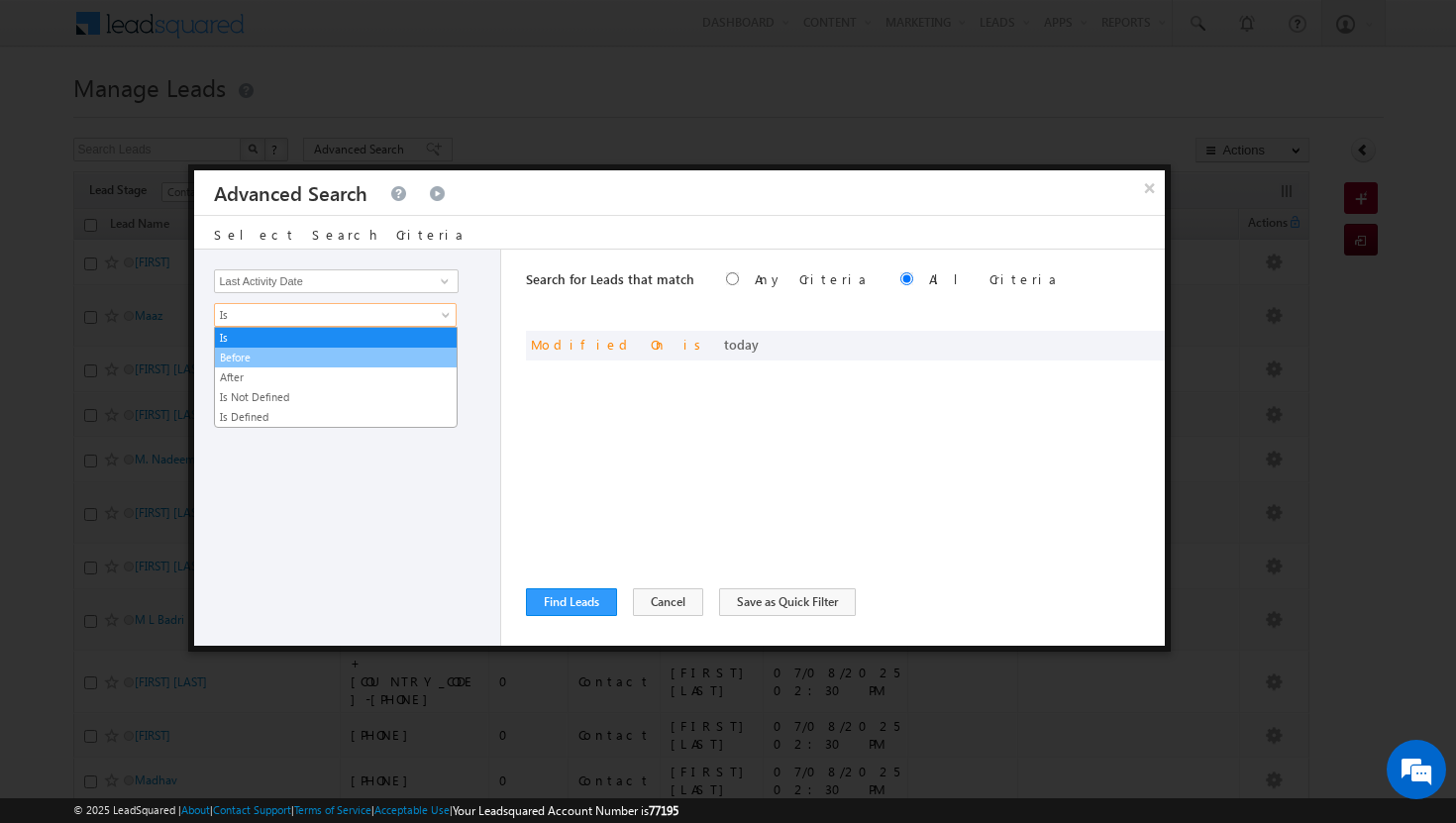 click on "Before" at bounding box center (336, 358) 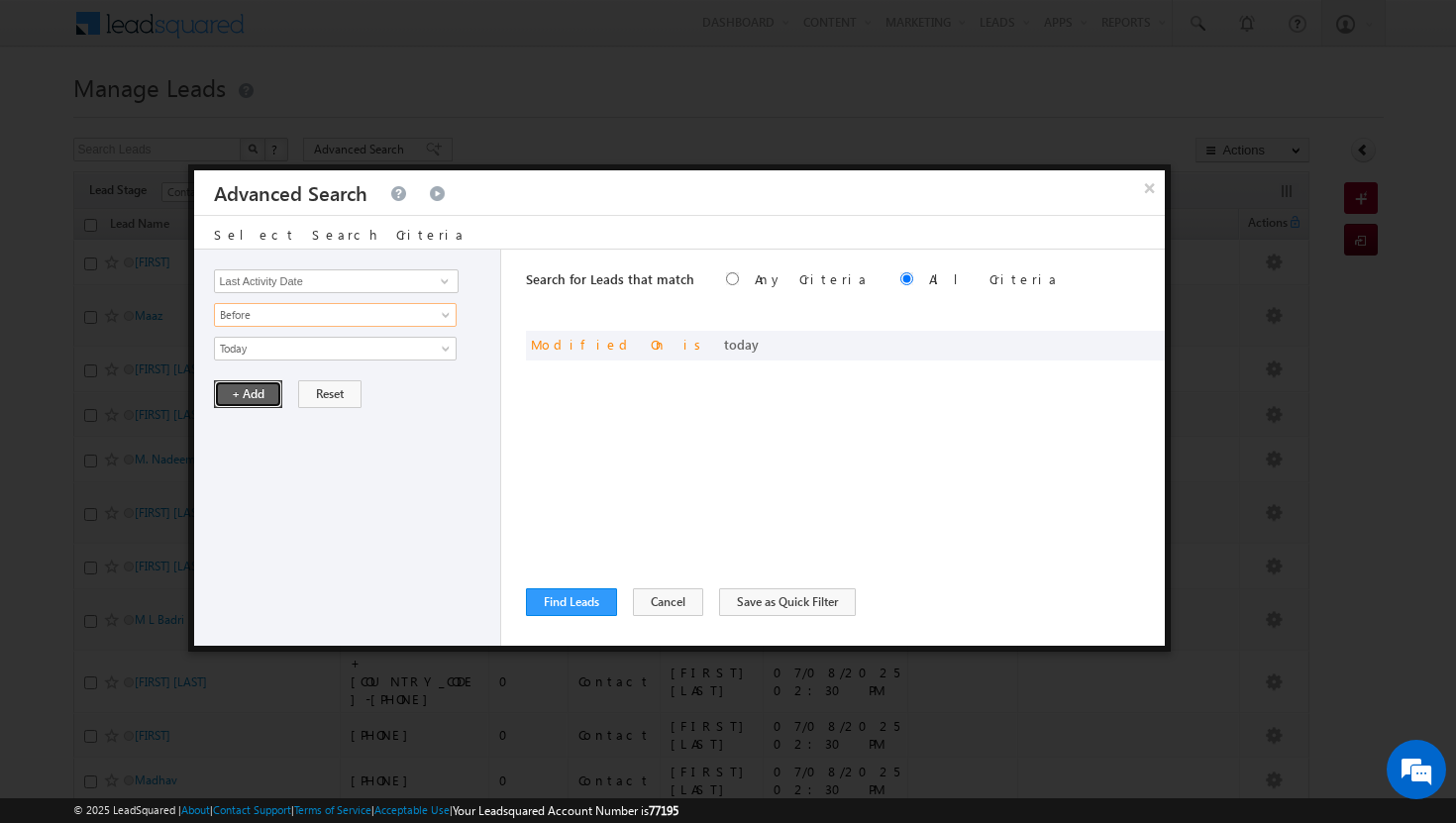 click on "+ Add" at bounding box center [248, 394] 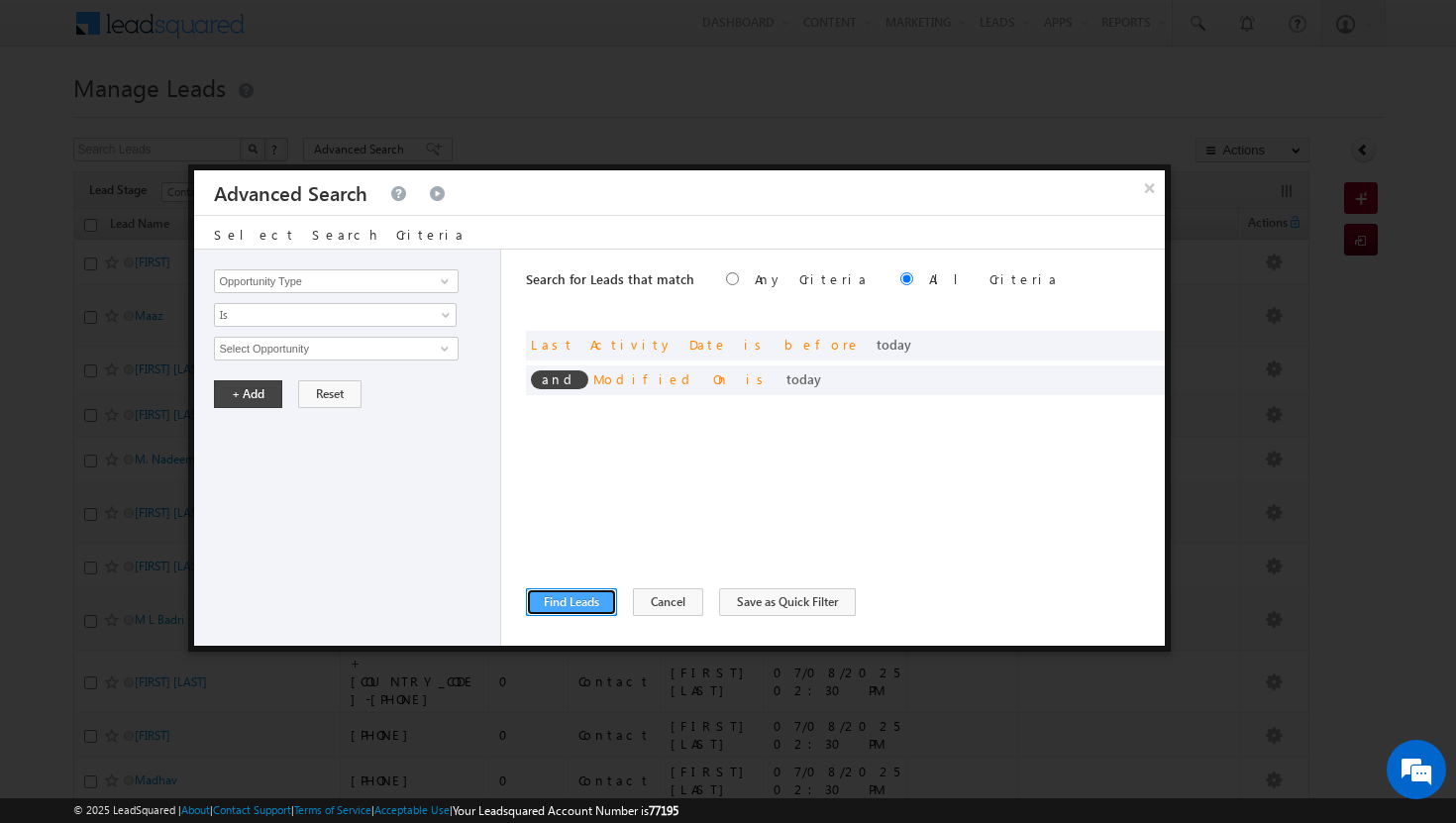 click on "Find Leads" at bounding box center (572, 602) 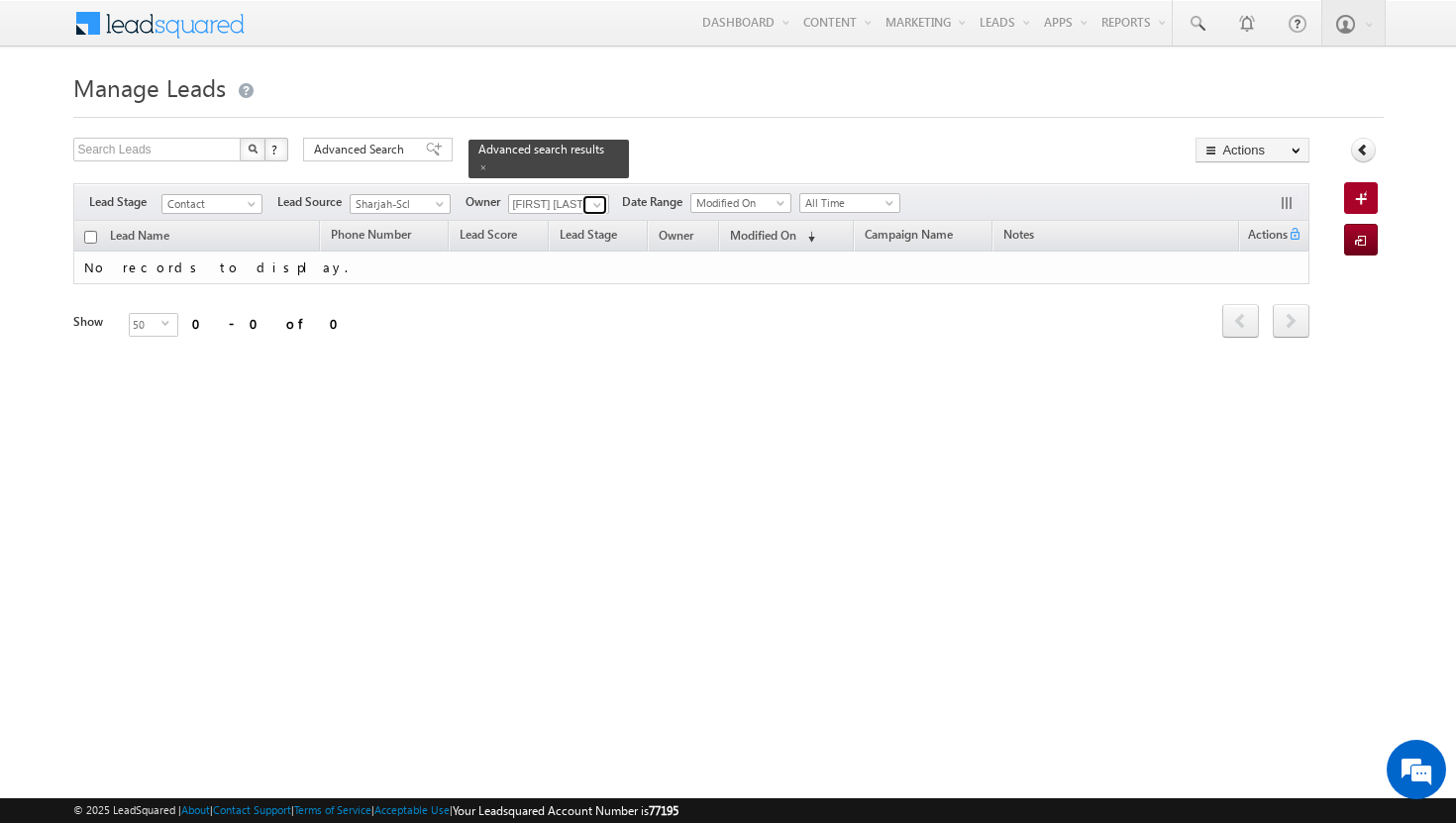 click at bounding box center (597, 205) 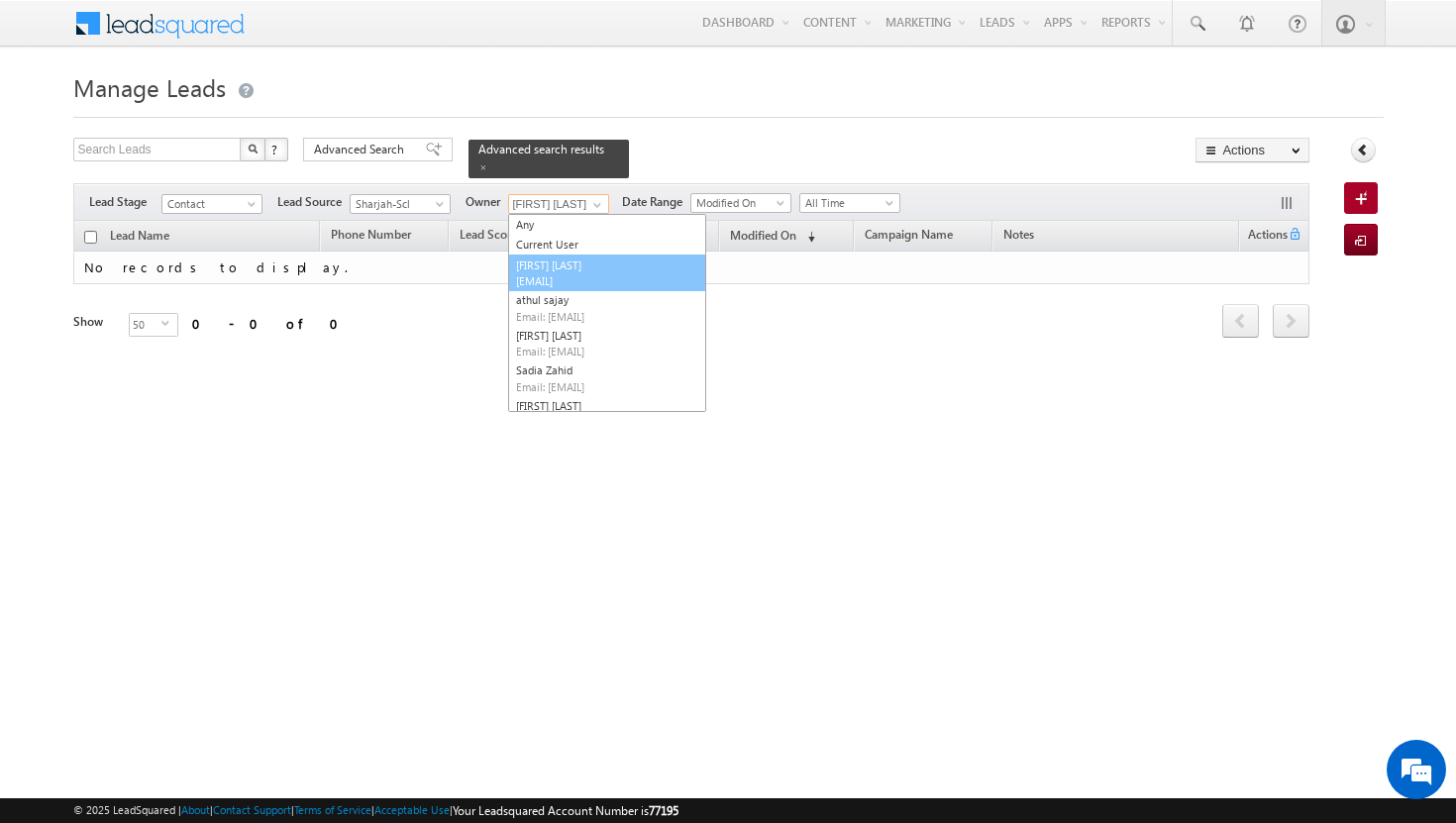 click on "Email: [EMAIL]" at bounding box center (607, 273) 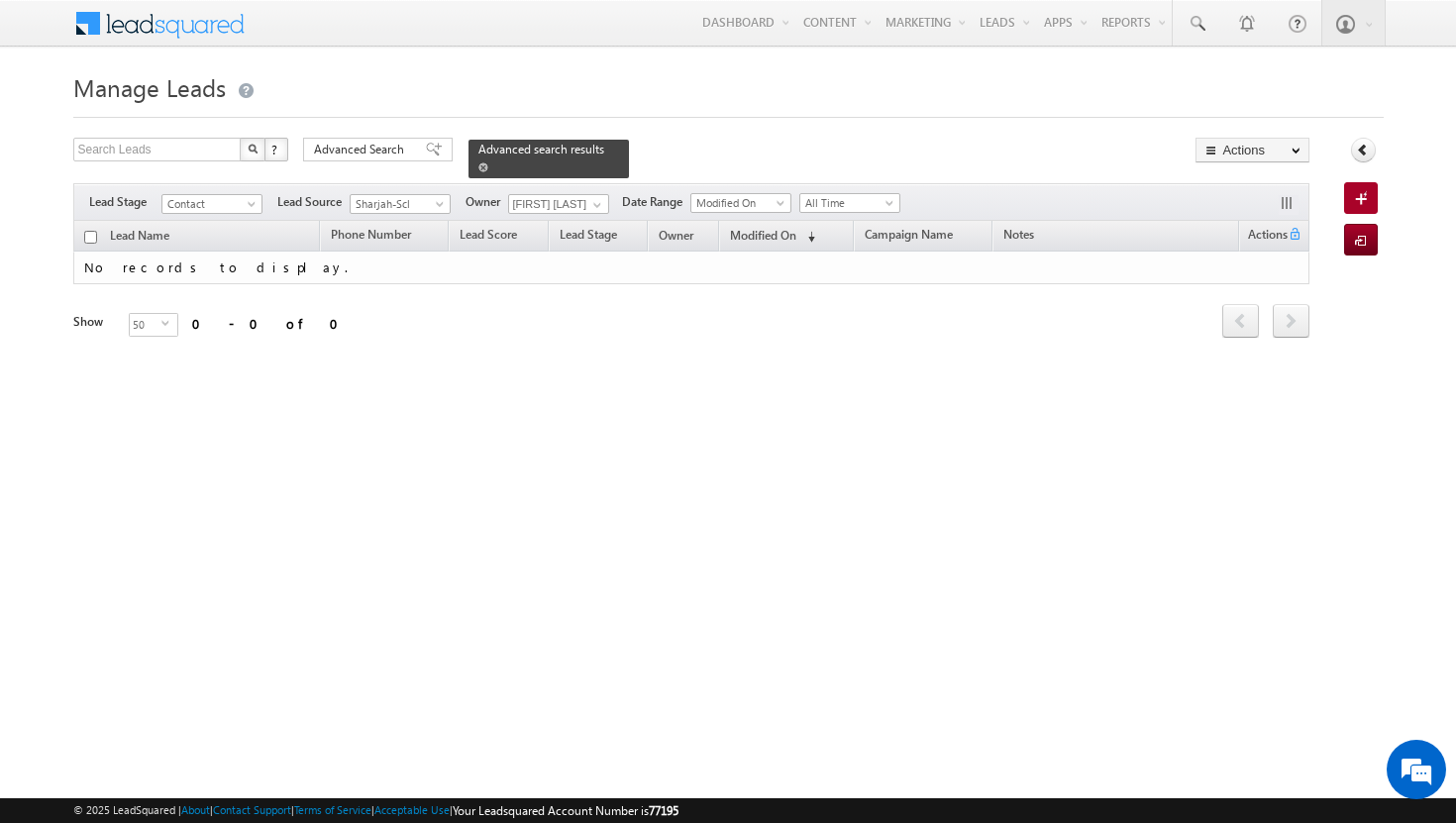 click at bounding box center (483, 167) 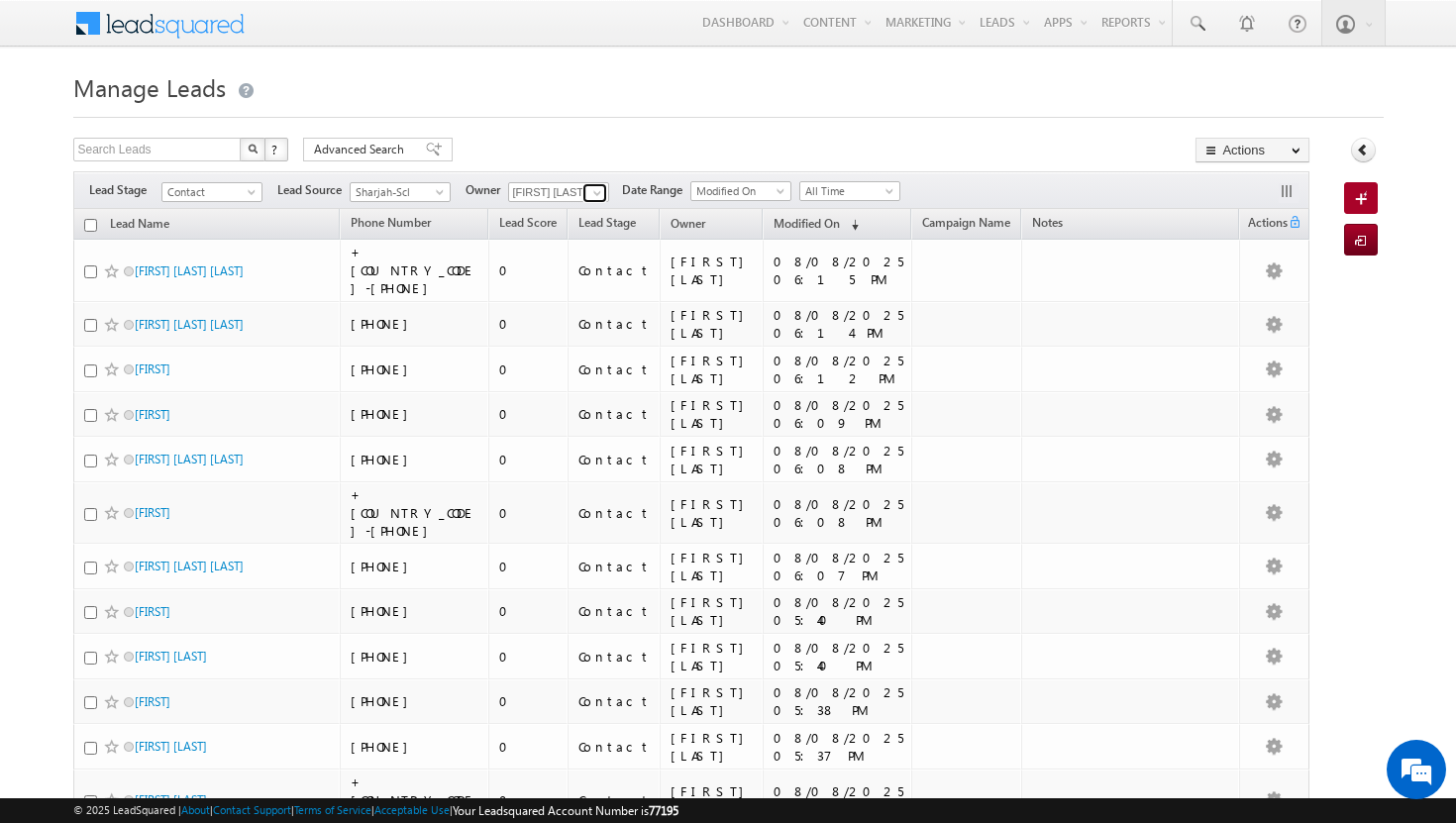 click at bounding box center [597, 193] 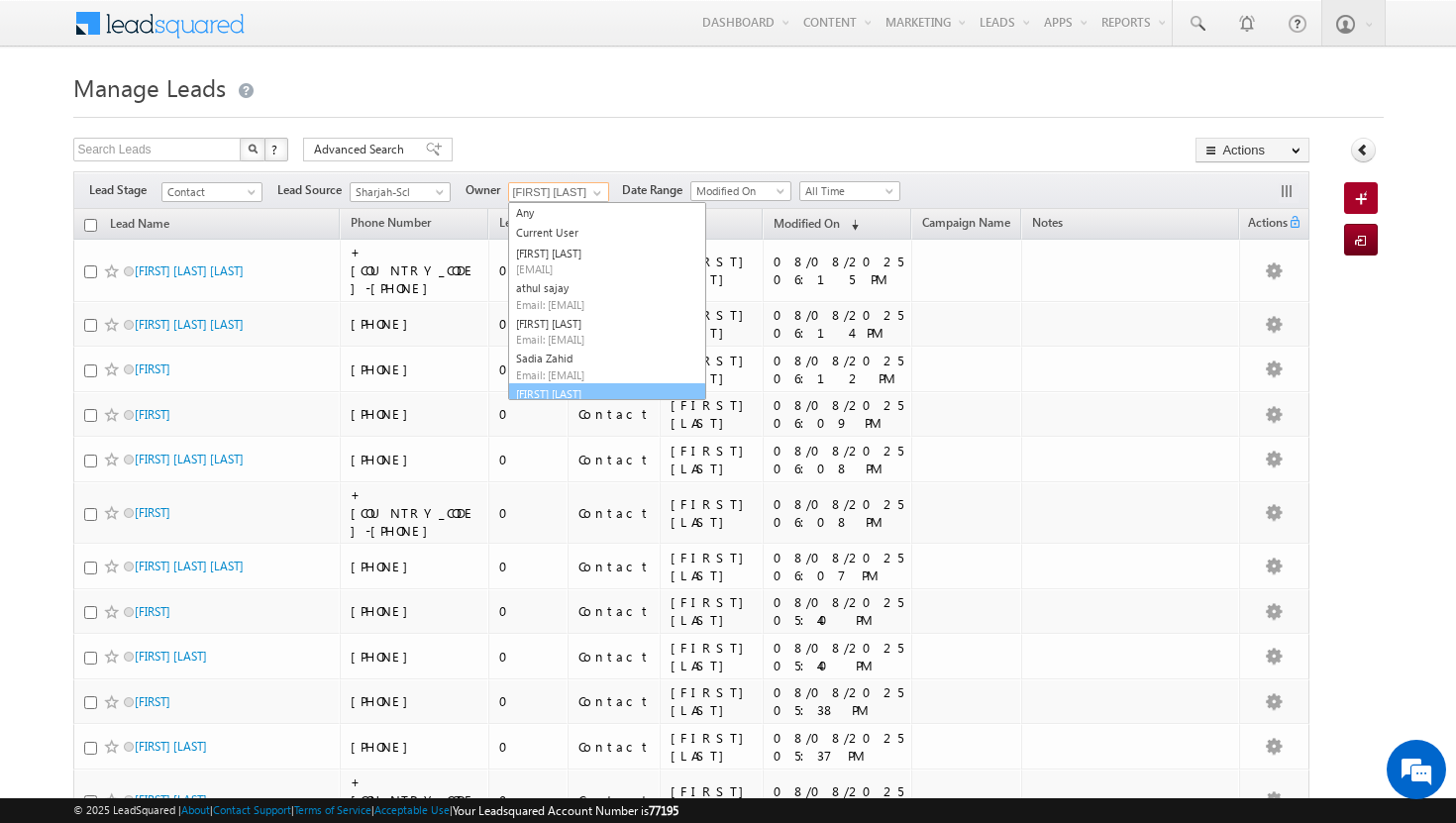 scroll, scrollTop: 23, scrollLeft: 0, axis: vertical 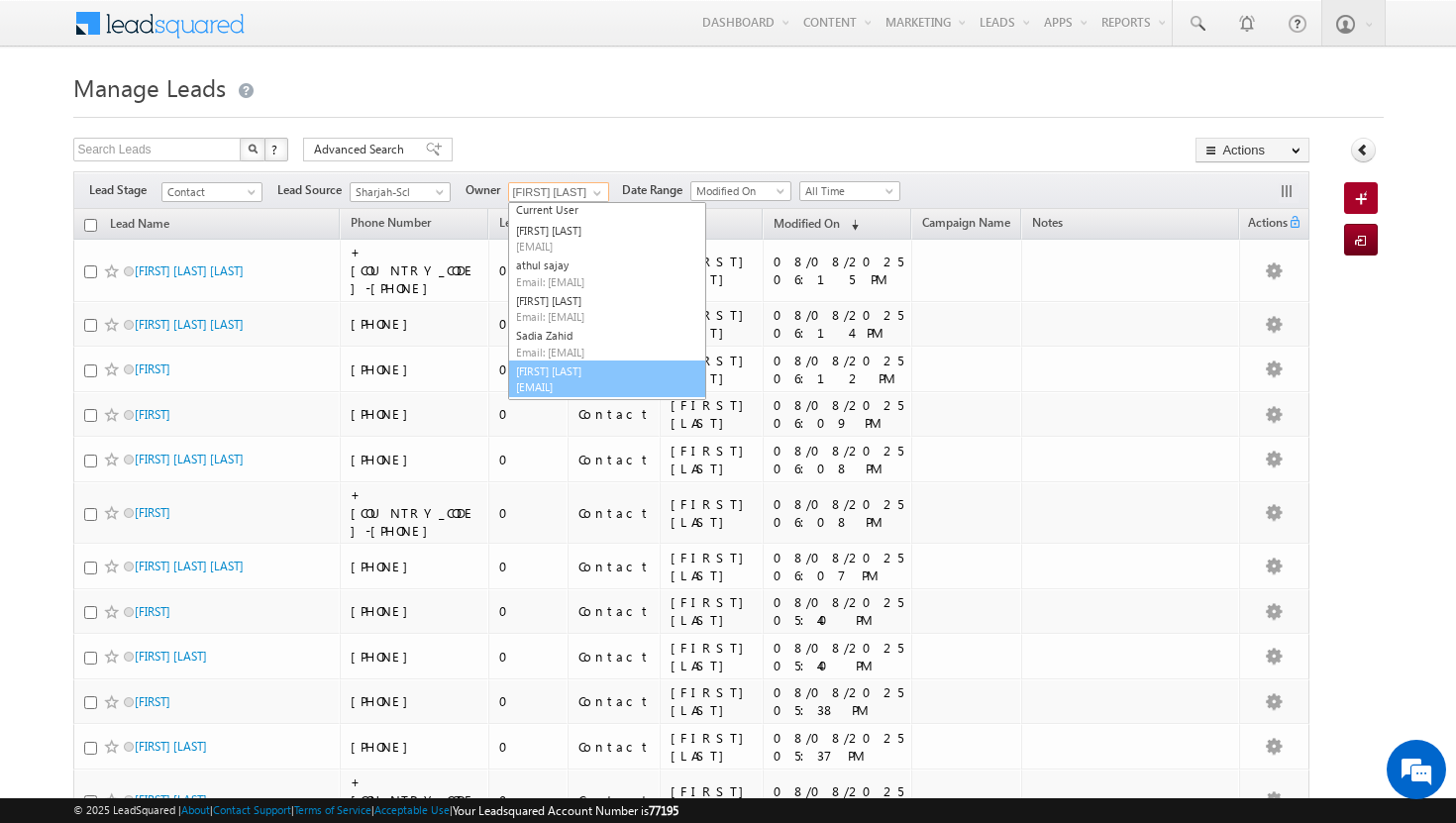 click on "Email: [EMAIL]" at bounding box center [607, 379] 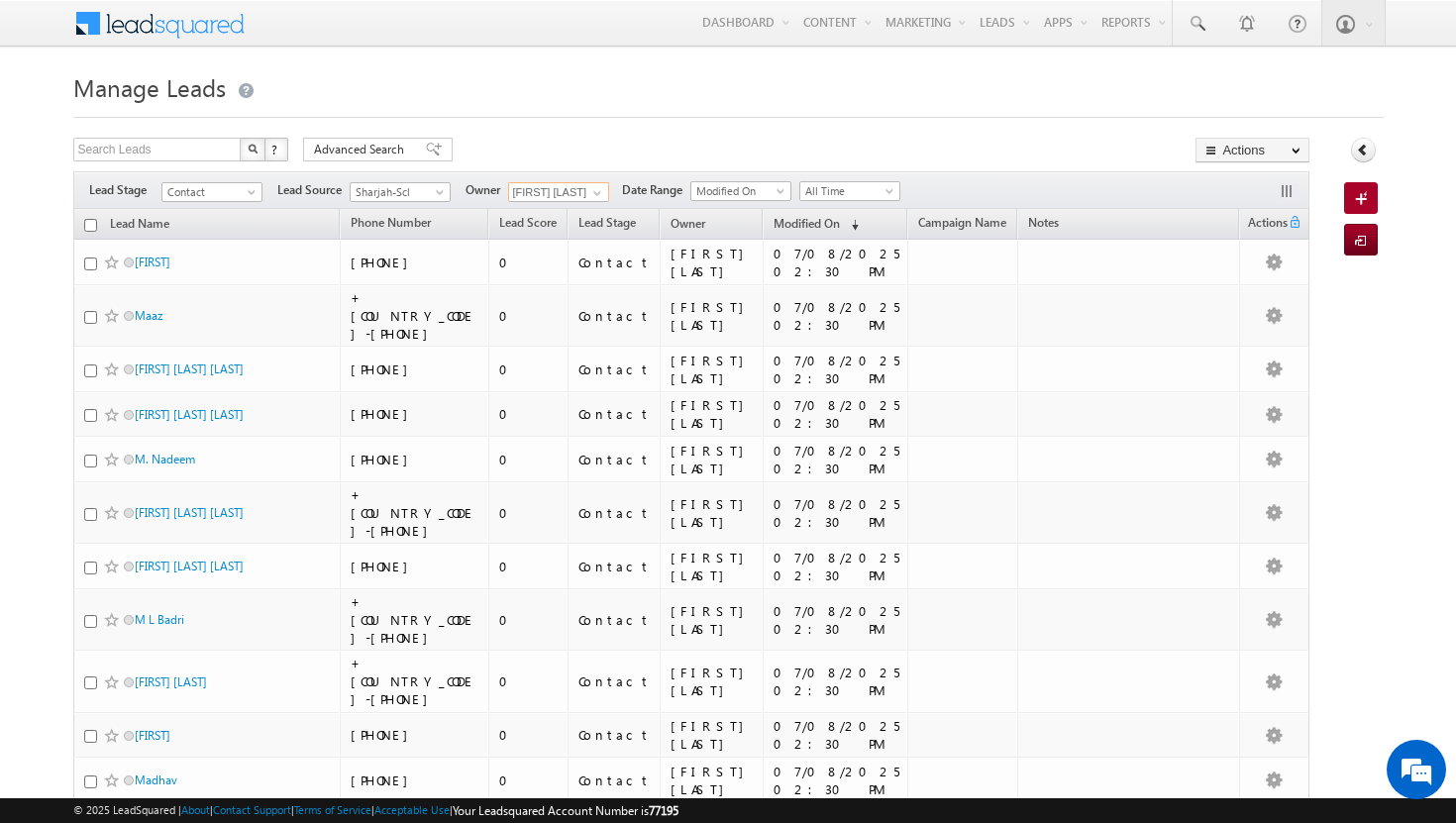 click at bounding box center (90, 225) 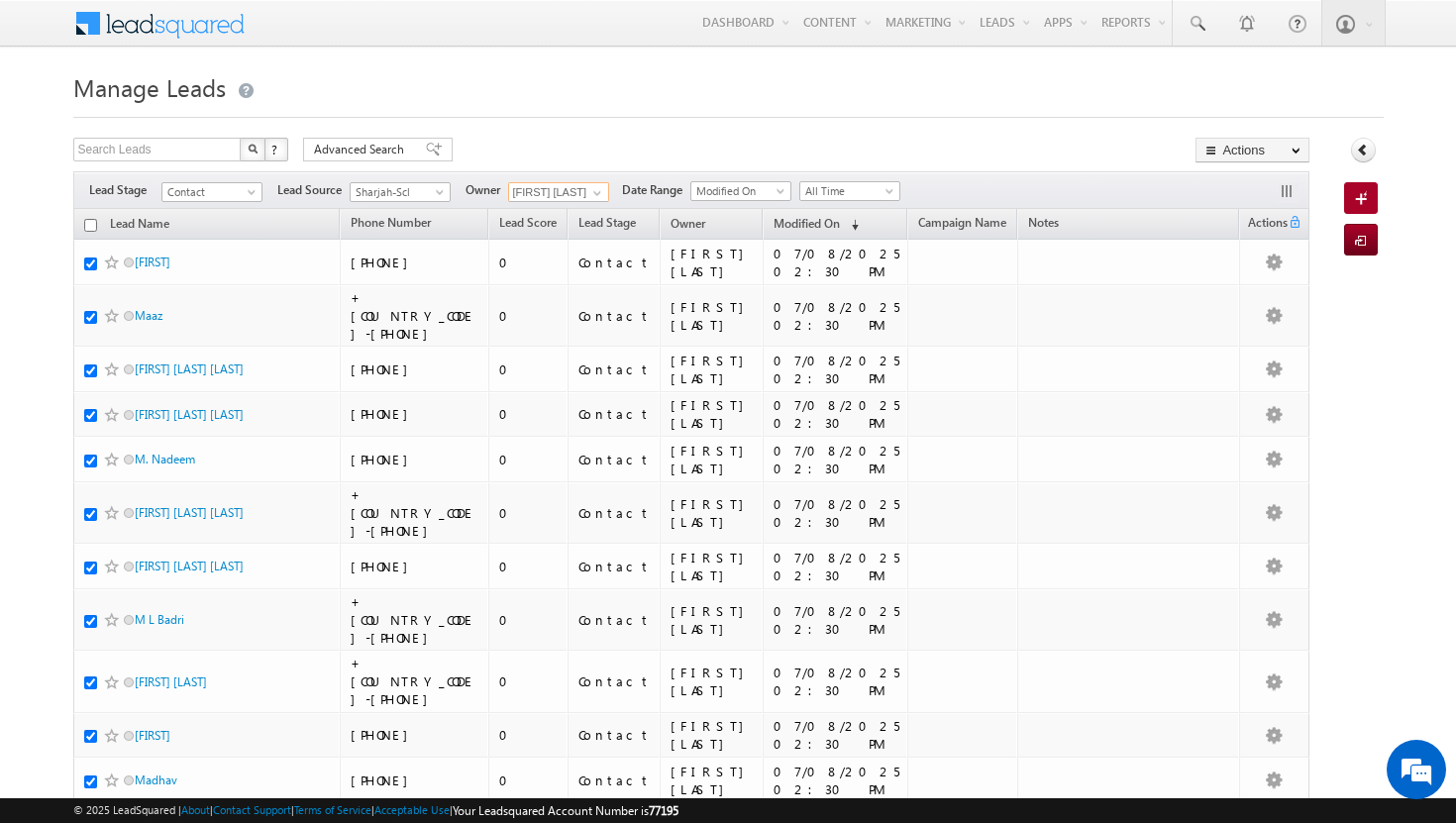 checkbox on "true" 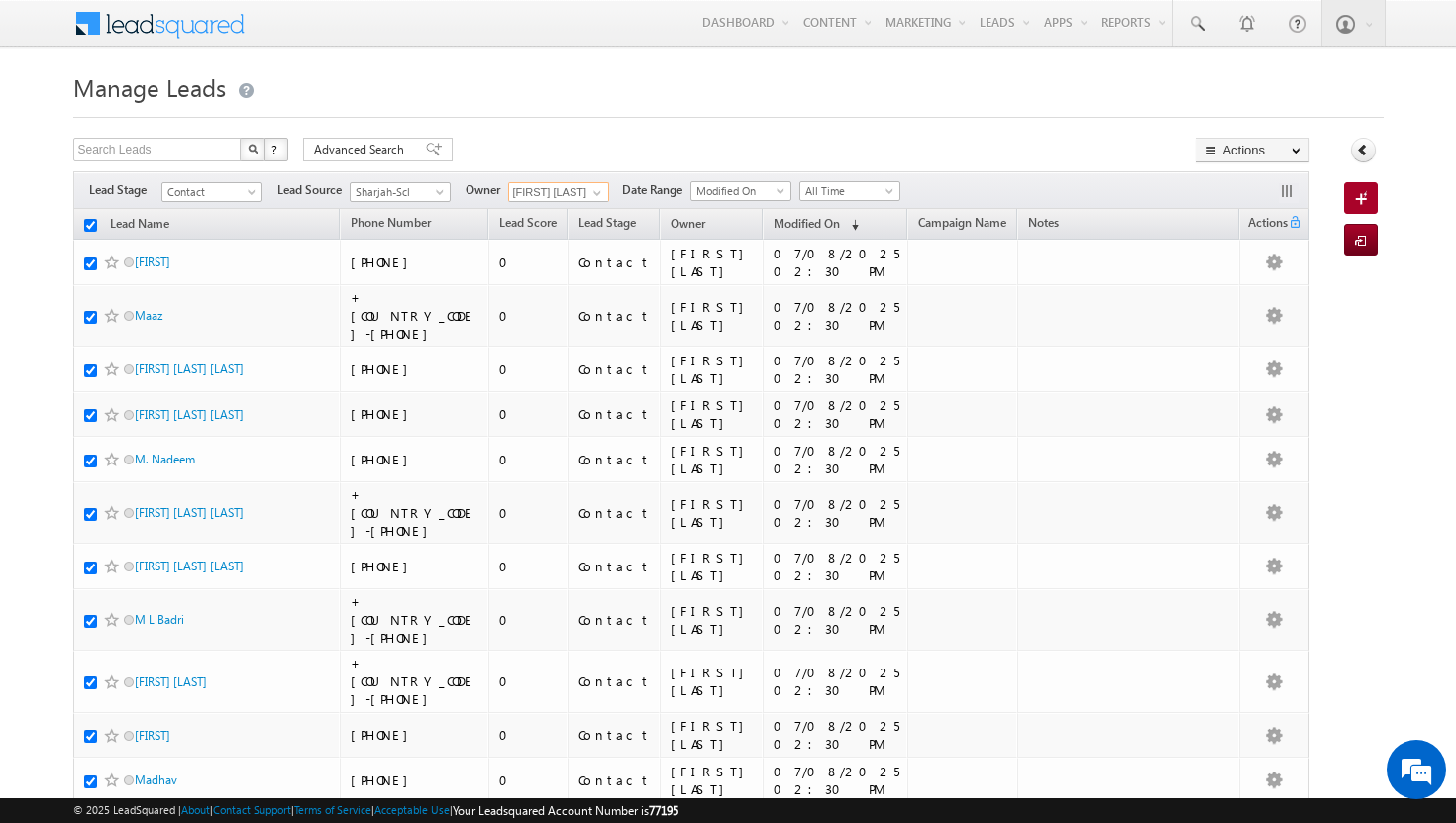 checkbox on "true" 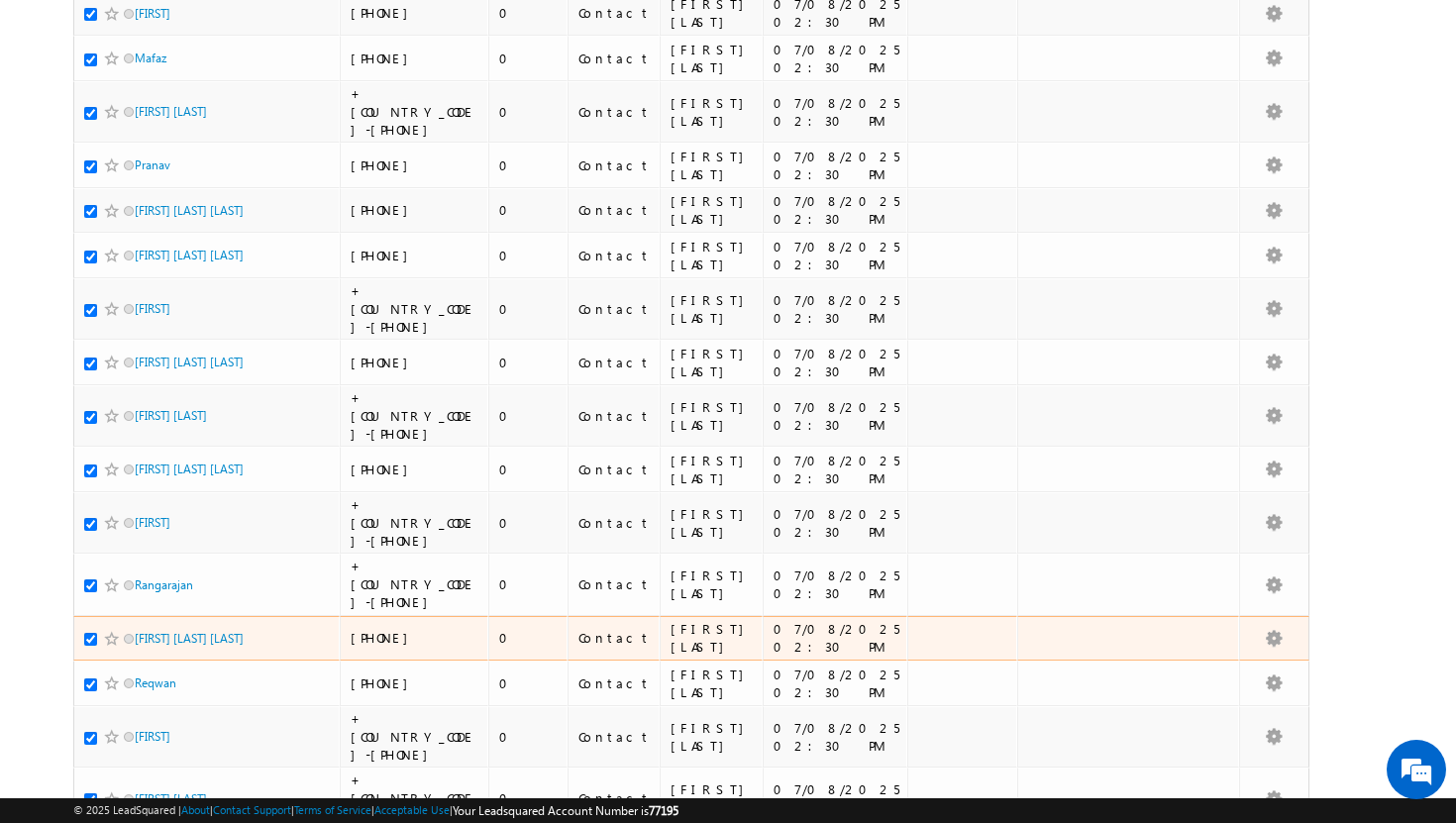scroll, scrollTop: 0, scrollLeft: 0, axis: both 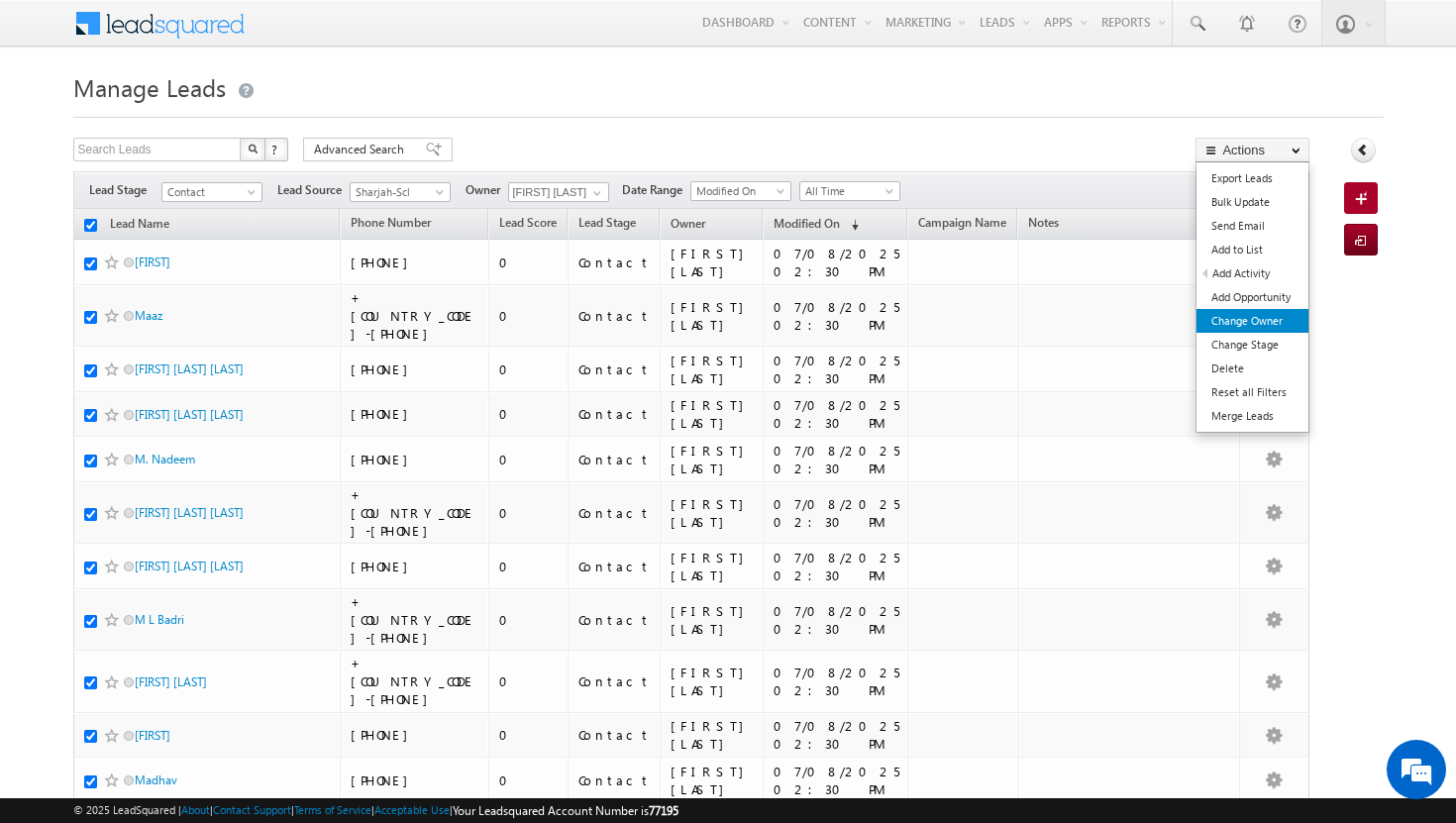 click on "Change Owner" at bounding box center (1252, 321) 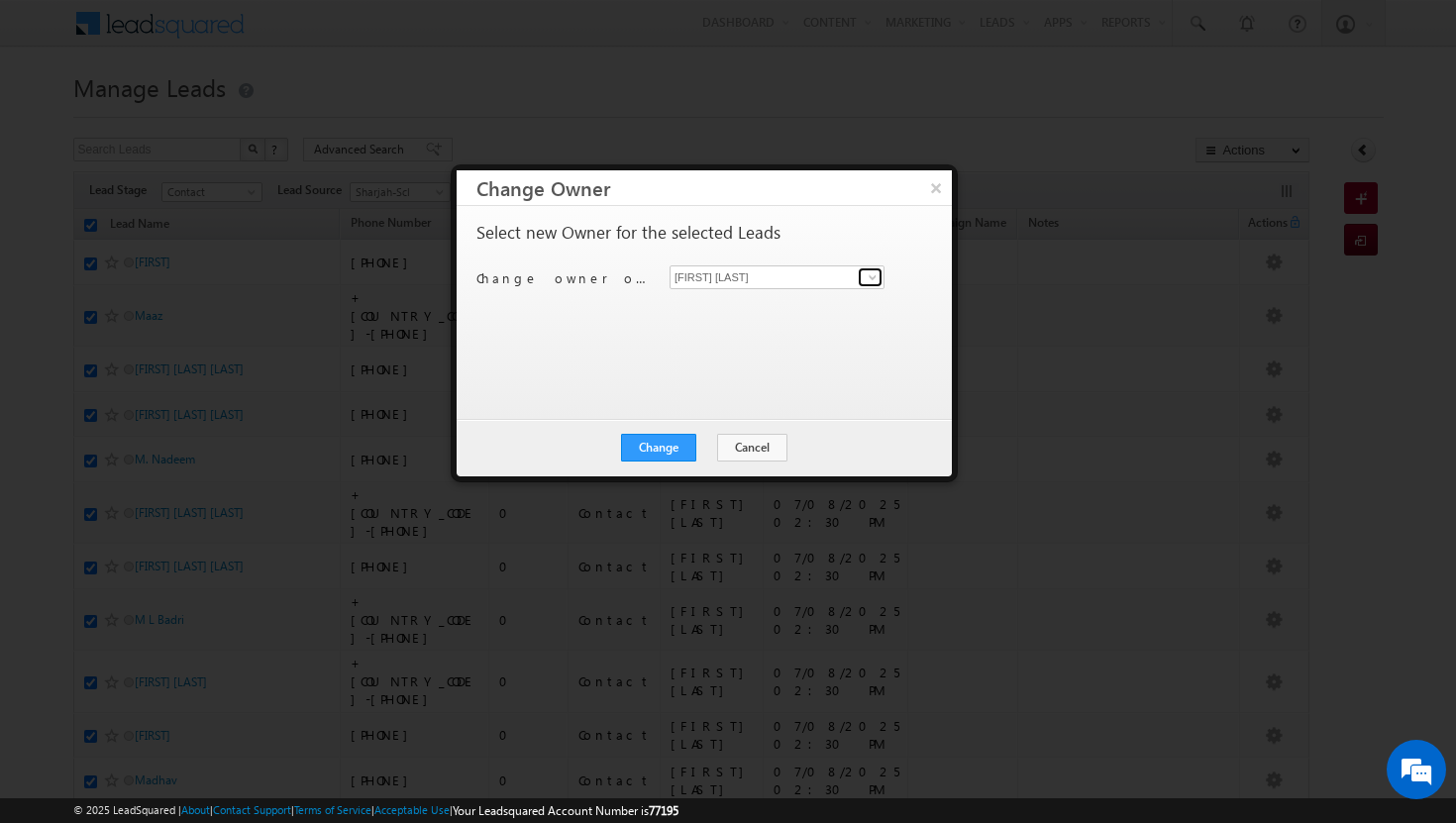 click at bounding box center [873, 277] 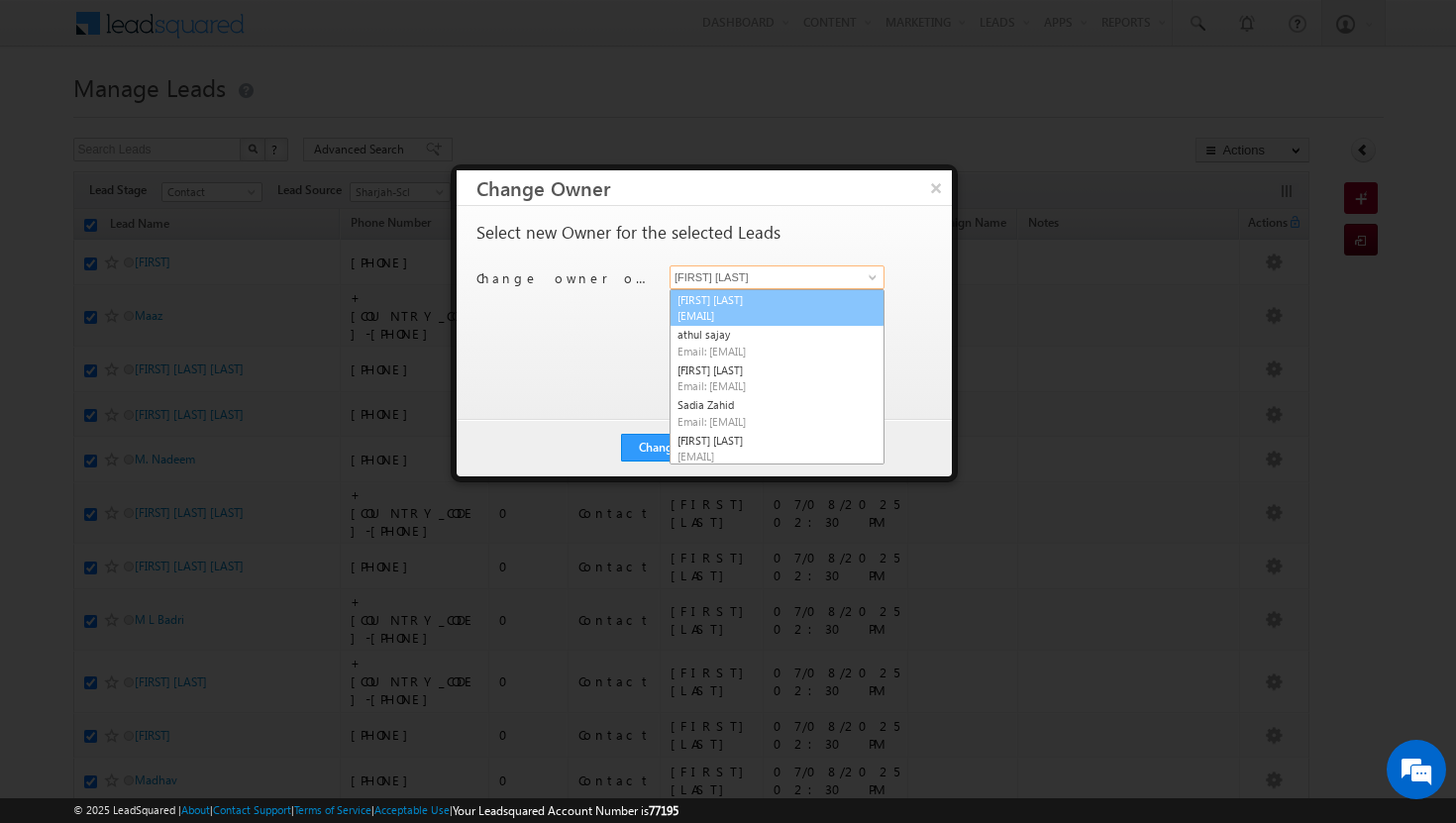 click on "Email: [EMAIL]" at bounding box center [777, 308] 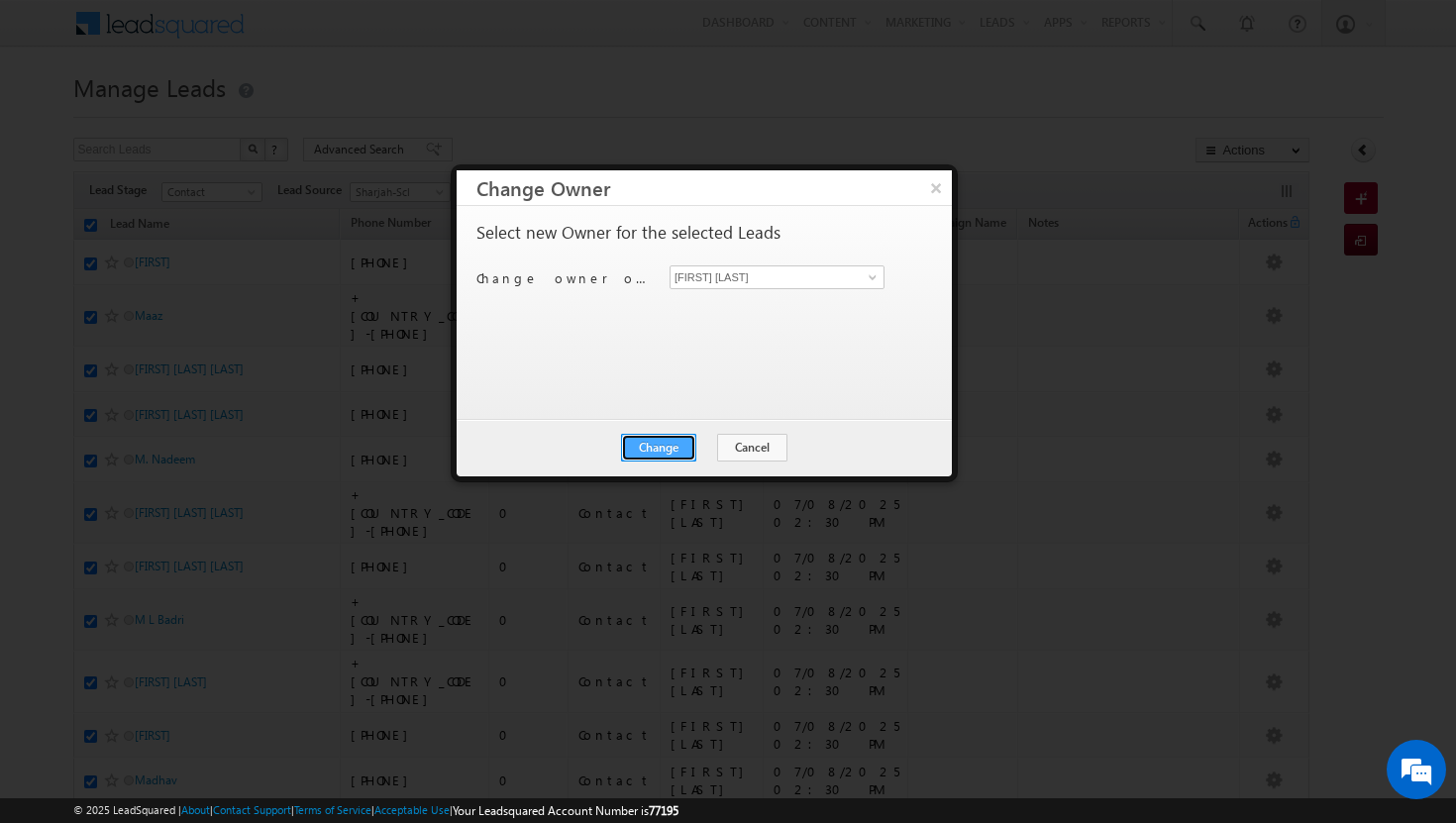 click on "Change" at bounding box center [659, 448] 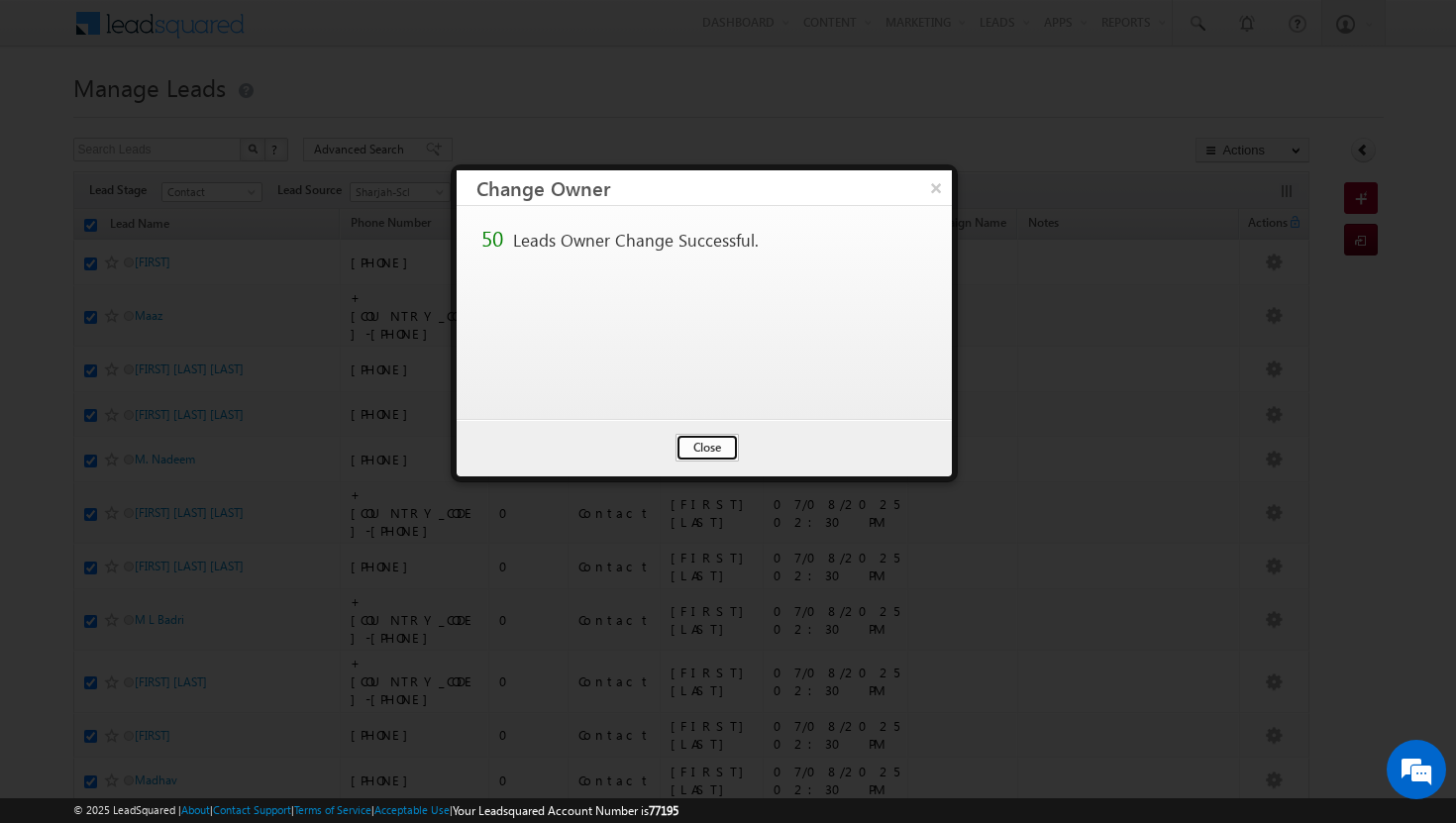 click on "Close" at bounding box center (707, 448) 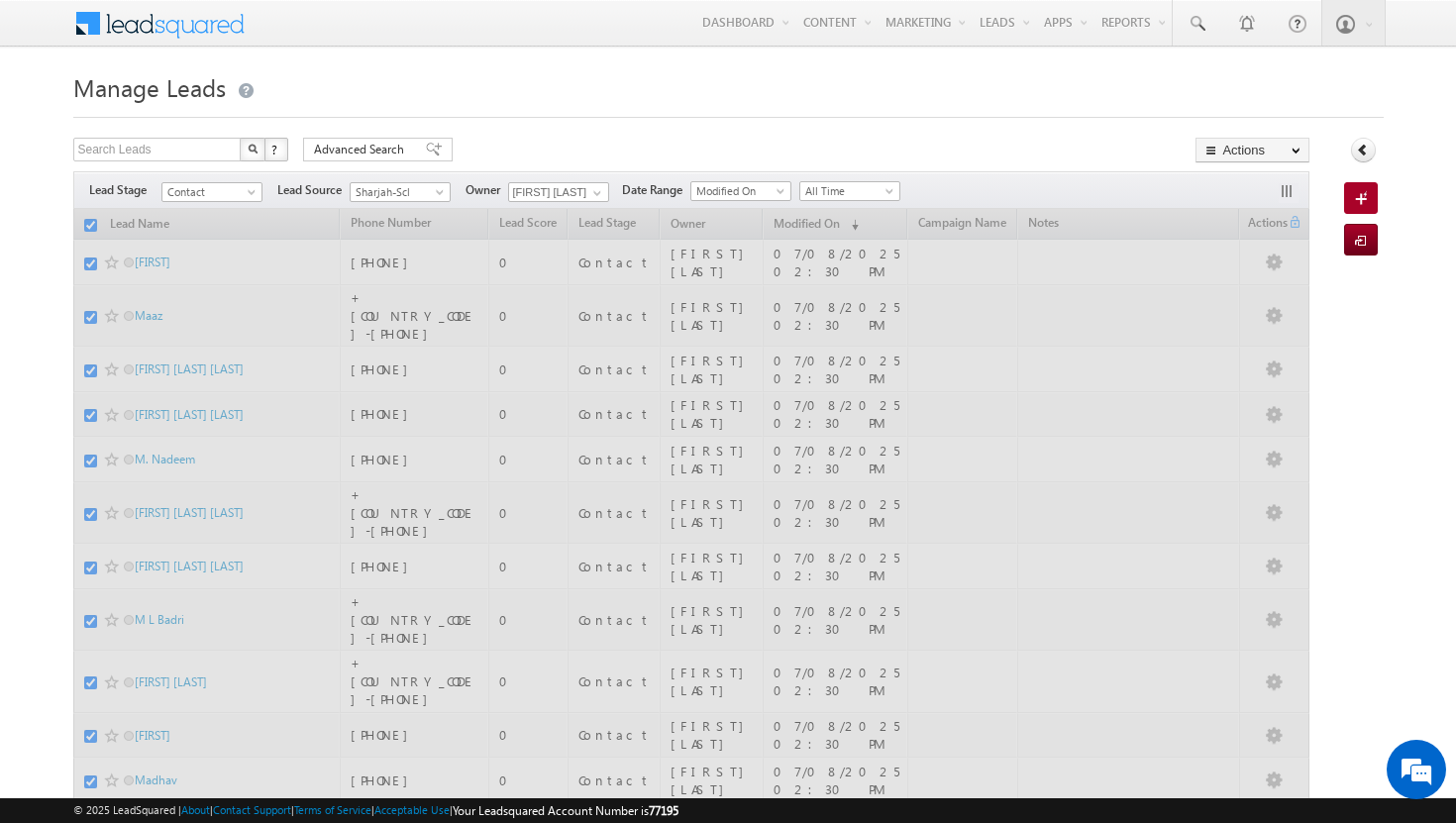 checkbox on "false" 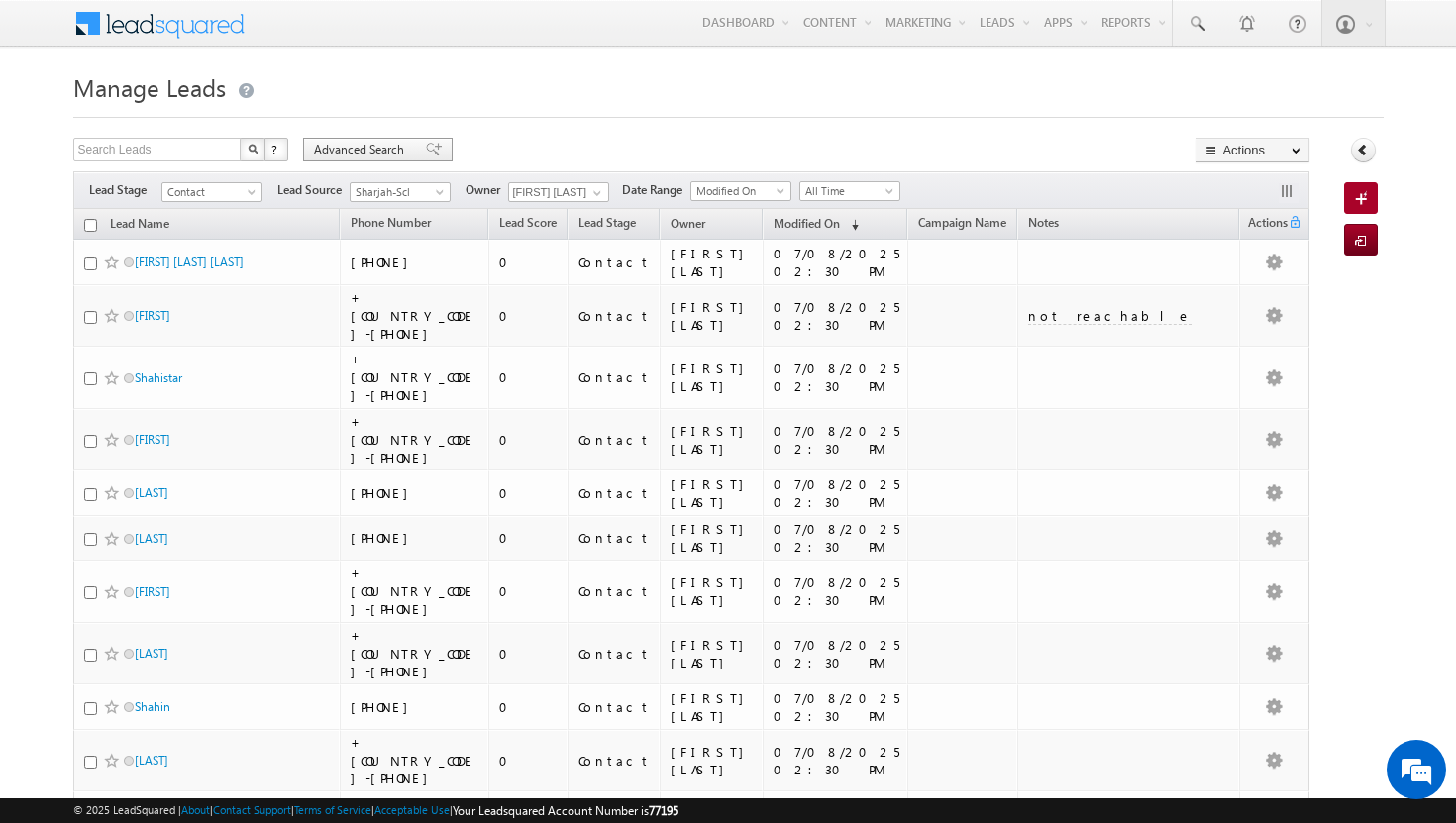 click at bounding box center [434, 150] 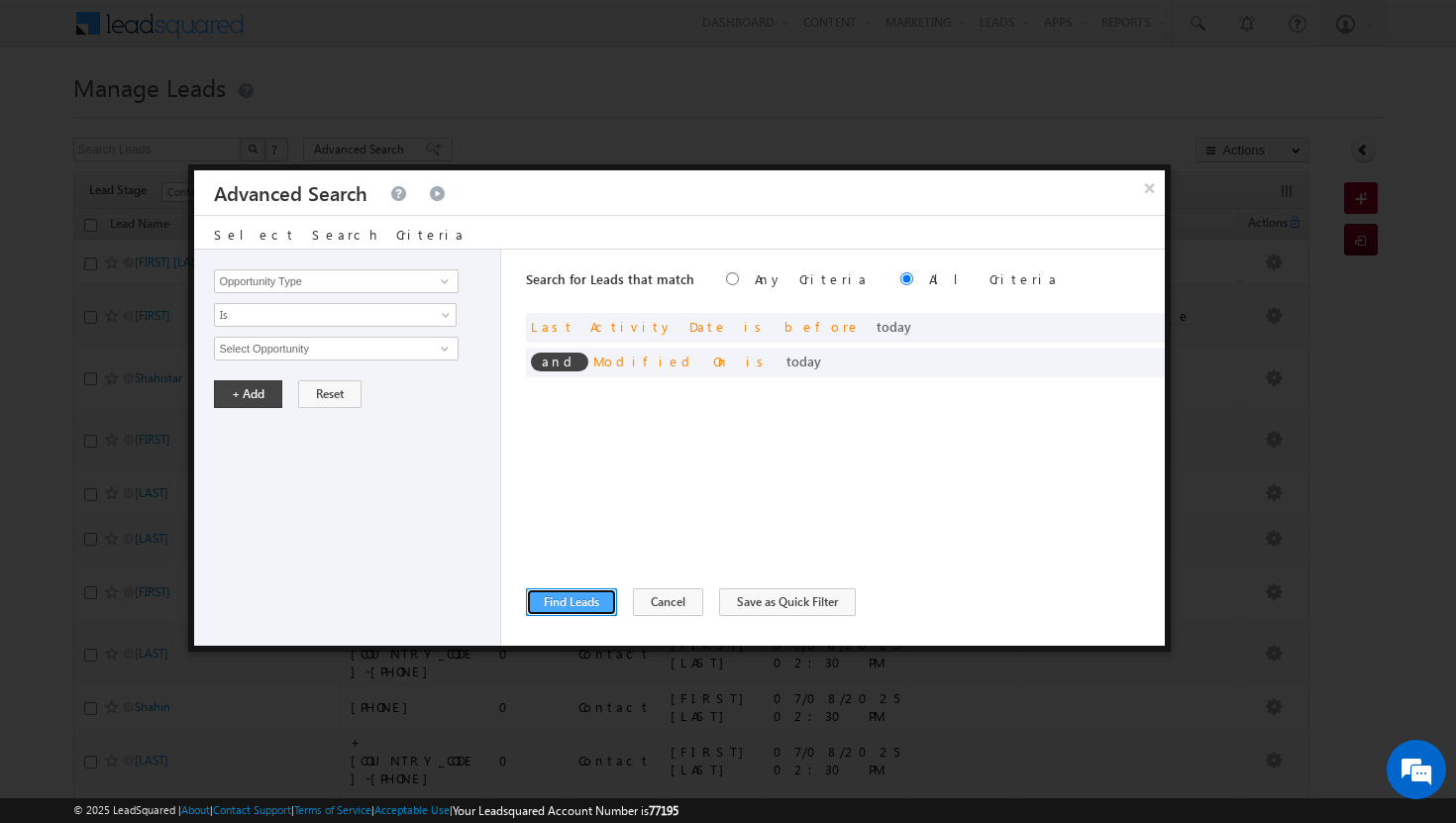 click on "Find Leads" at bounding box center (572, 602) 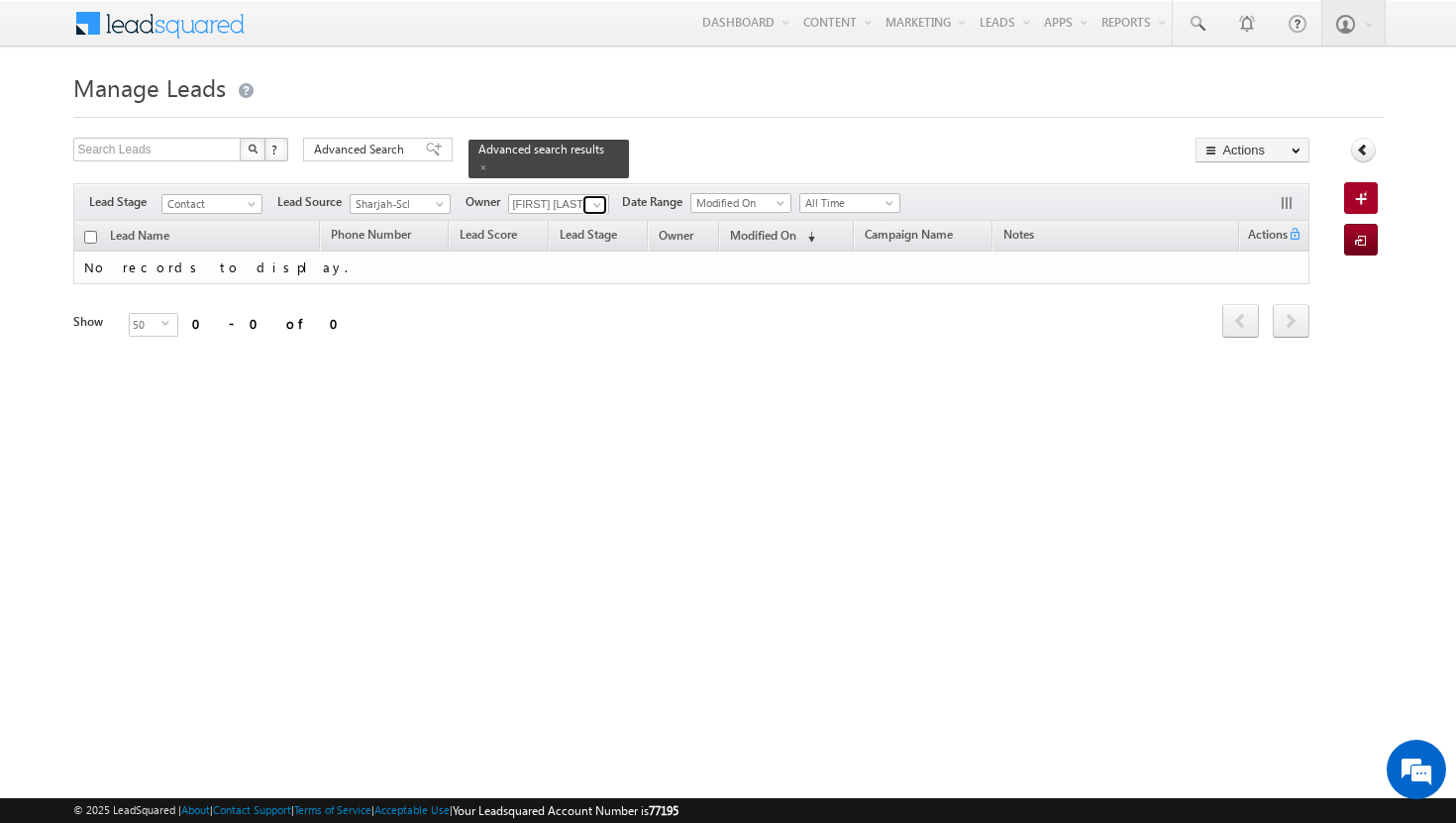click at bounding box center (597, 205) 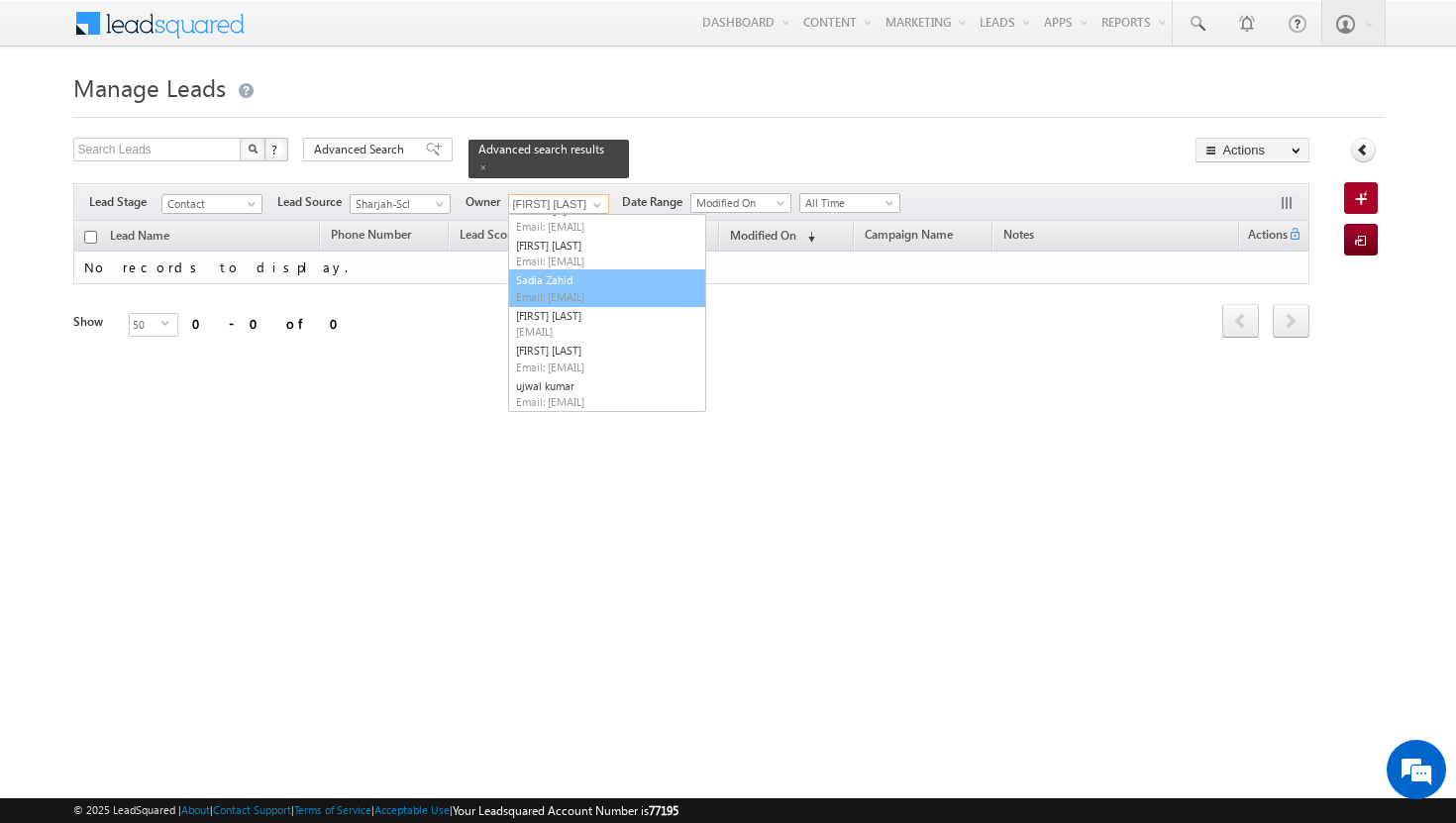 scroll, scrollTop: 91, scrollLeft: 0, axis: vertical 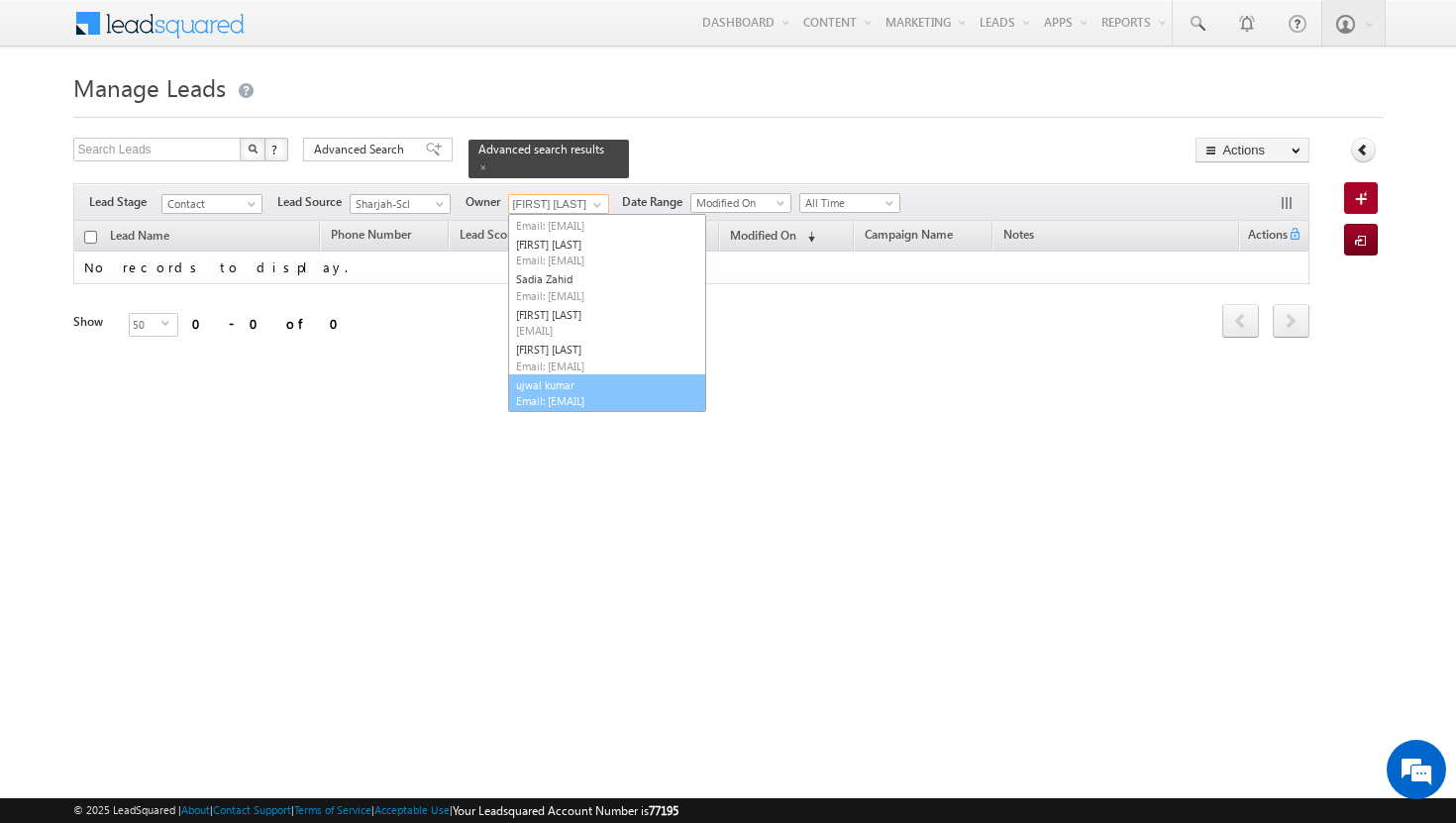 click on "Email: [EMAIL]" at bounding box center [605, 400] 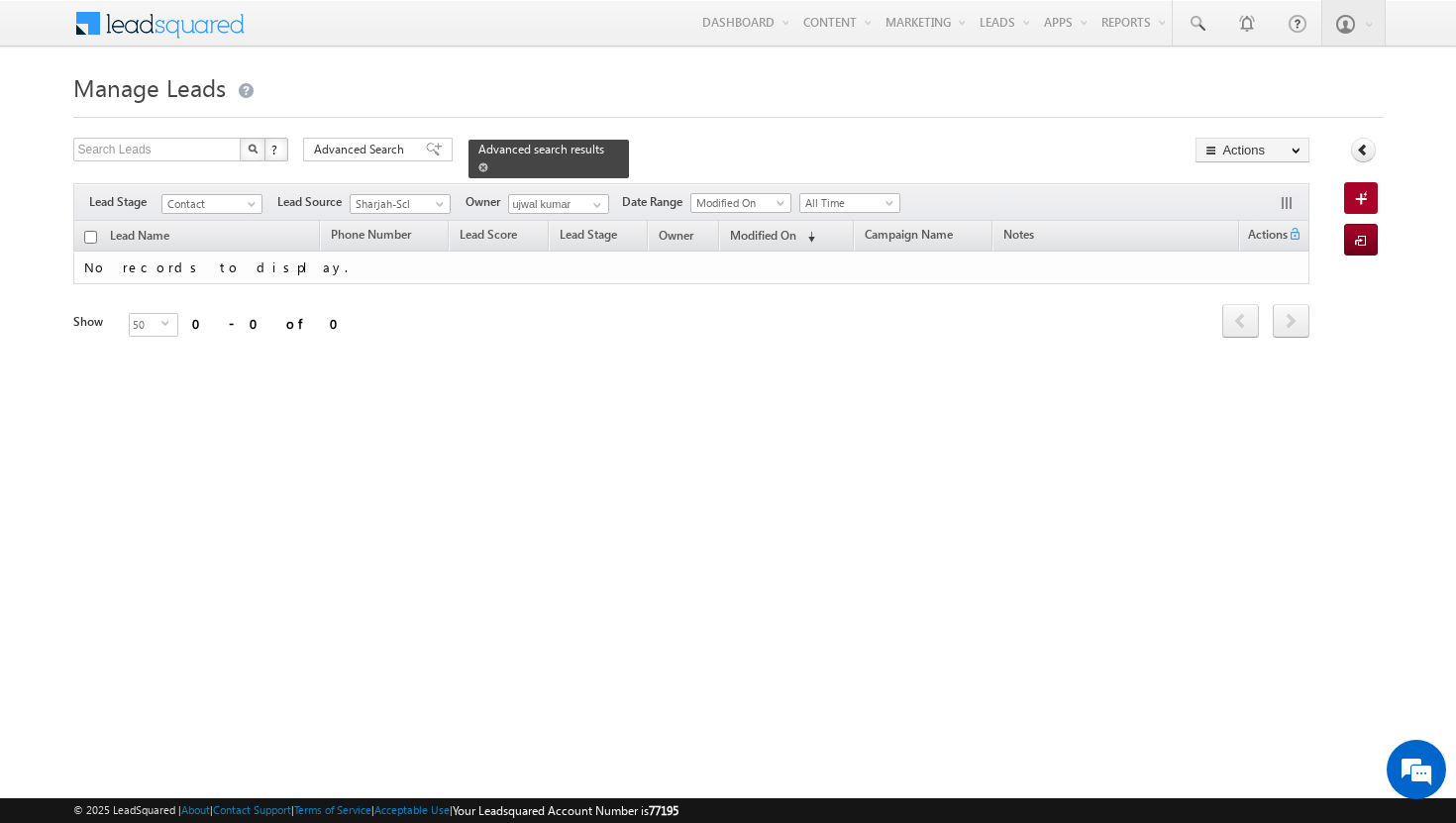 click at bounding box center (483, 167) 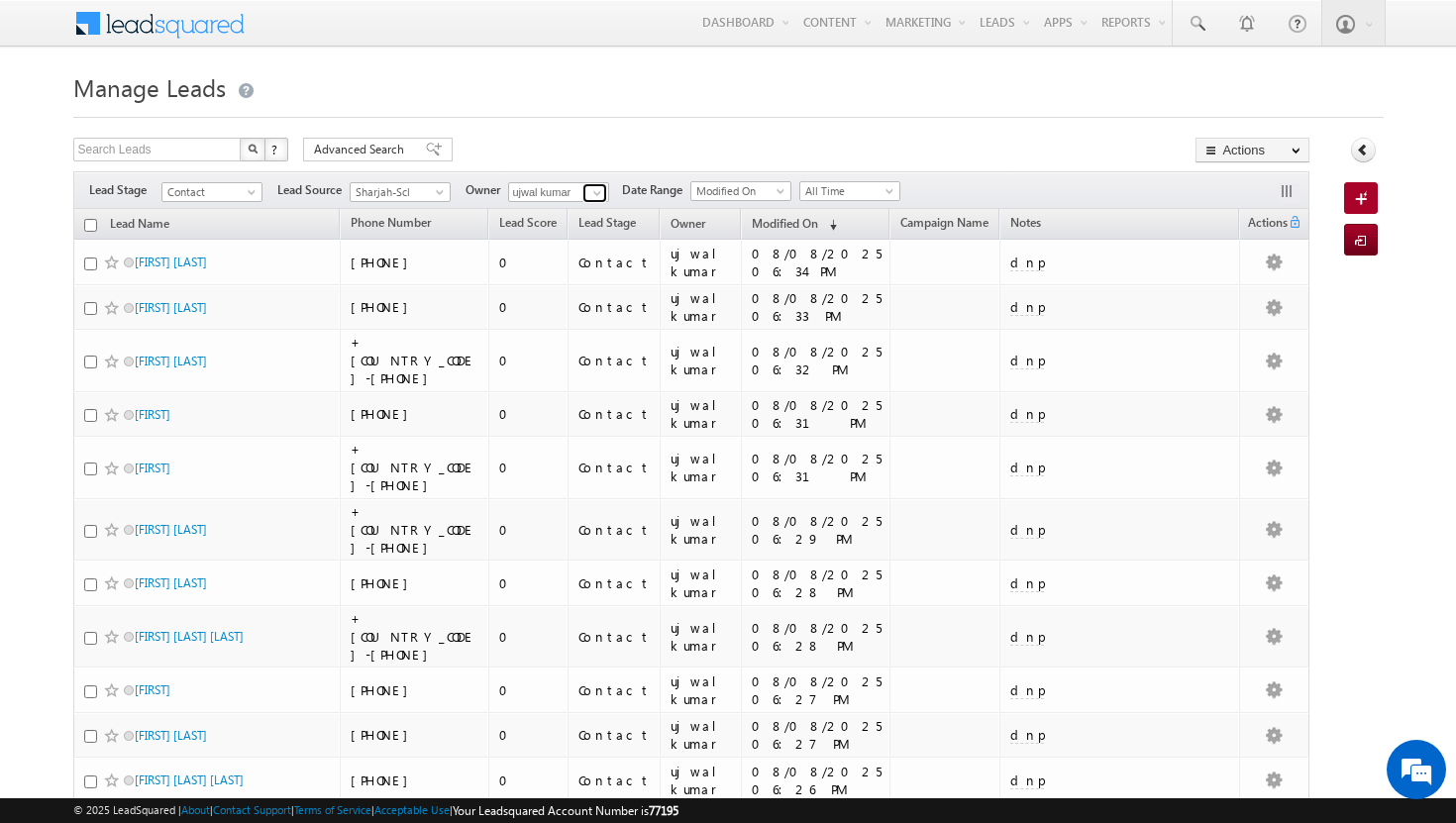 click at bounding box center (597, 193) 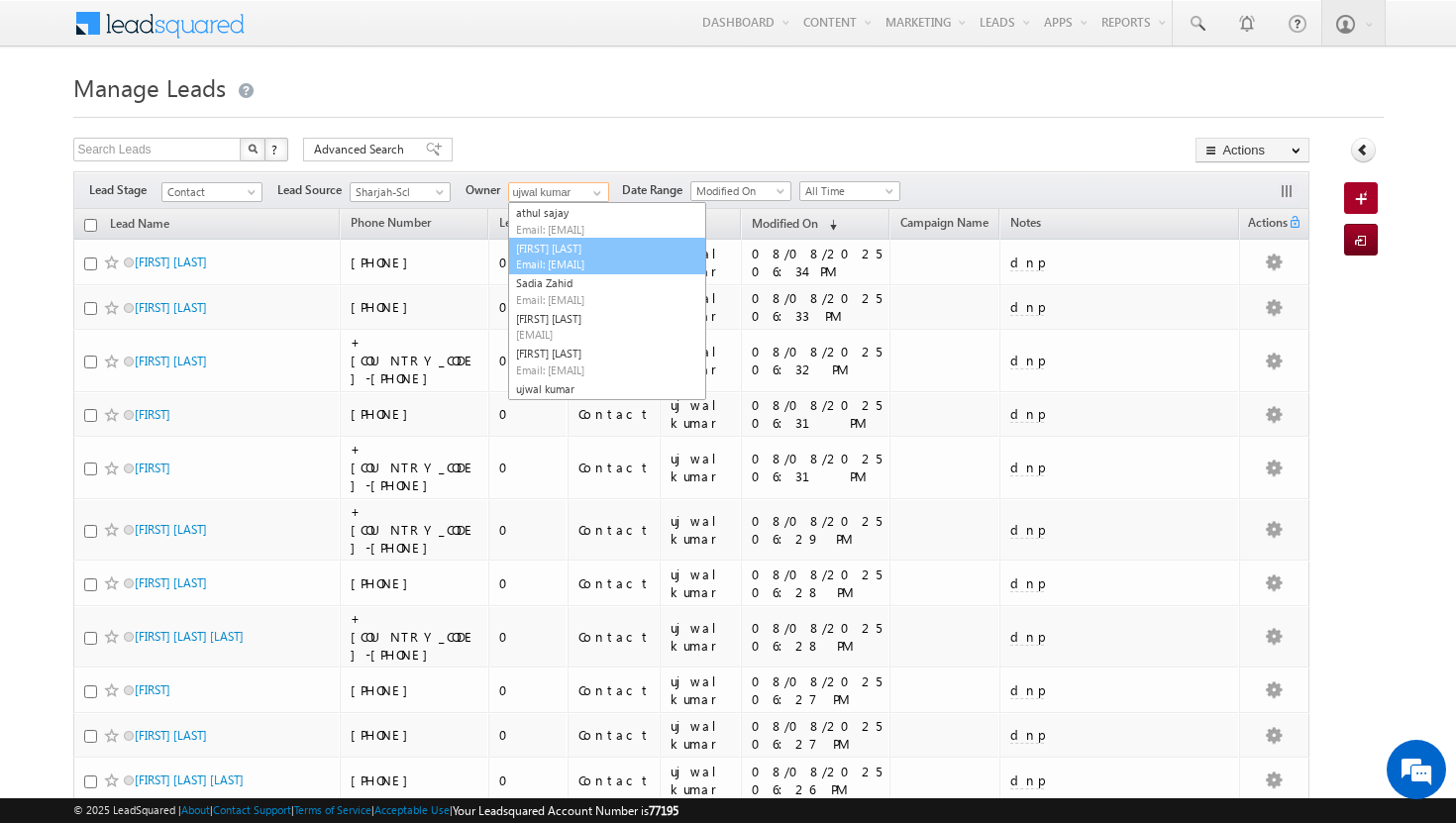 scroll, scrollTop: 55, scrollLeft: 0, axis: vertical 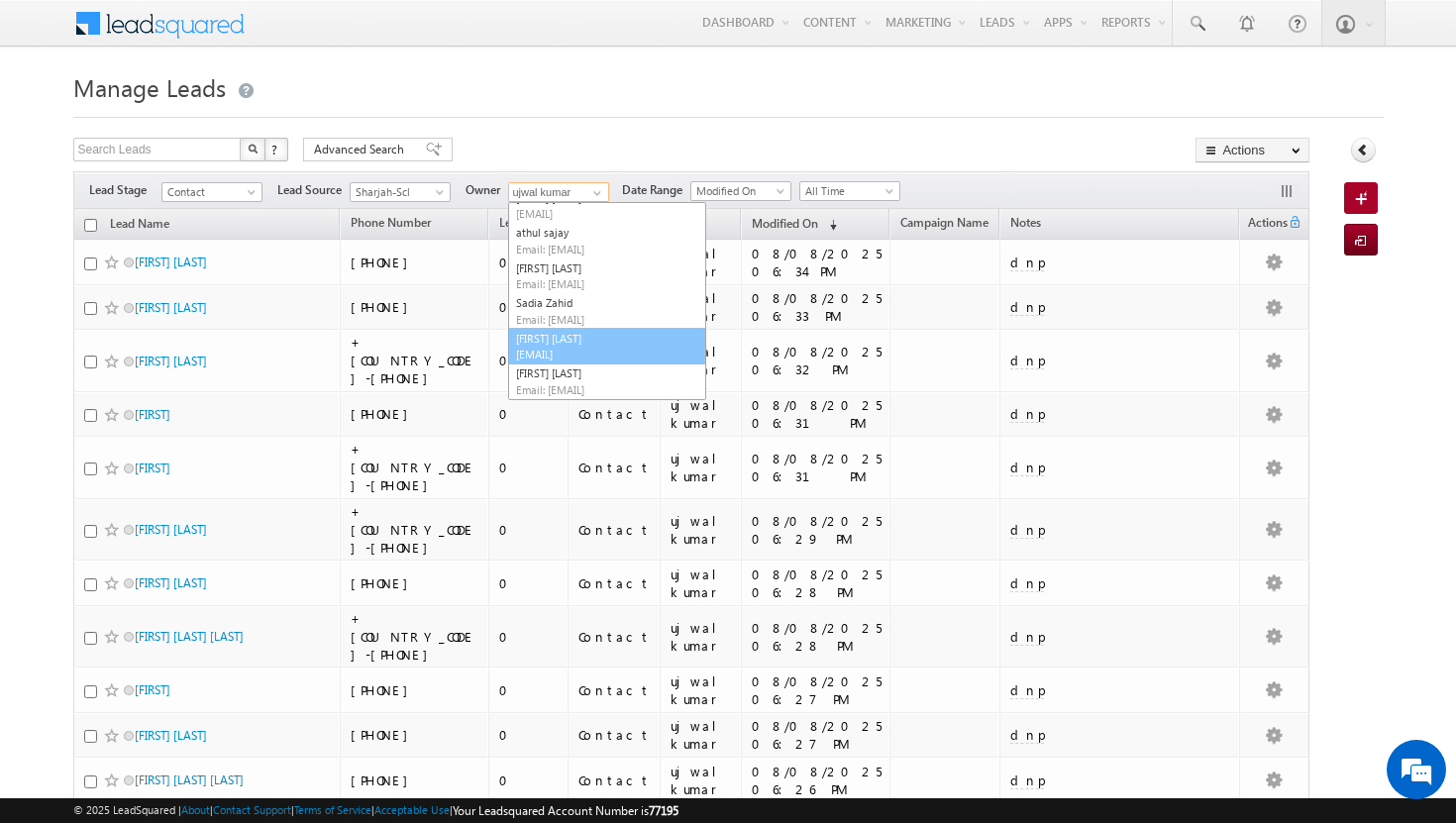 click on "Email: [EMAIL]" at bounding box center [607, 347] 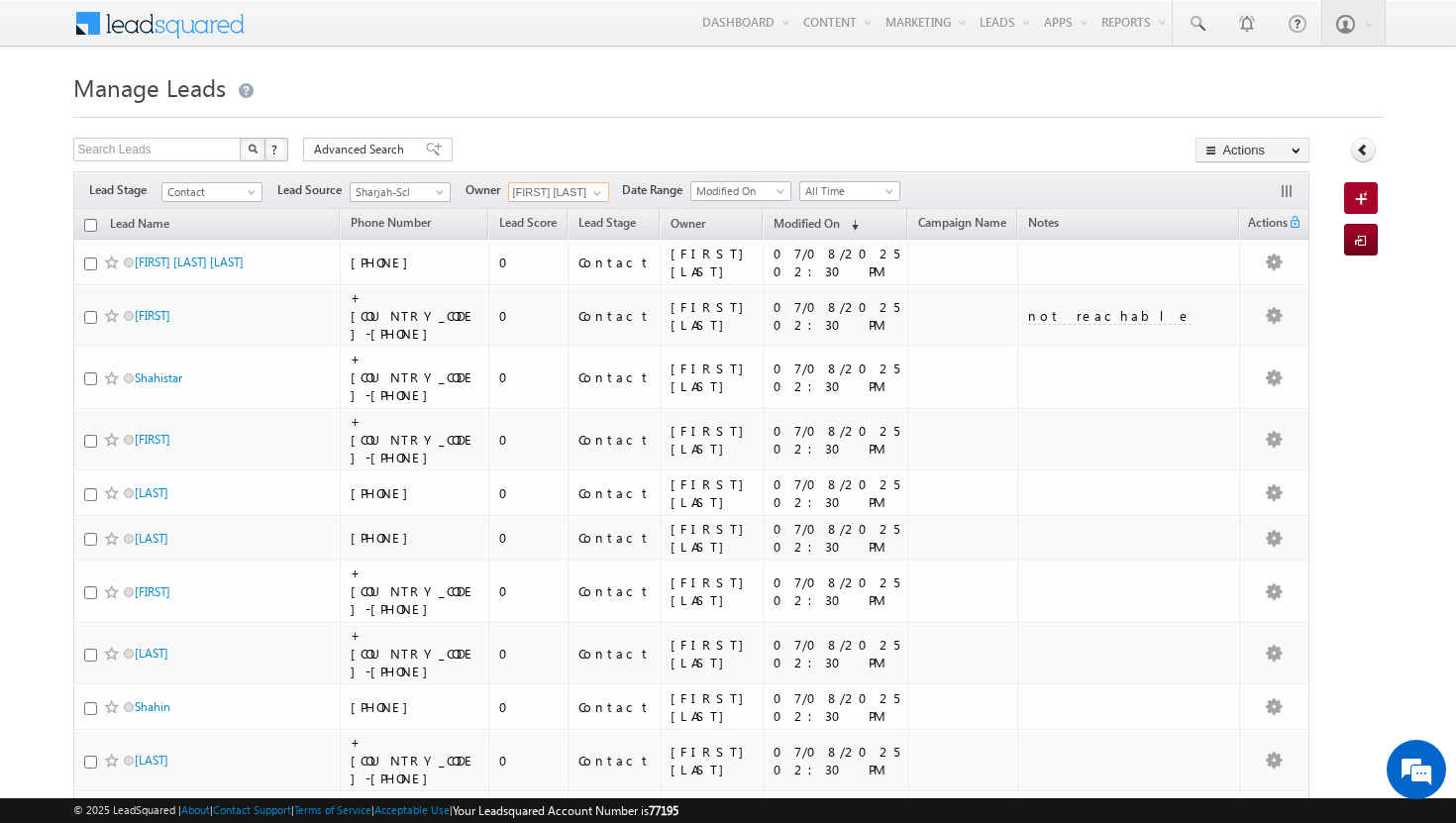 click at bounding box center [90, 225] 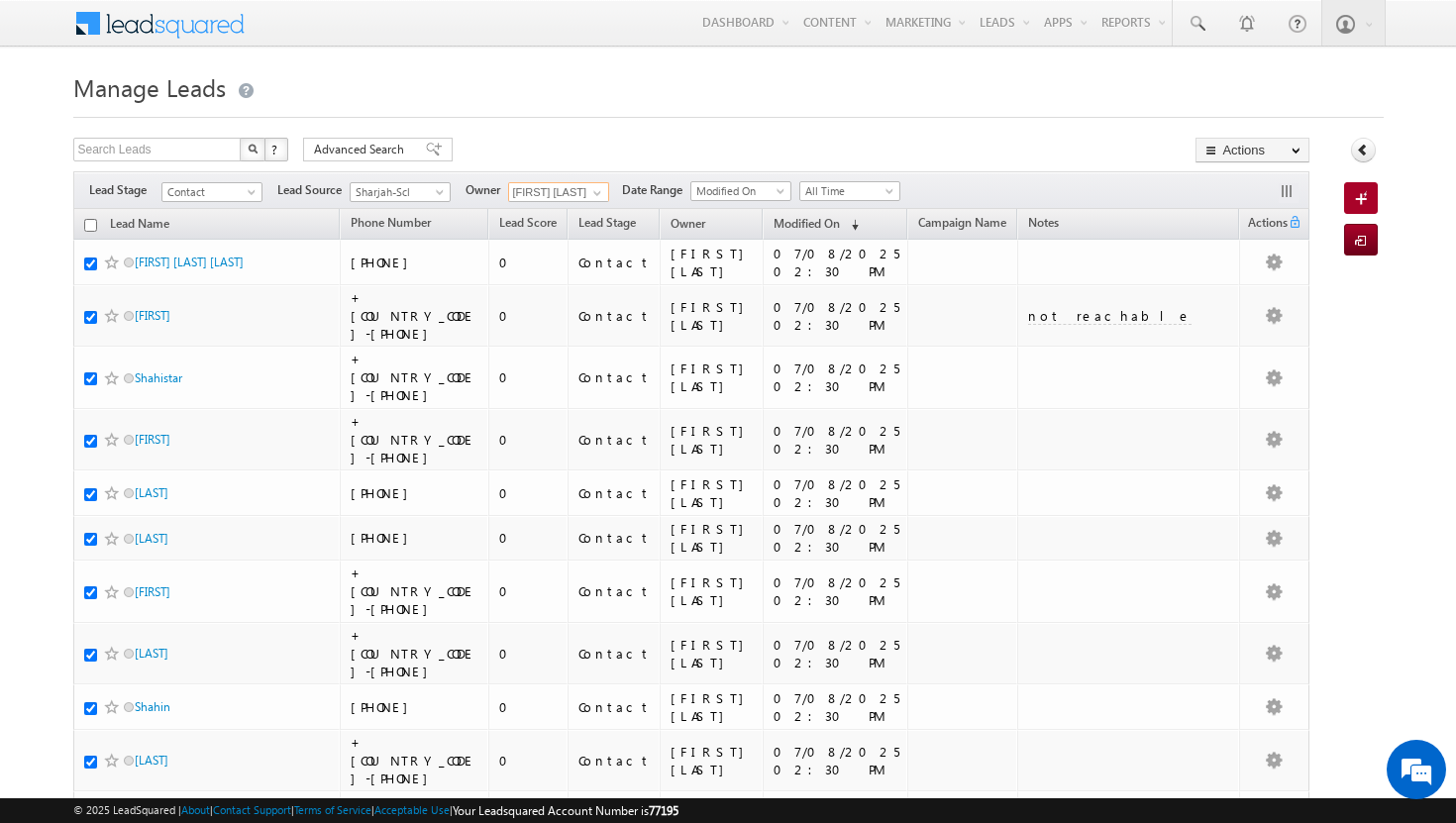 checkbox on "true" 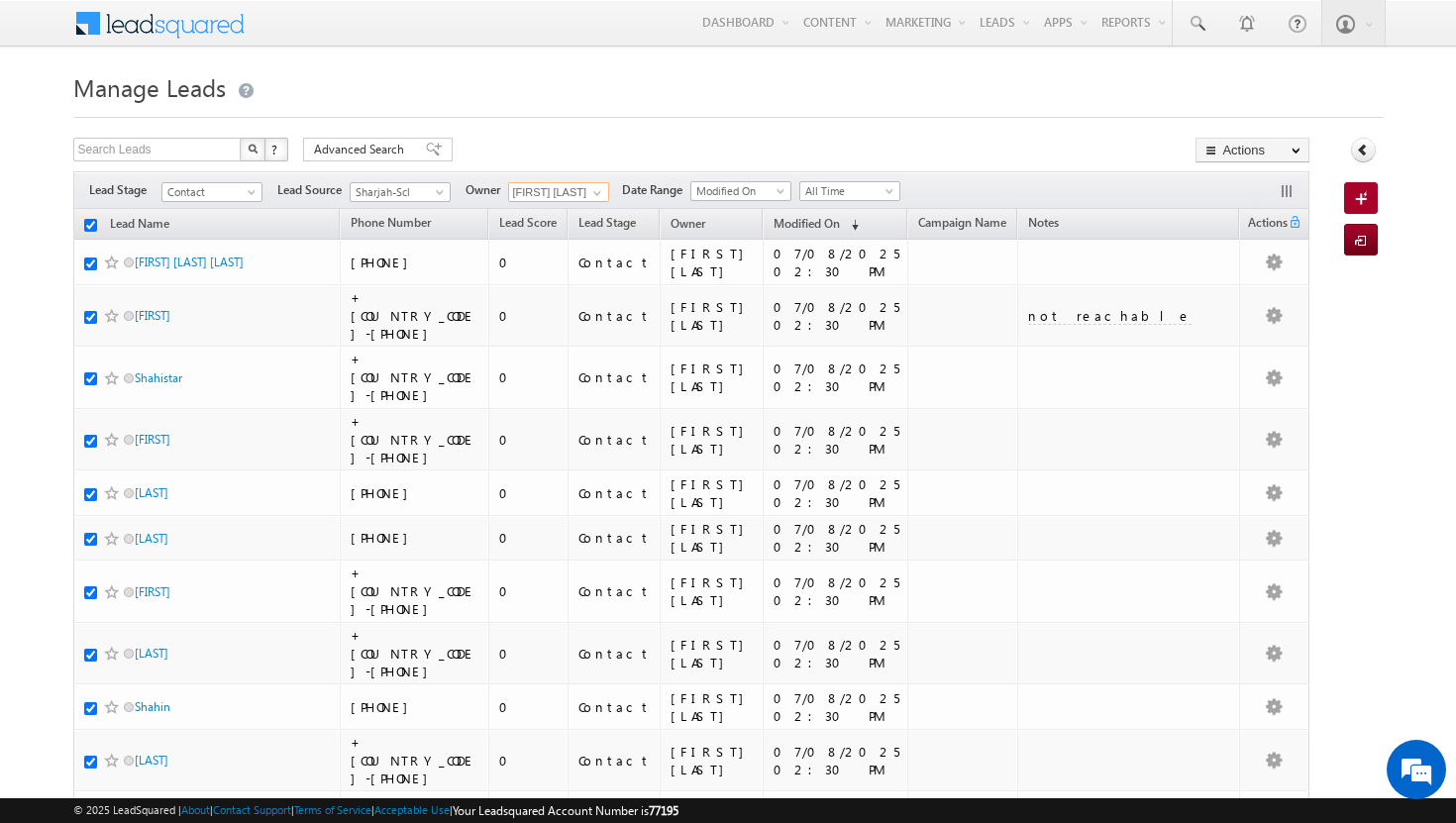 checkbox on "true" 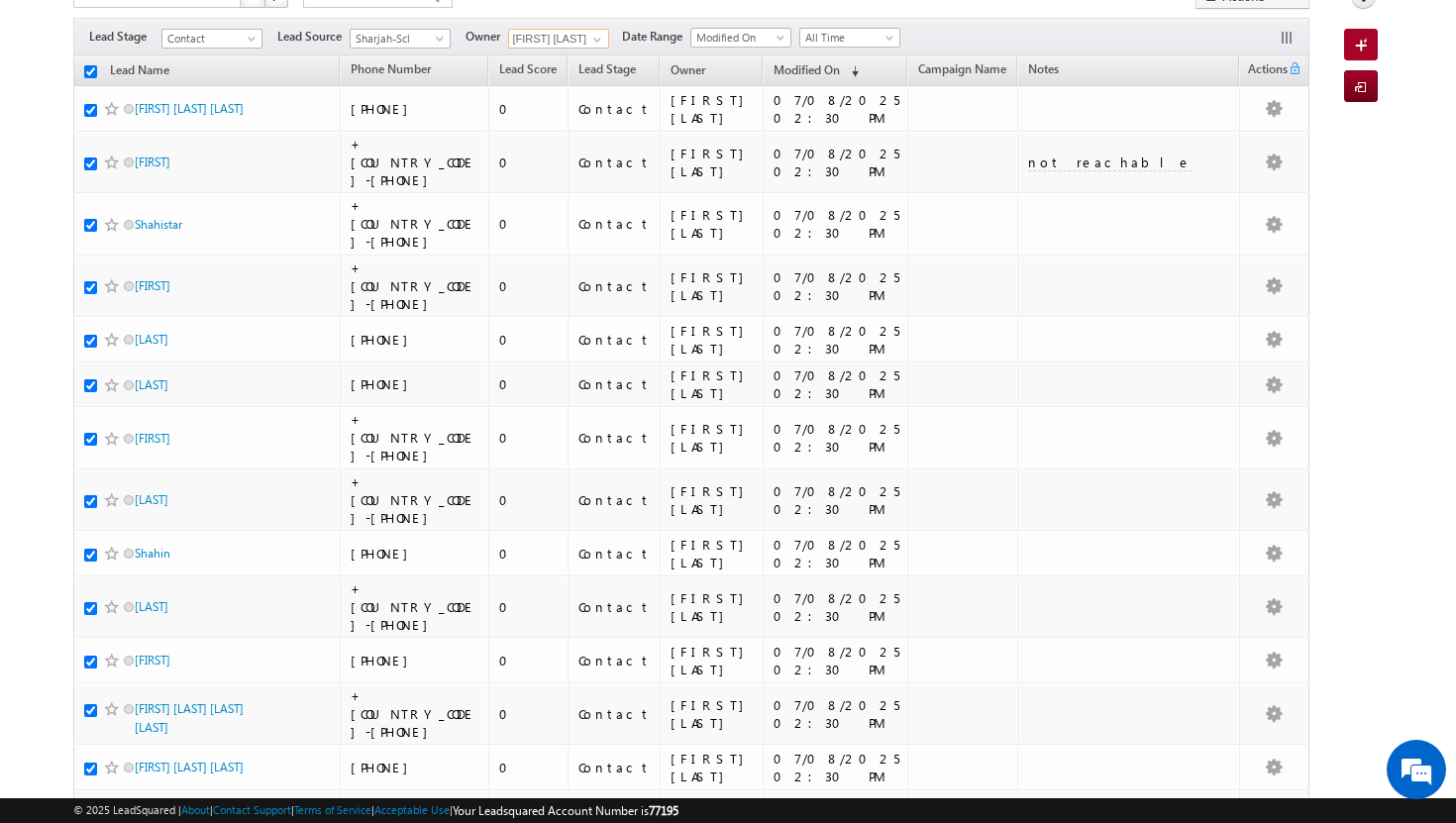 scroll, scrollTop: 0, scrollLeft: 0, axis: both 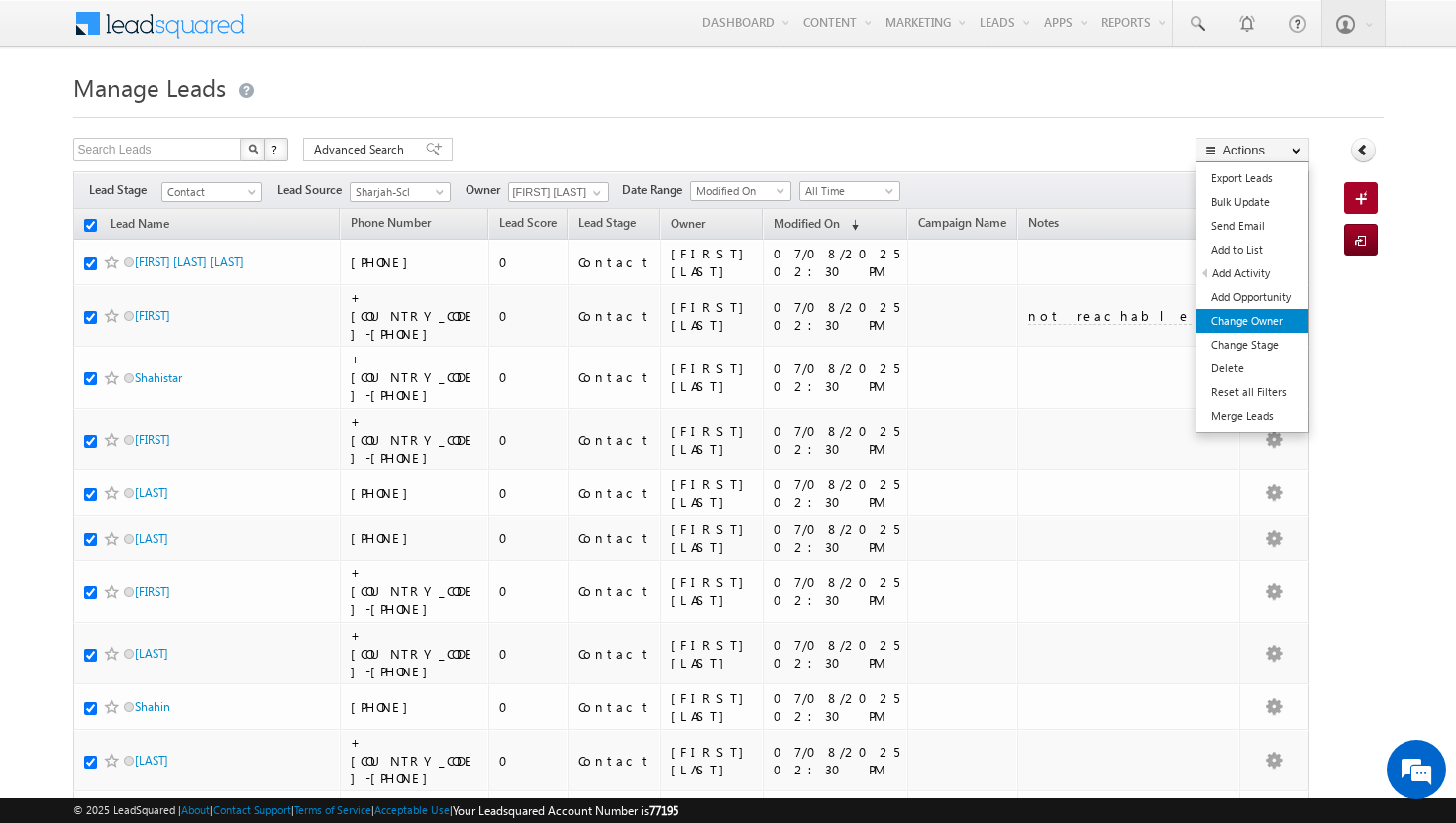click on "Change Owner" at bounding box center [1252, 321] 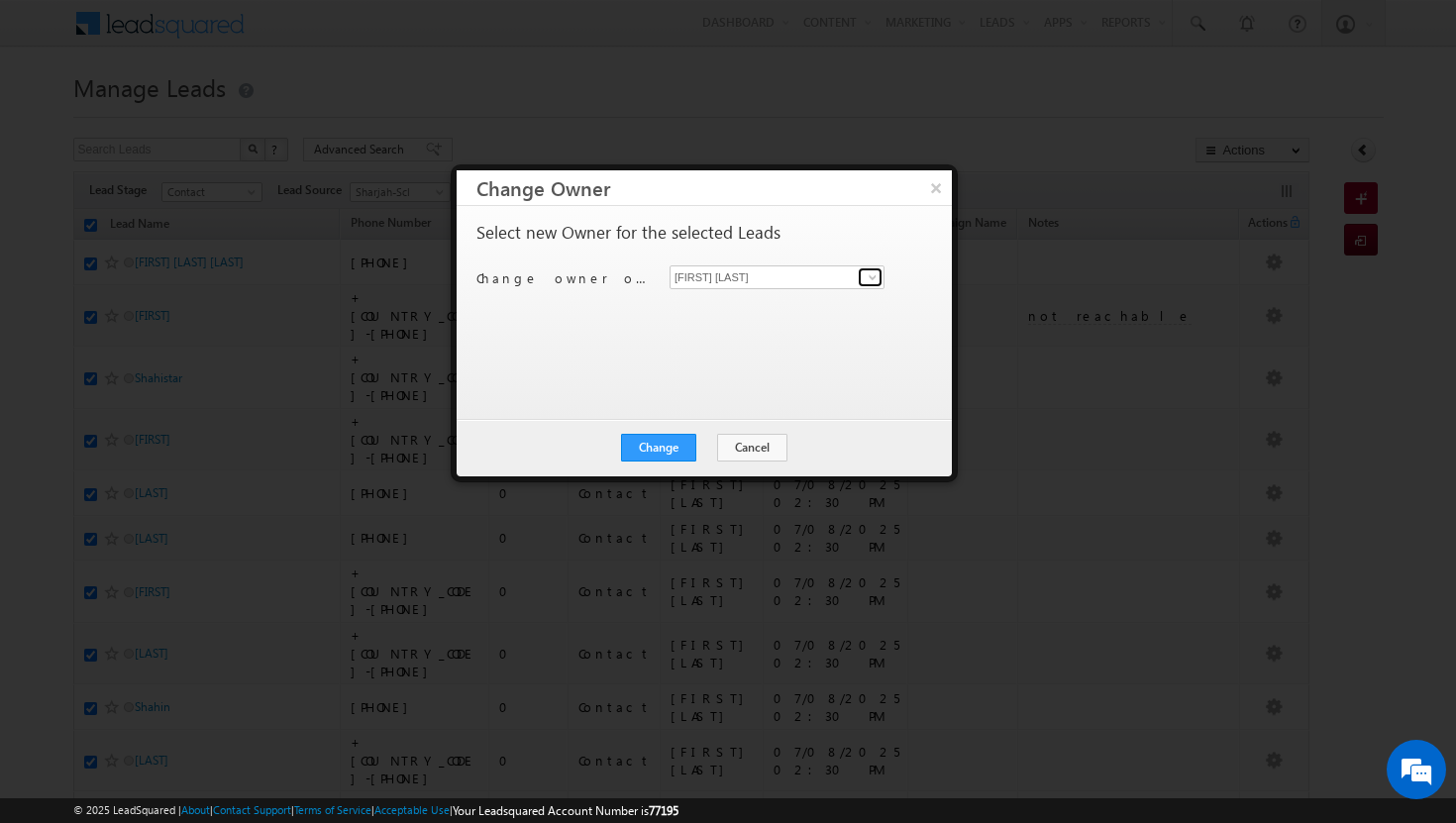 click at bounding box center (873, 277) 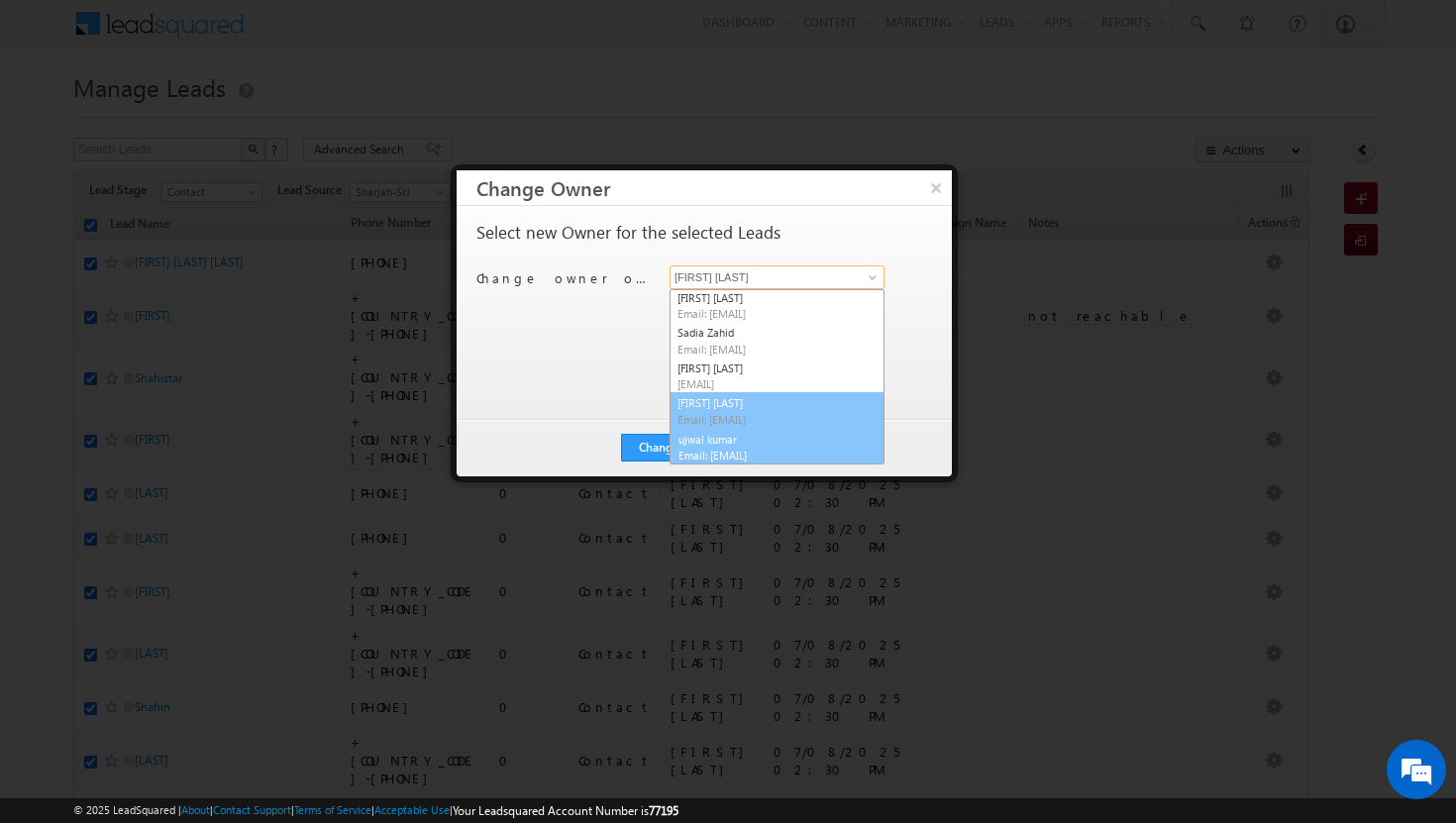 scroll, scrollTop: 73, scrollLeft: 0, axis: vertical 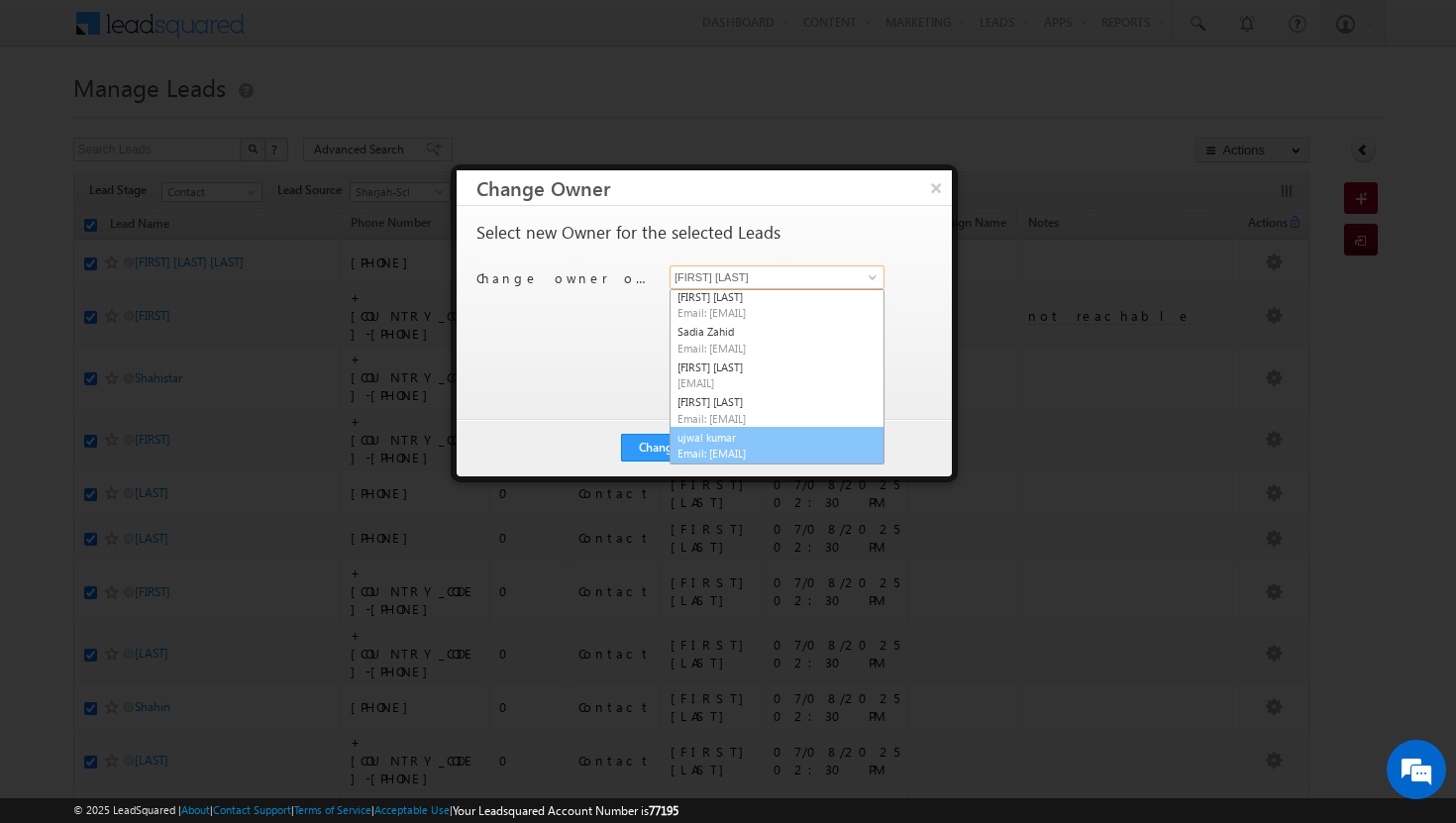 click on "[FIRST] [LAST] [EMAIL]" at bounding box center (777, 446) 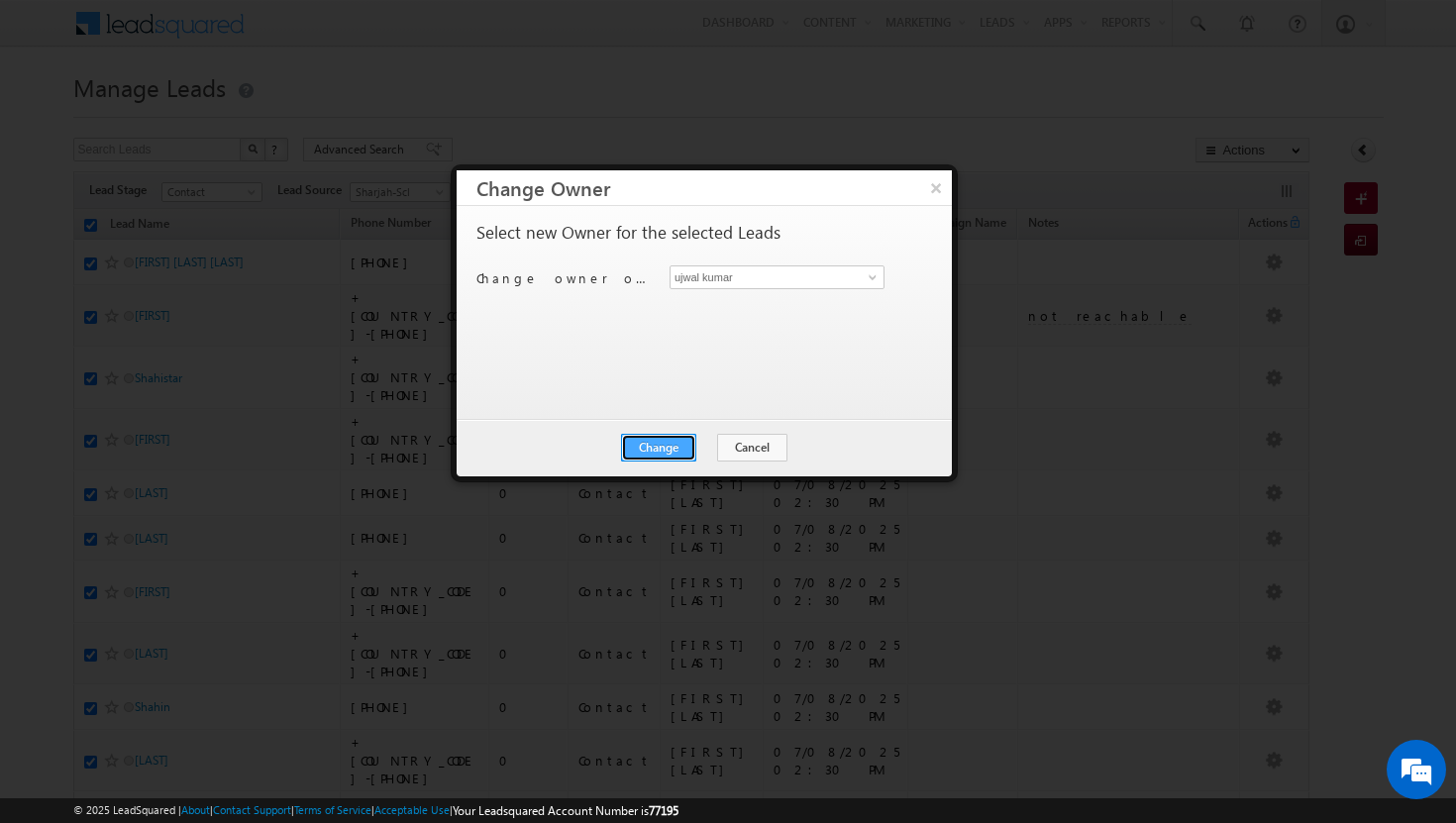 click on "Change" at bounding box center (659, 448) 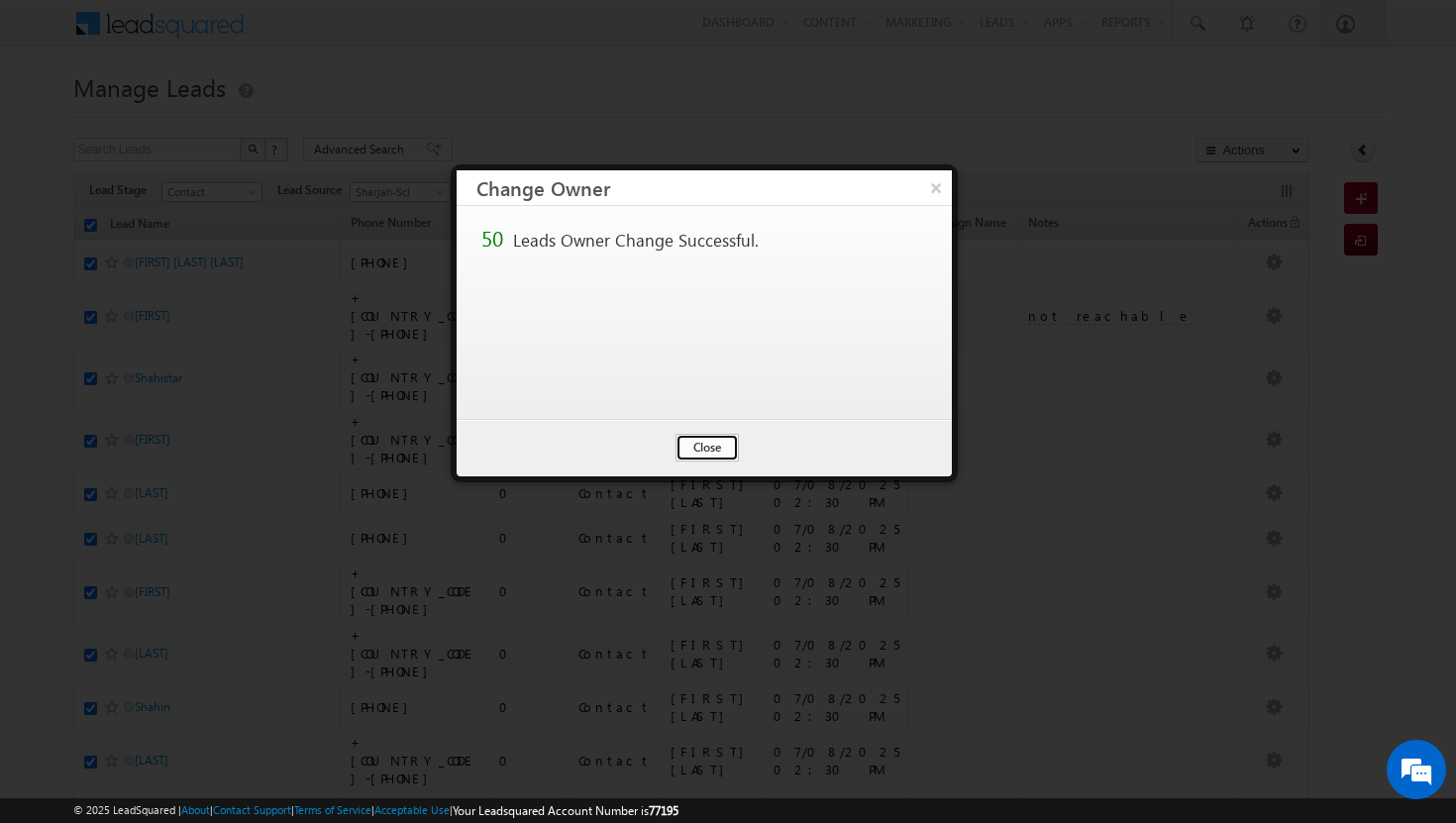click on "Close" at bounding box center (707, 448) 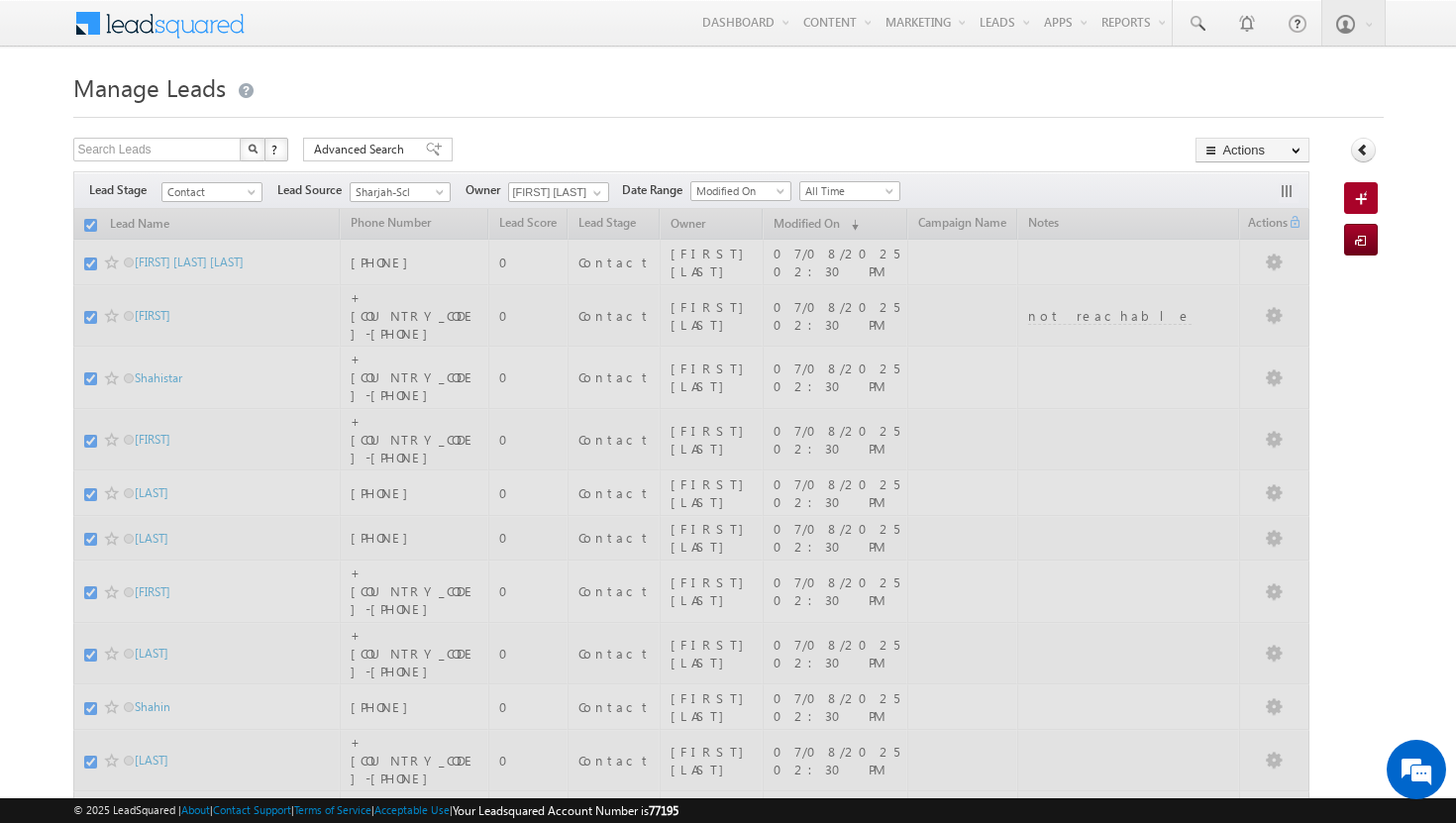 checkbox on "false" 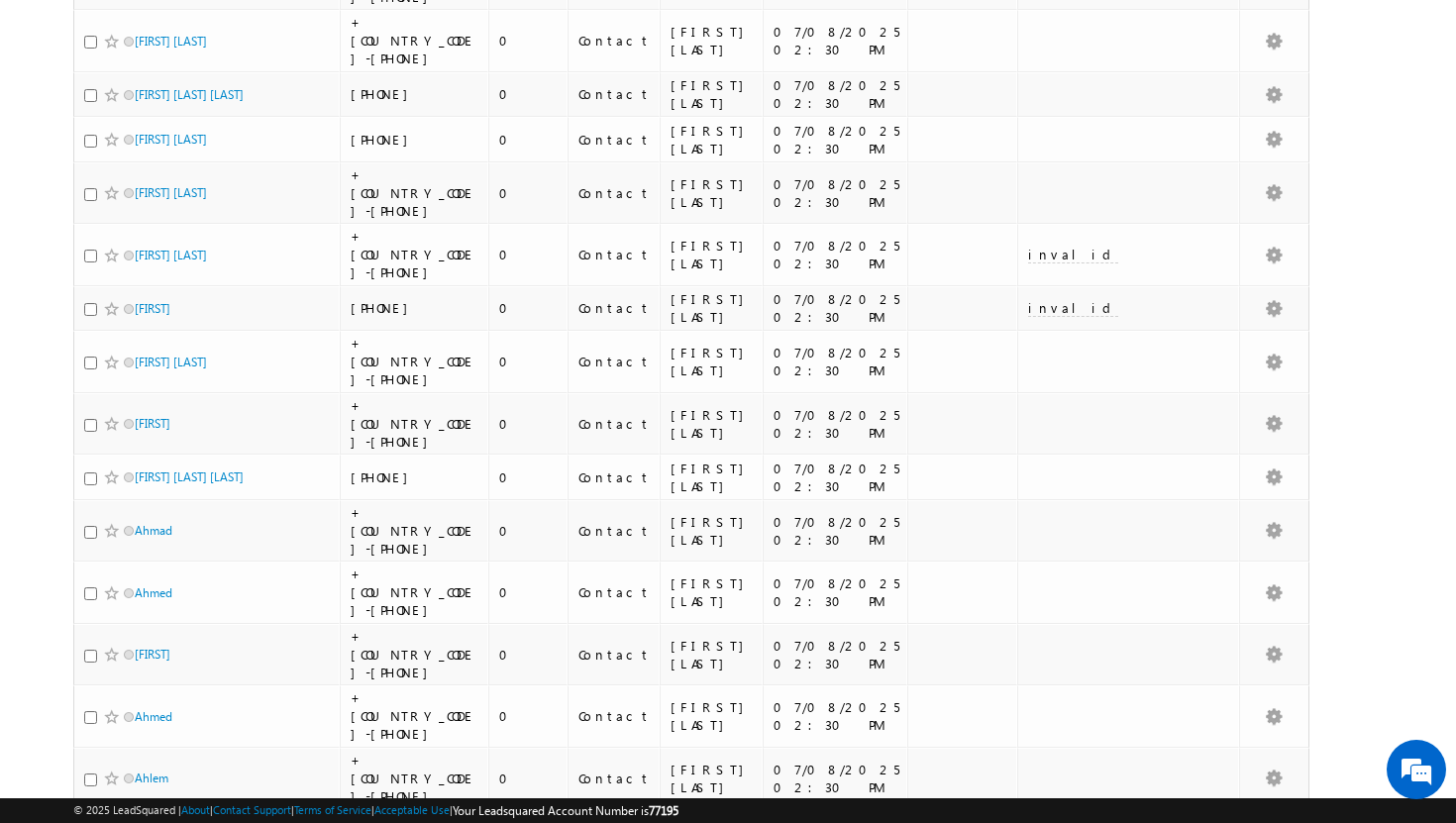 scroll, scrollTop: 0, scrollLeft: 0, axis: both 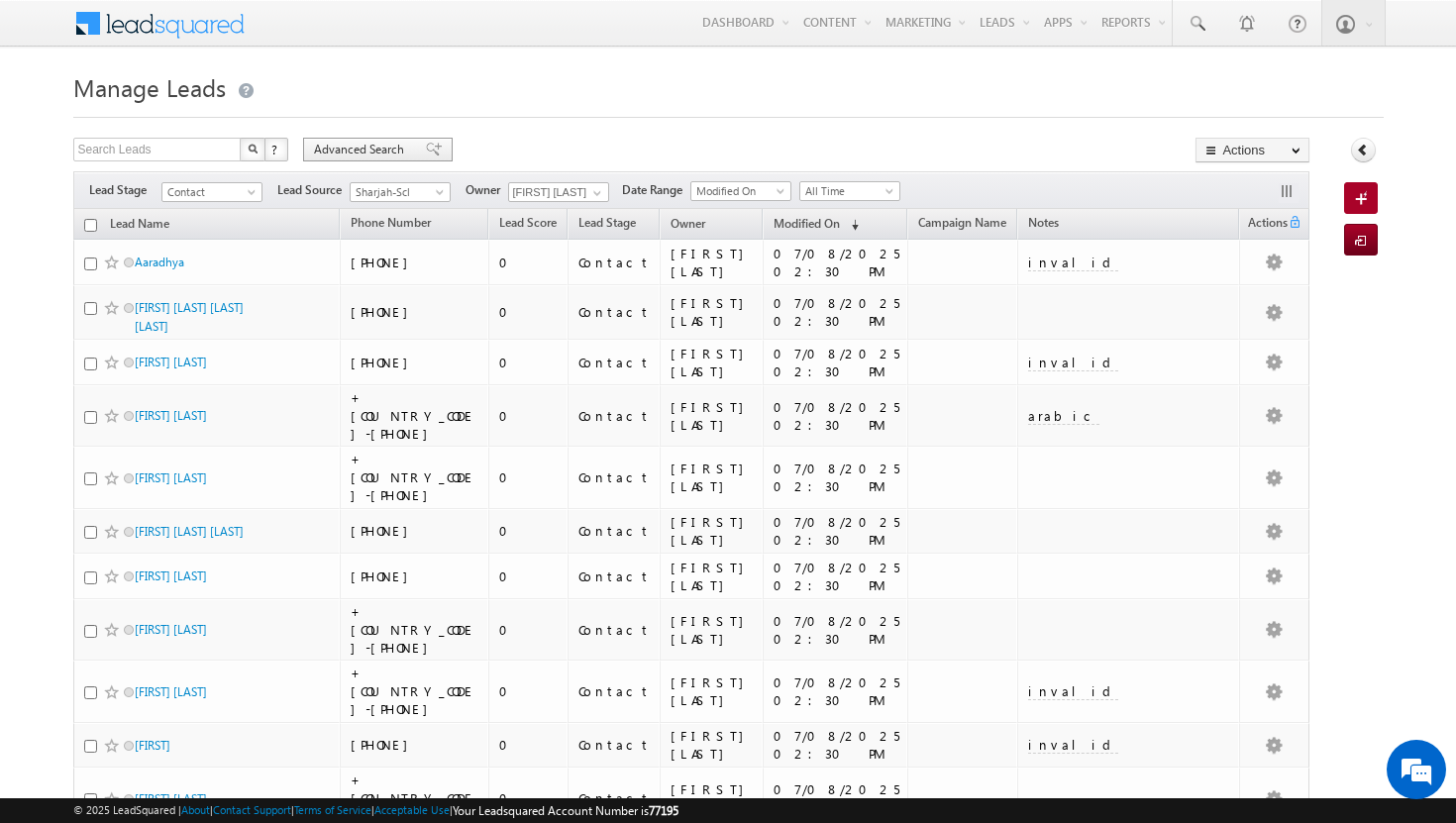 click on "Advanced Search" at bounding box center (362, 150) 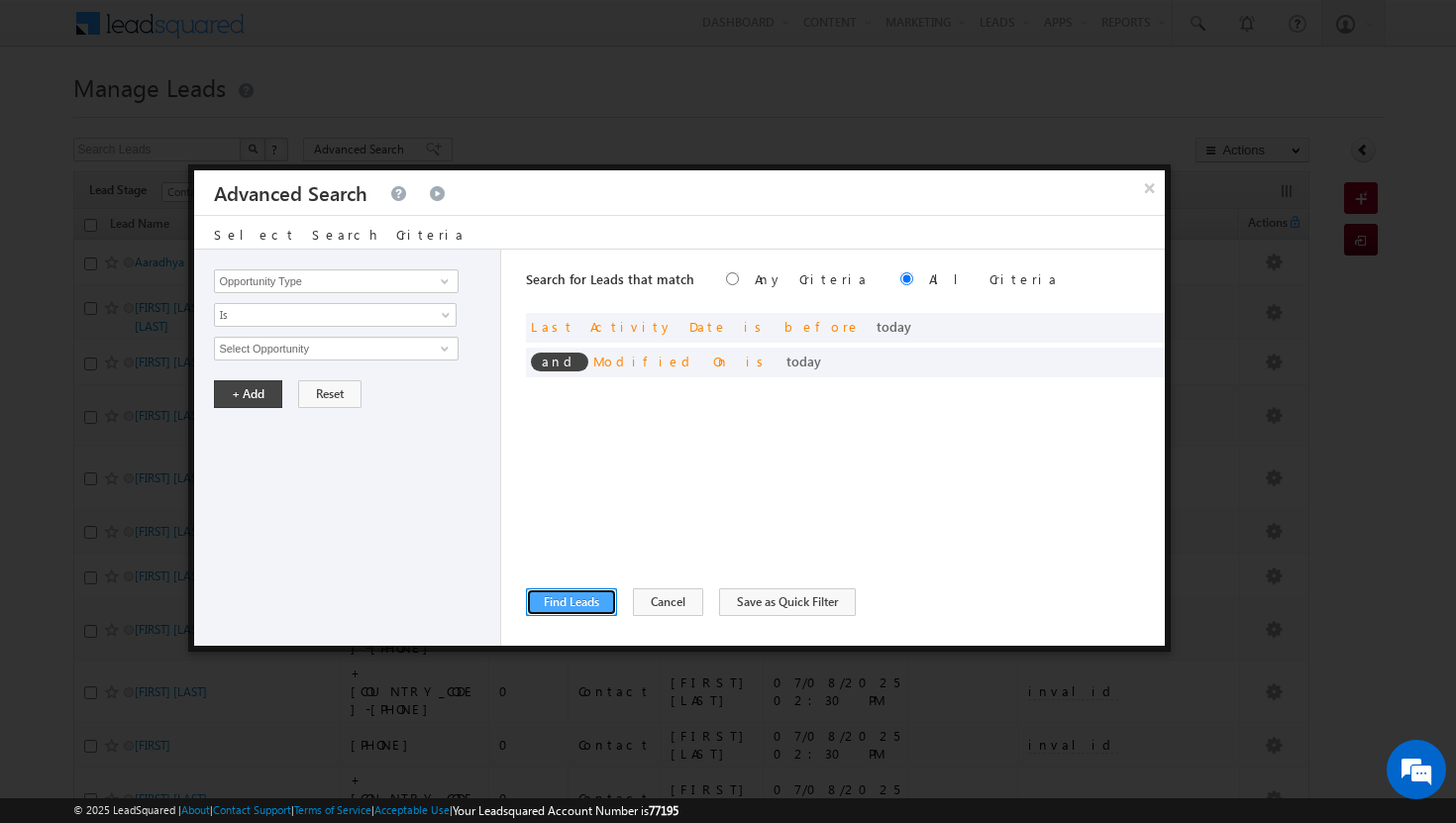 click on "Find Leads" at bounding box center [572, 602] 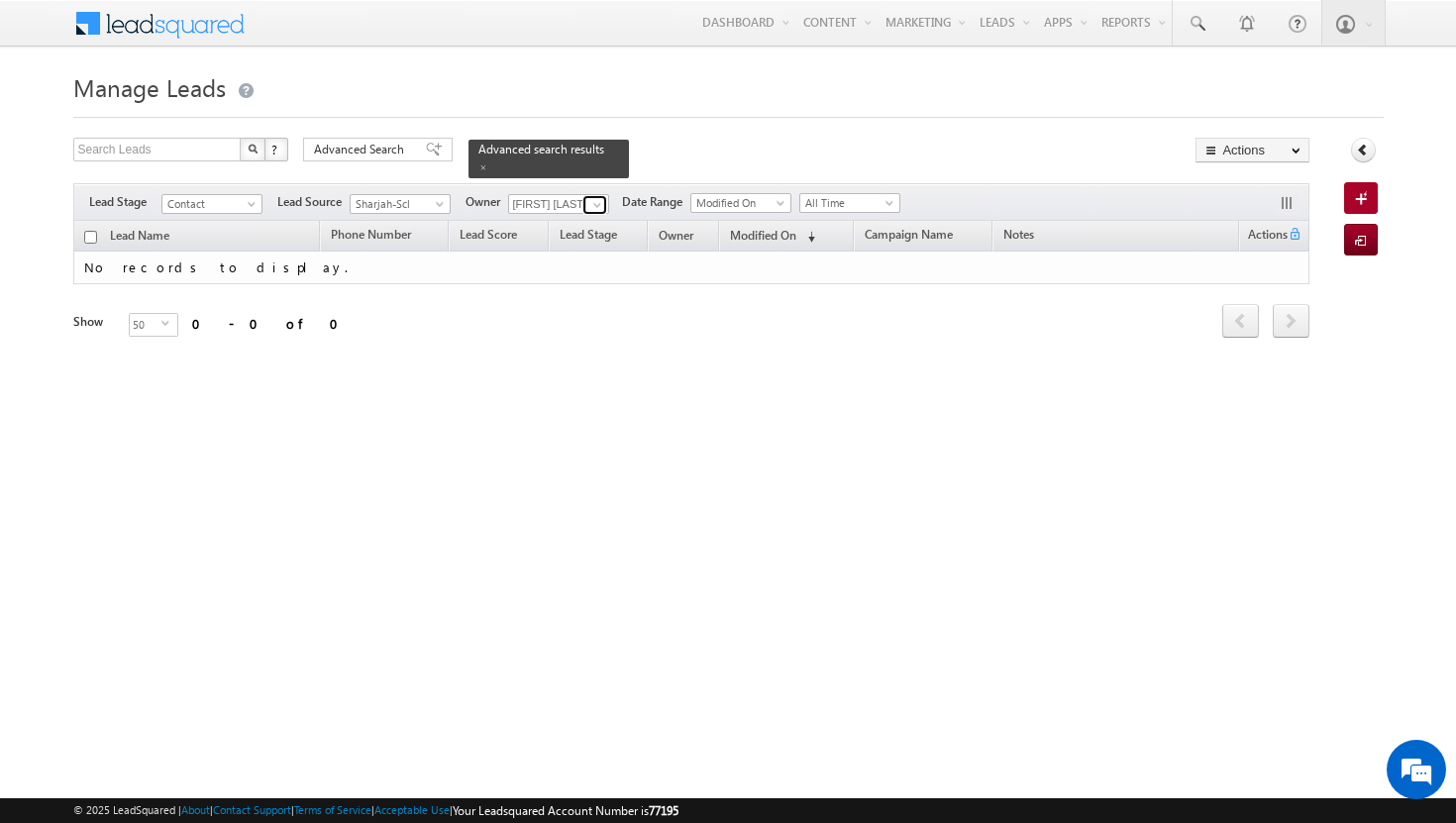 click at bounding box center [597, 205] 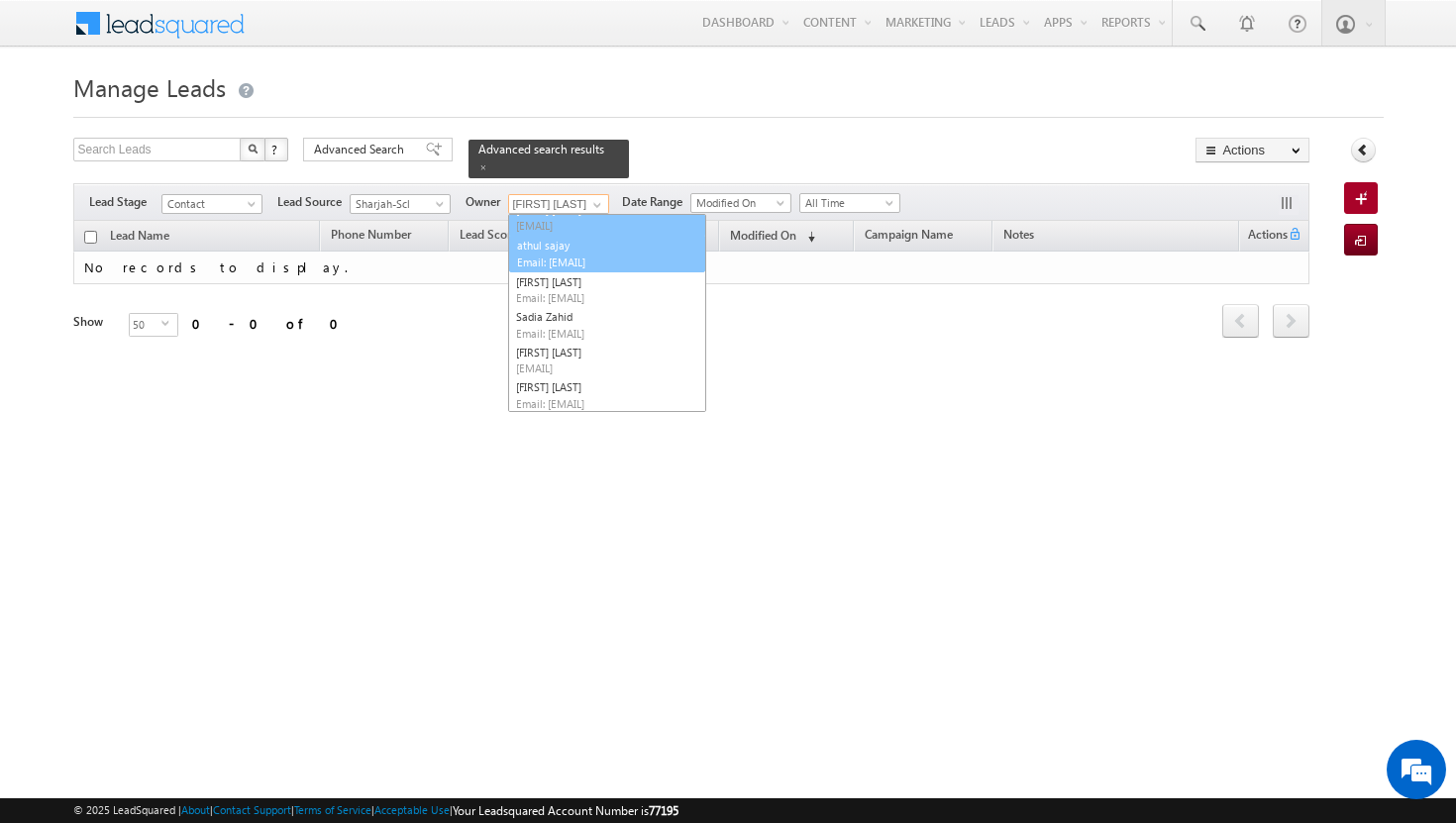 scroll, scrollTop: 41, scrollLeft: 0, axis: vertical 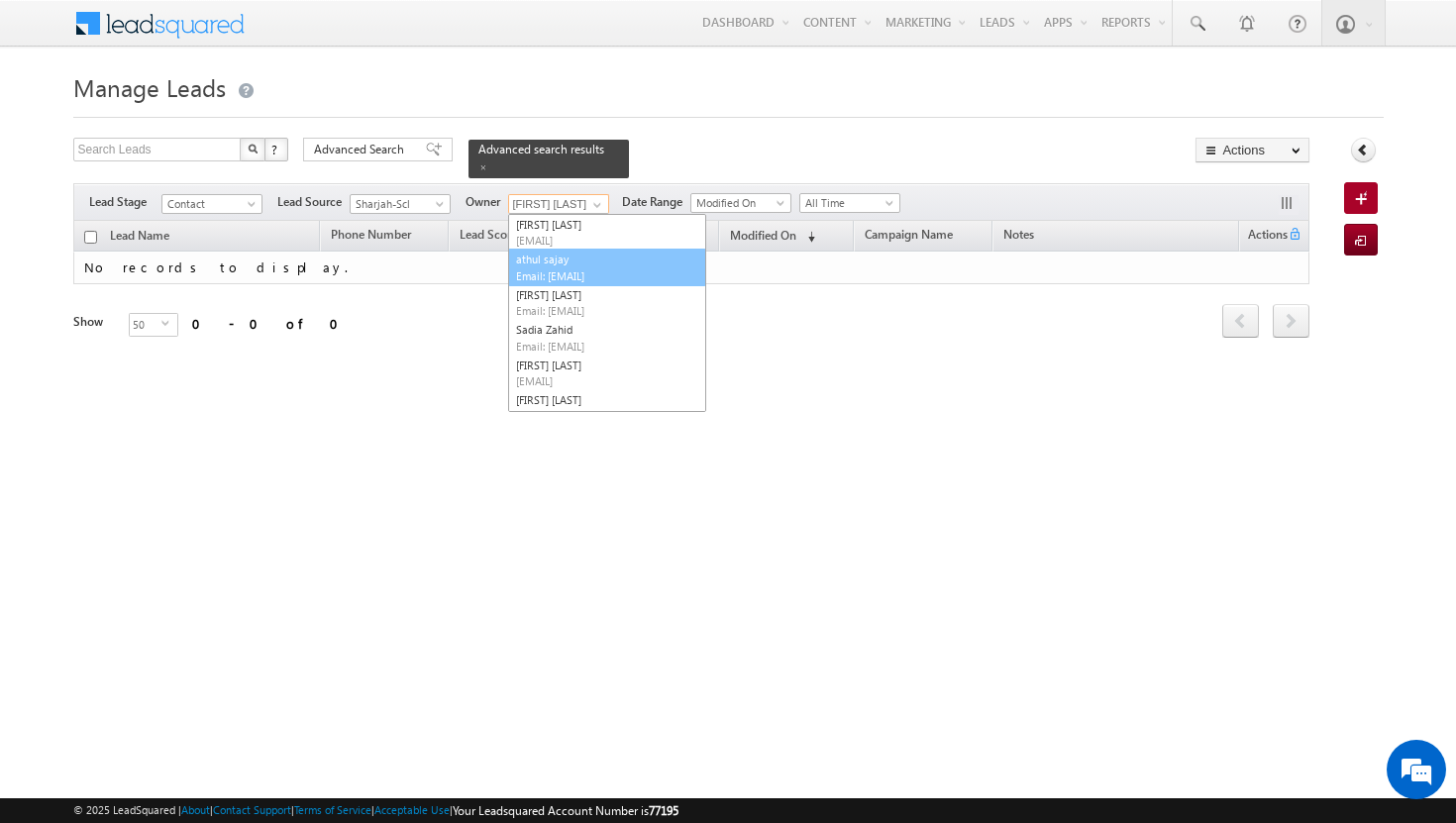 click on "[FIRST] [LAST] [EMAIL]" at bounding box center (607, 267) 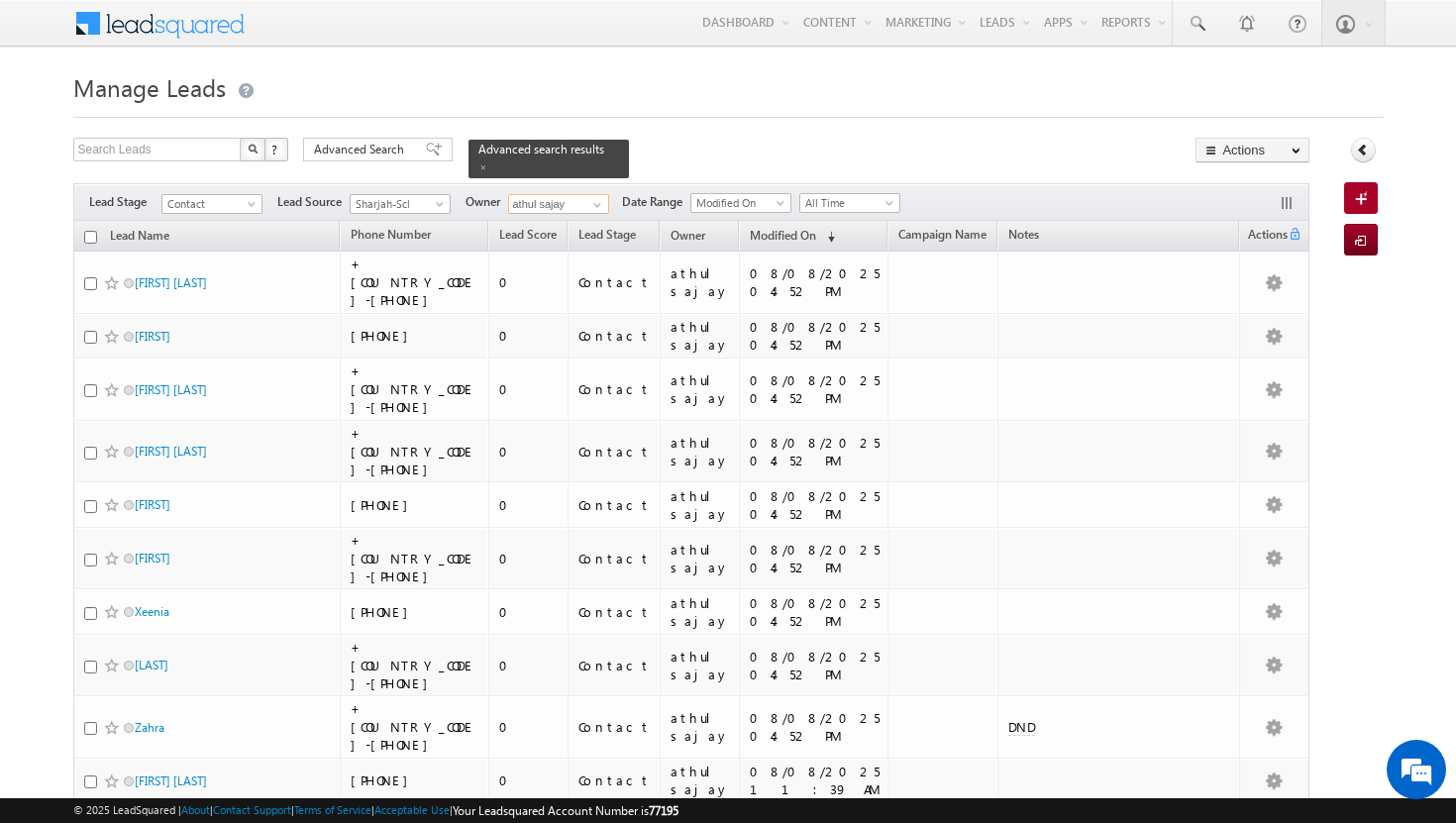 click at bounding box center (90, 237) 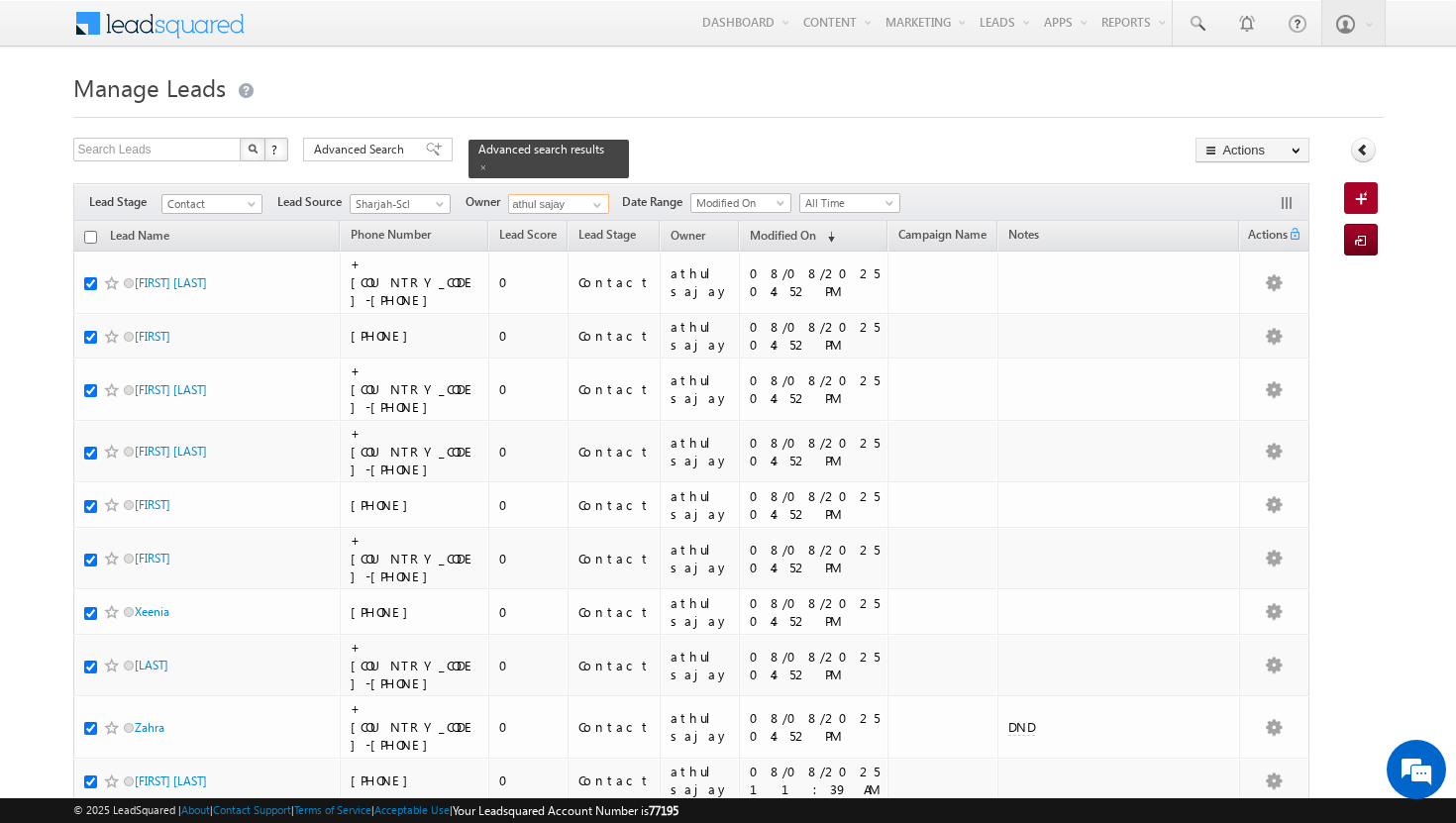 checkbox on "true" 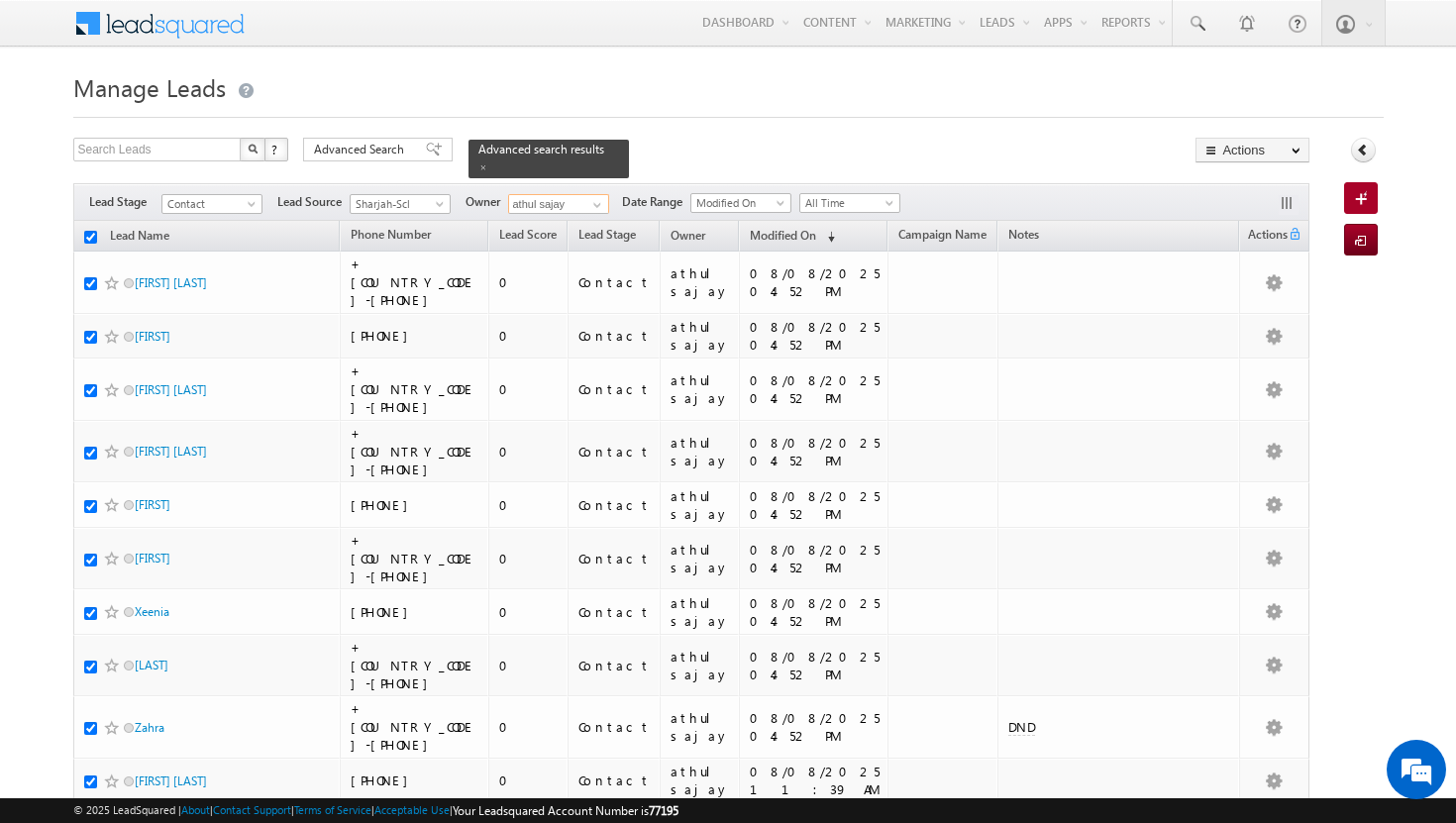 checkbox on "true" 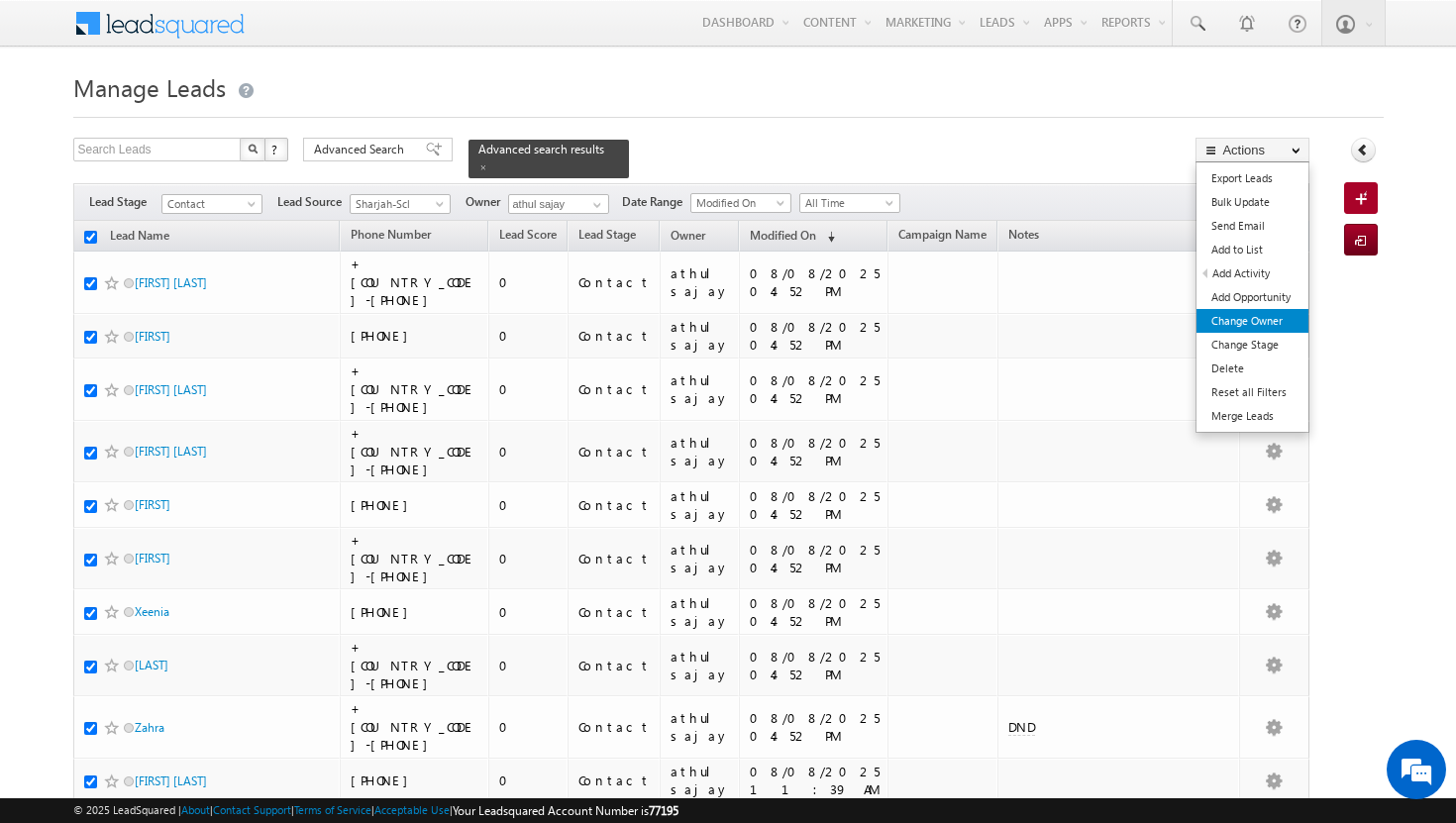 click on "Change Owner" at bounding box center (1252, 321) 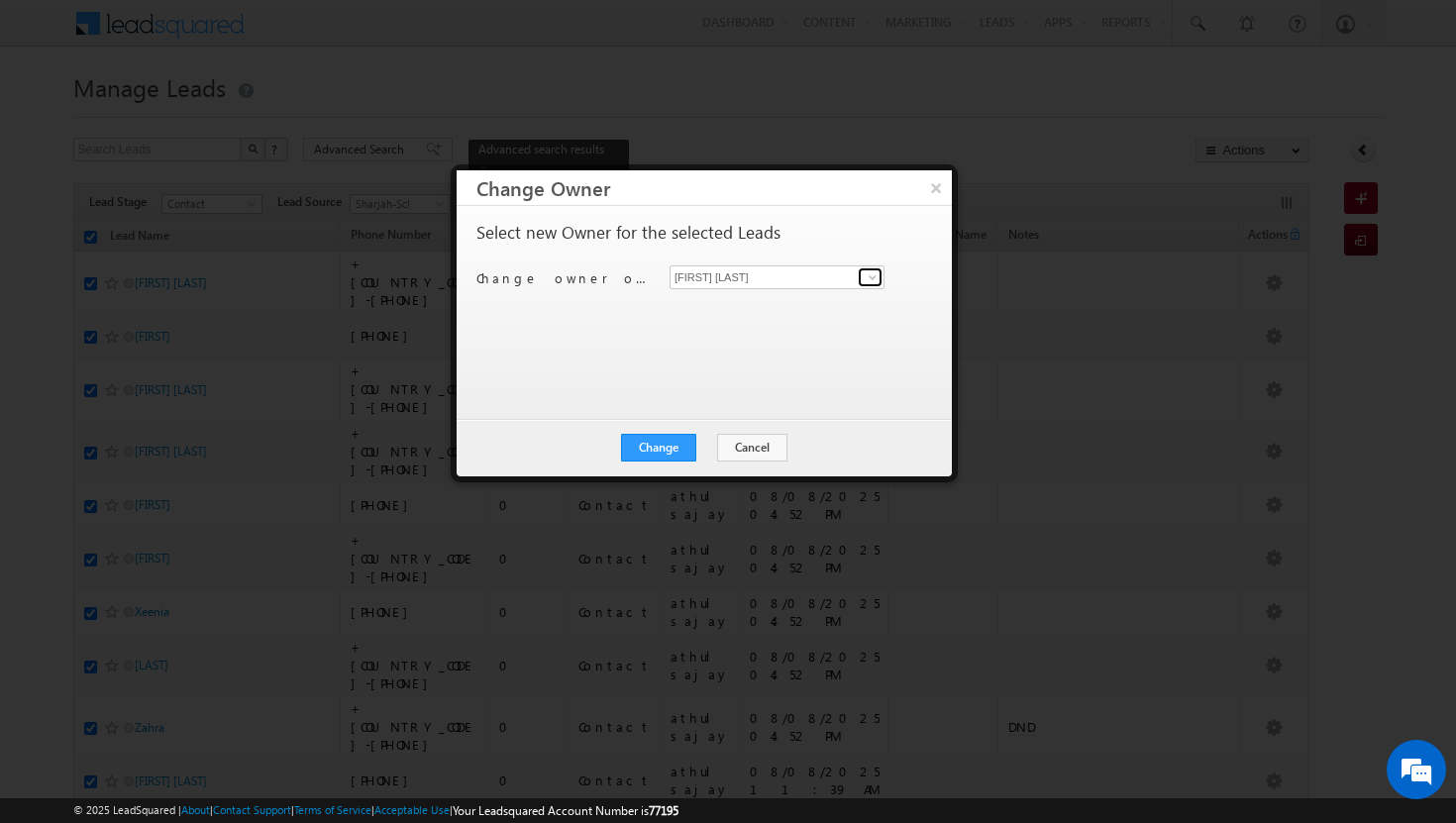 click at bounding box center [873, 277] 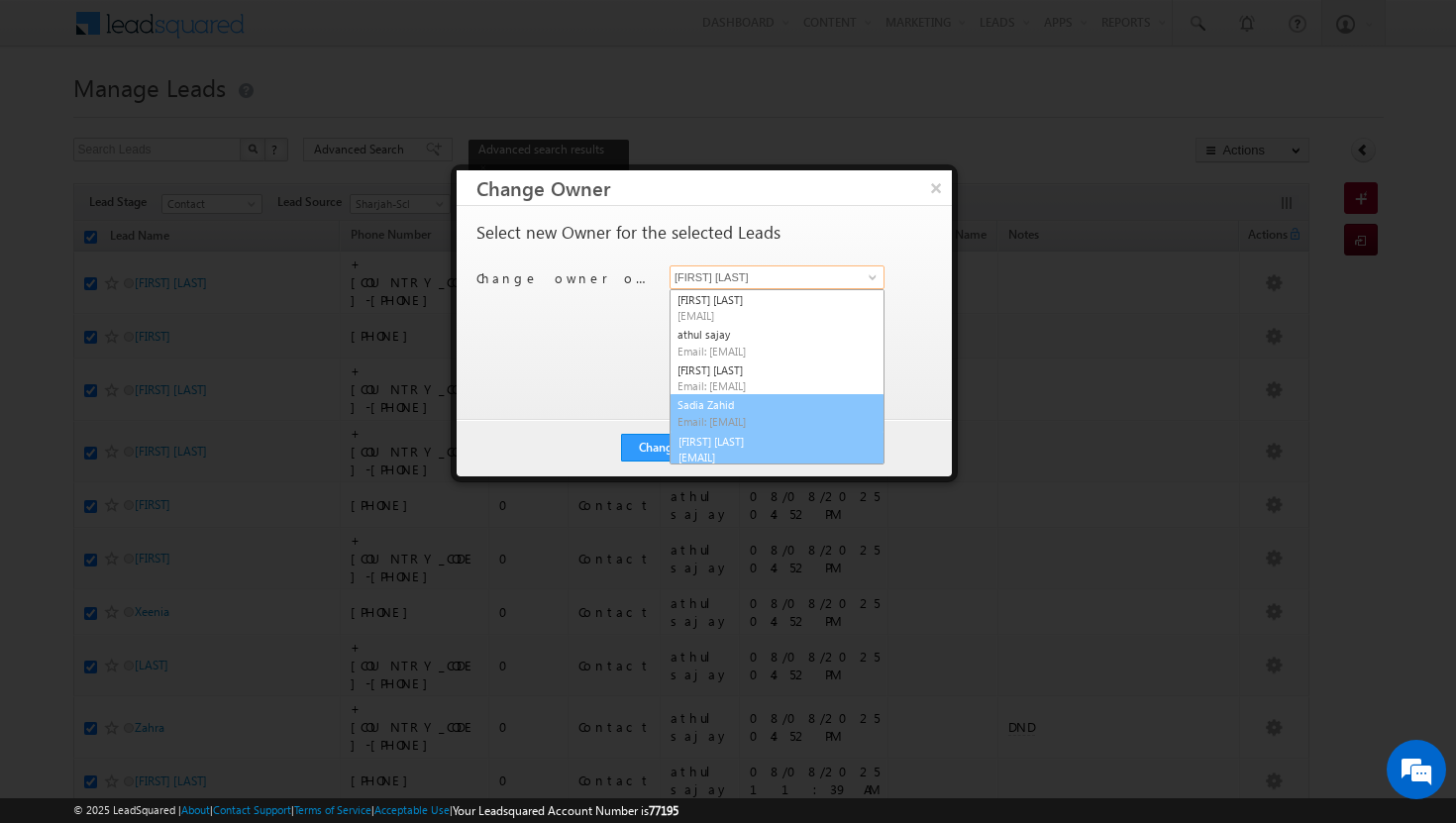 scroll, scrollTop: 5, scrollLeft: 0, axis: vertical 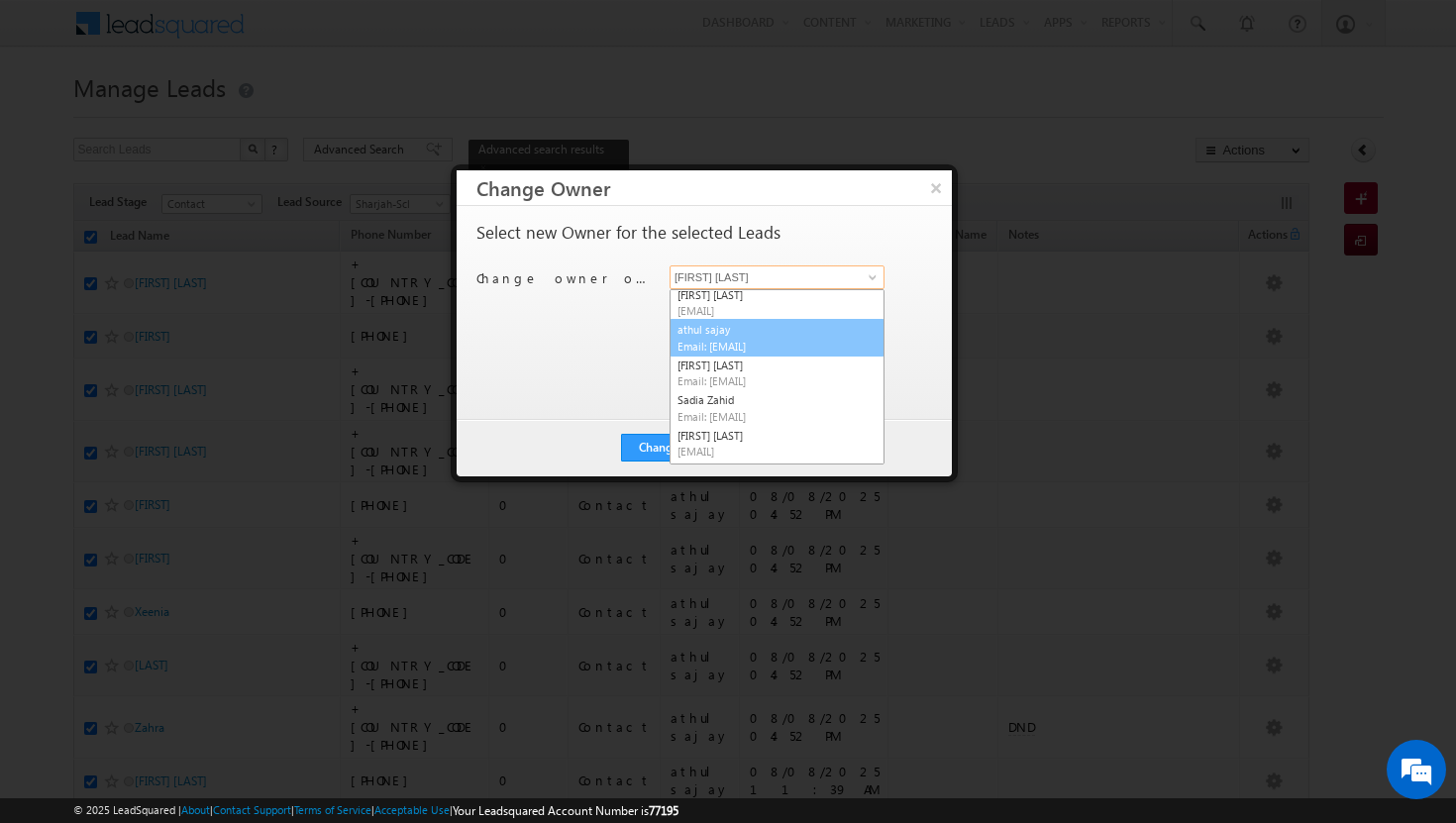 click on "Email: [EMAIL]" at bounding box center (767, 346) 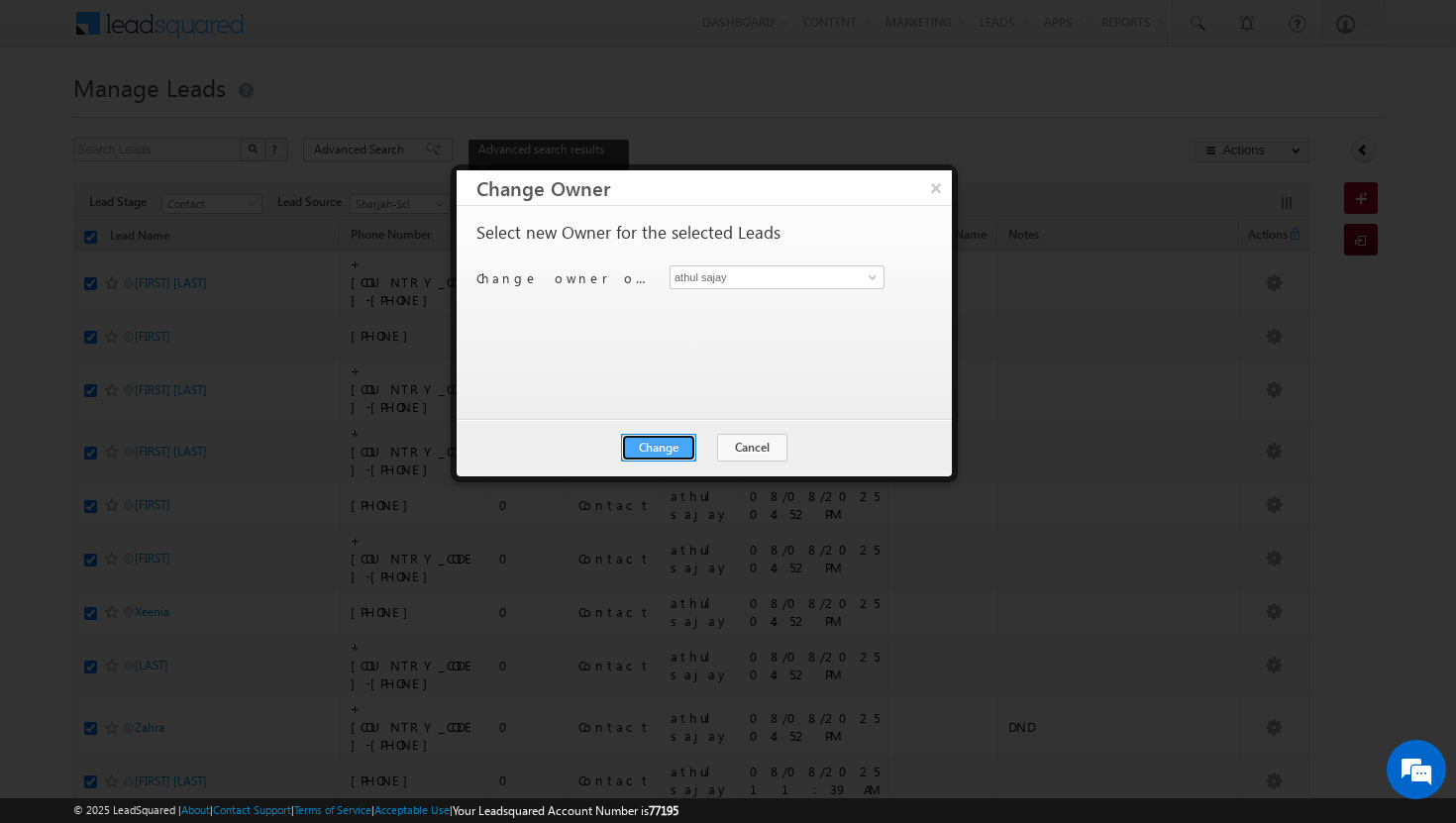 click on "Change" at bounding box center (659, 448) 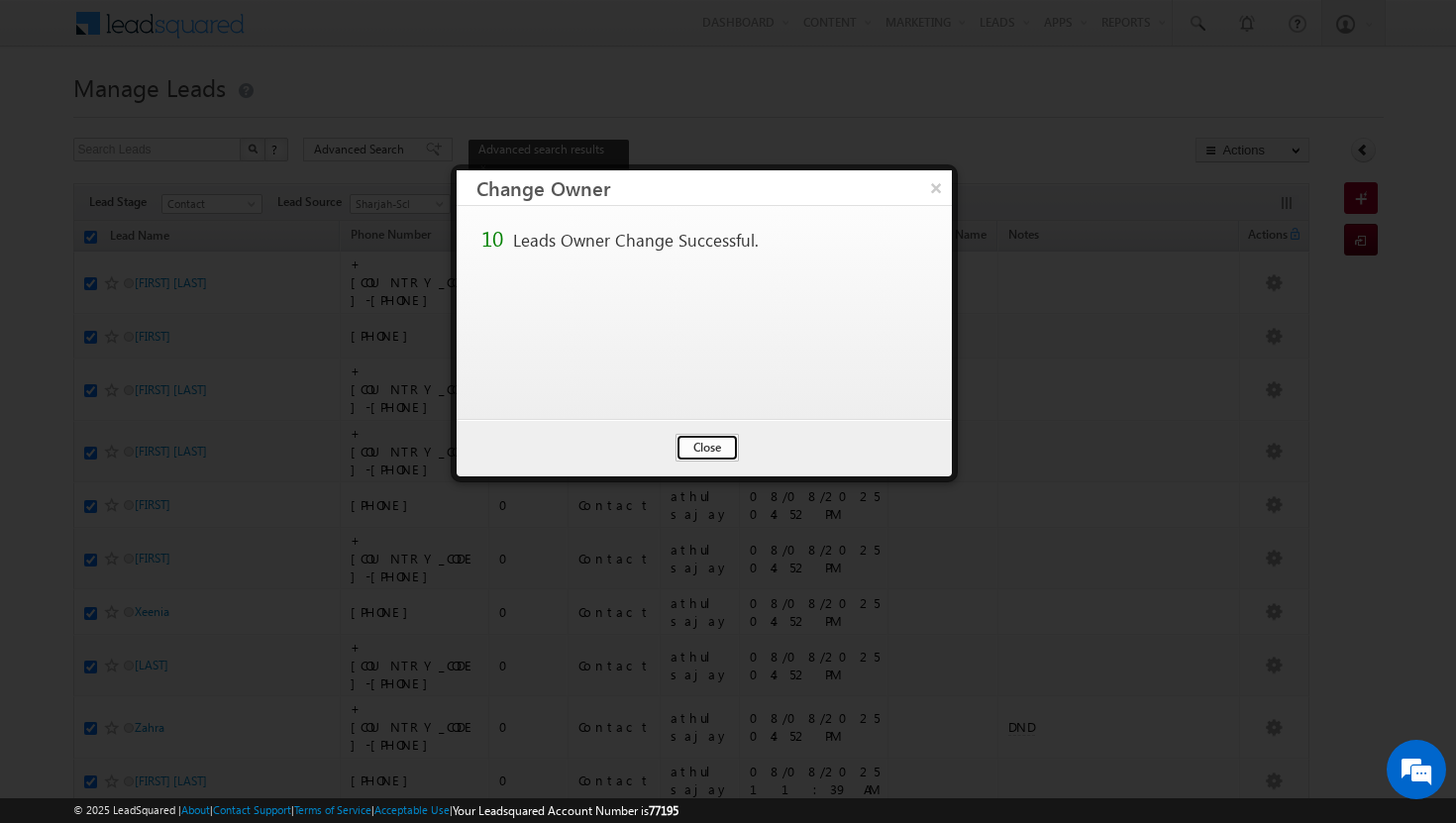 click on "Close" at bounding box center [707, 448] 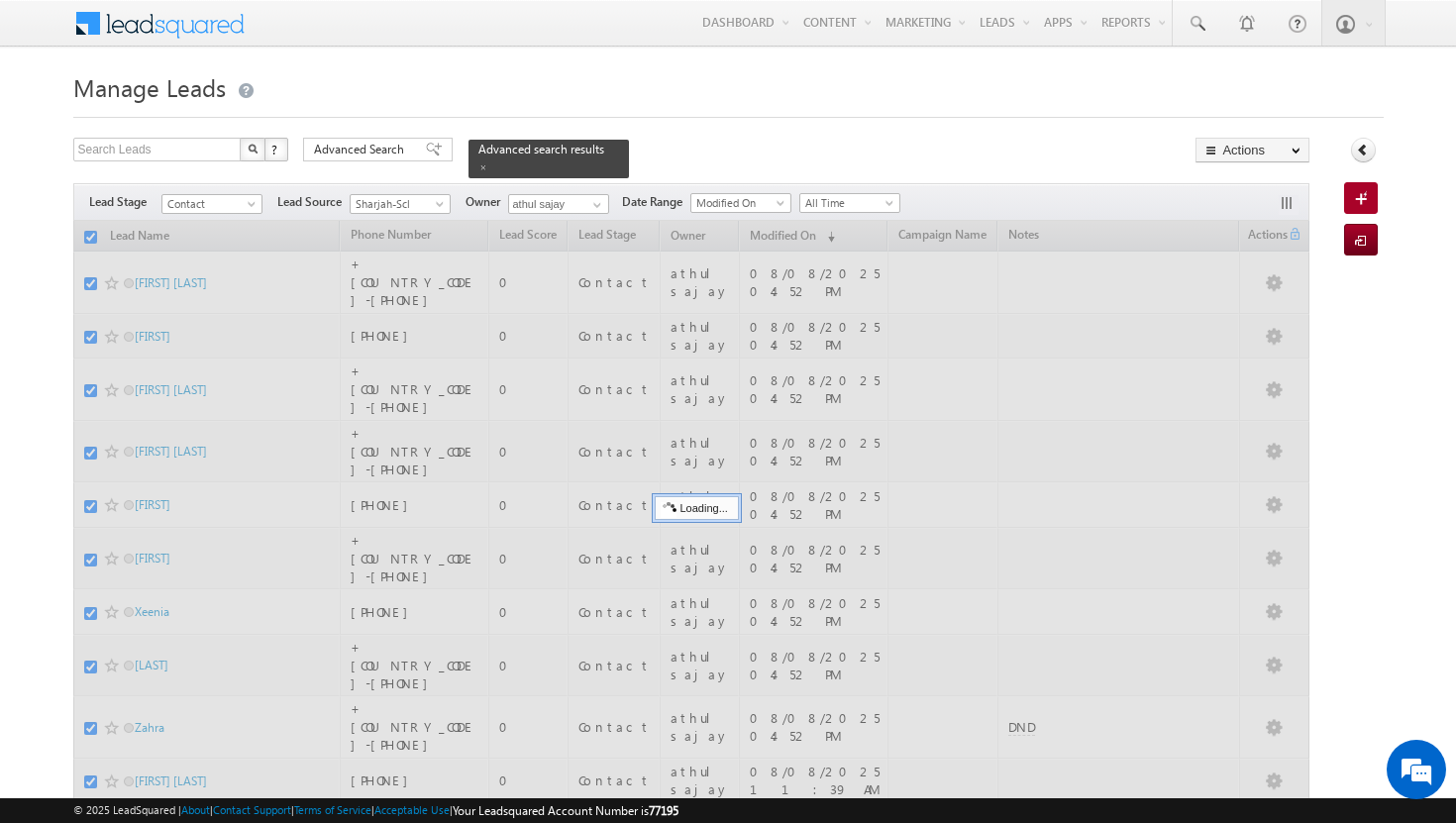 checkbox on "false" 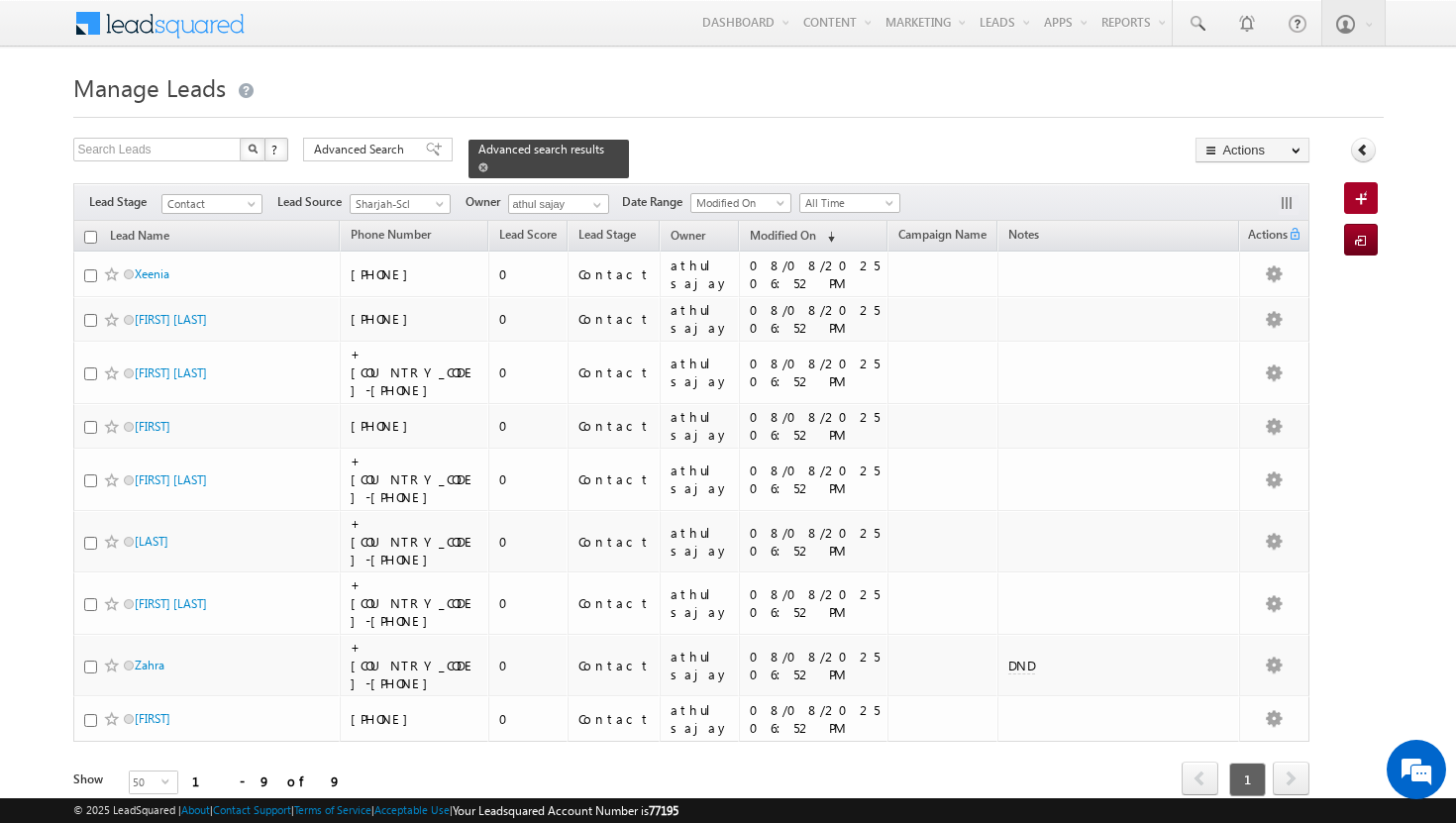 click at bounding box center [483, 167] 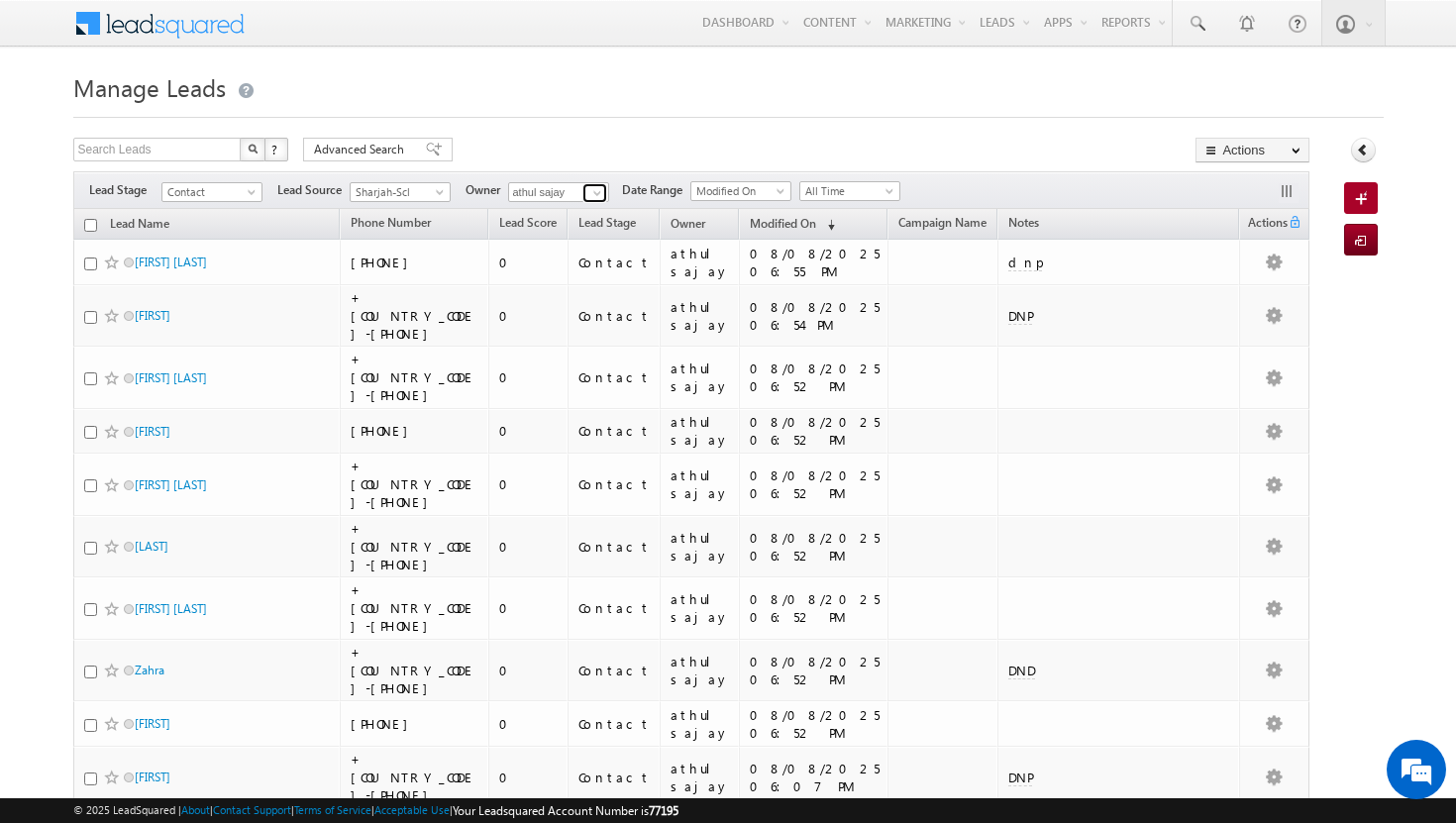 click at bounding box center [597, 193] 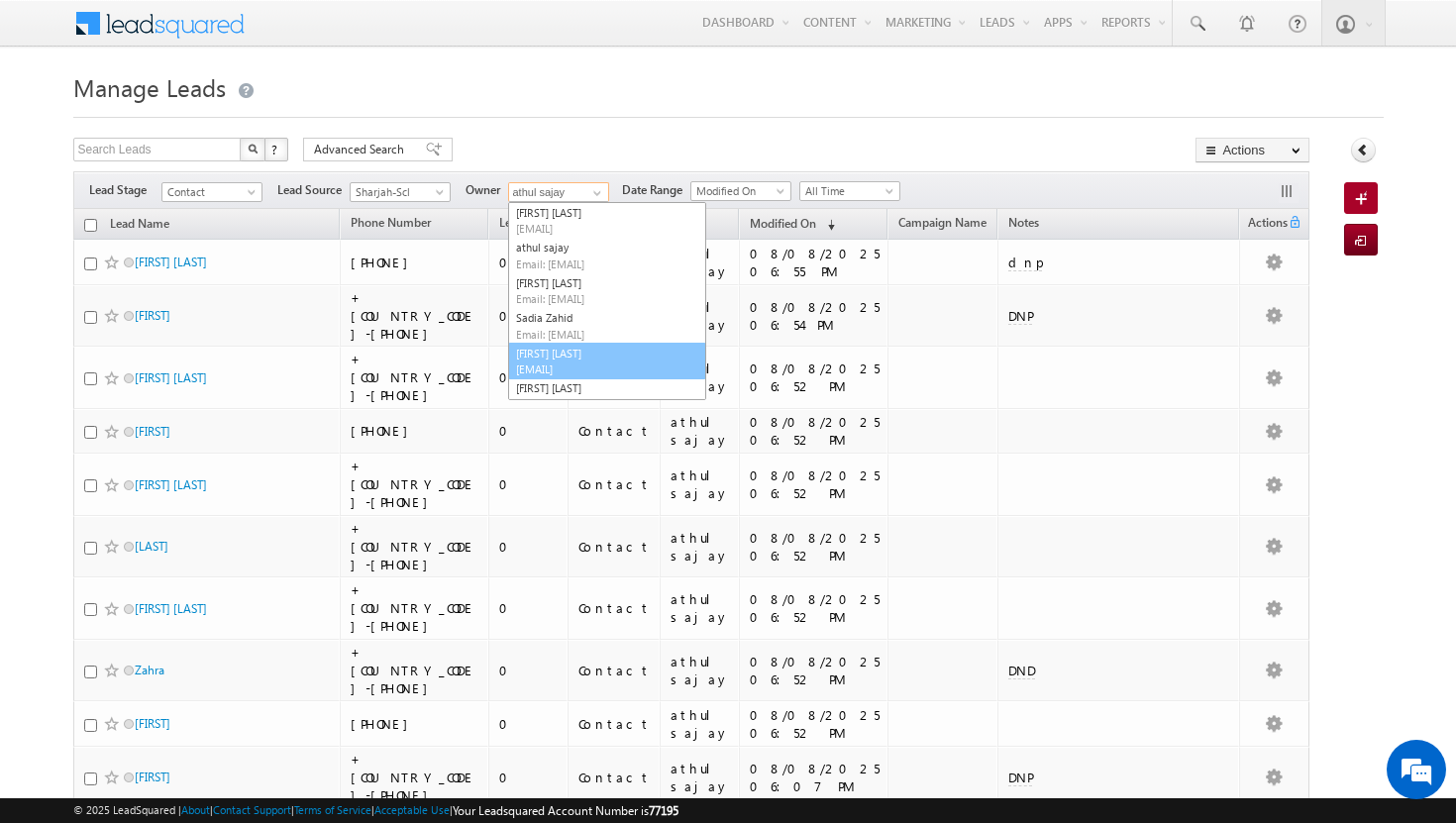 click on "Email: [EMAIL]" at bounding box center [607, 361] 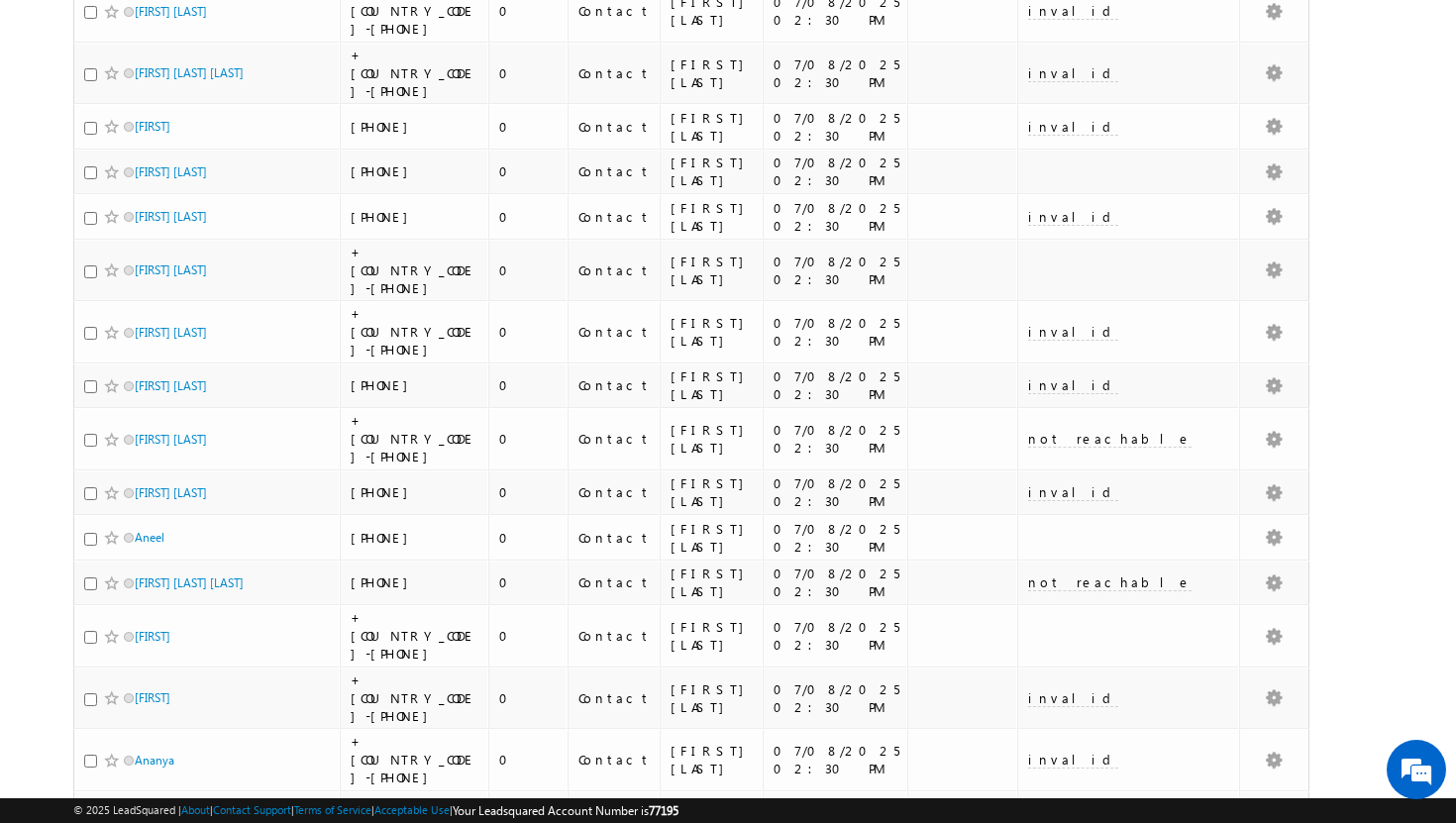 scroll, scrollTop: 1869, scrollLeft: 0, axis: vertical 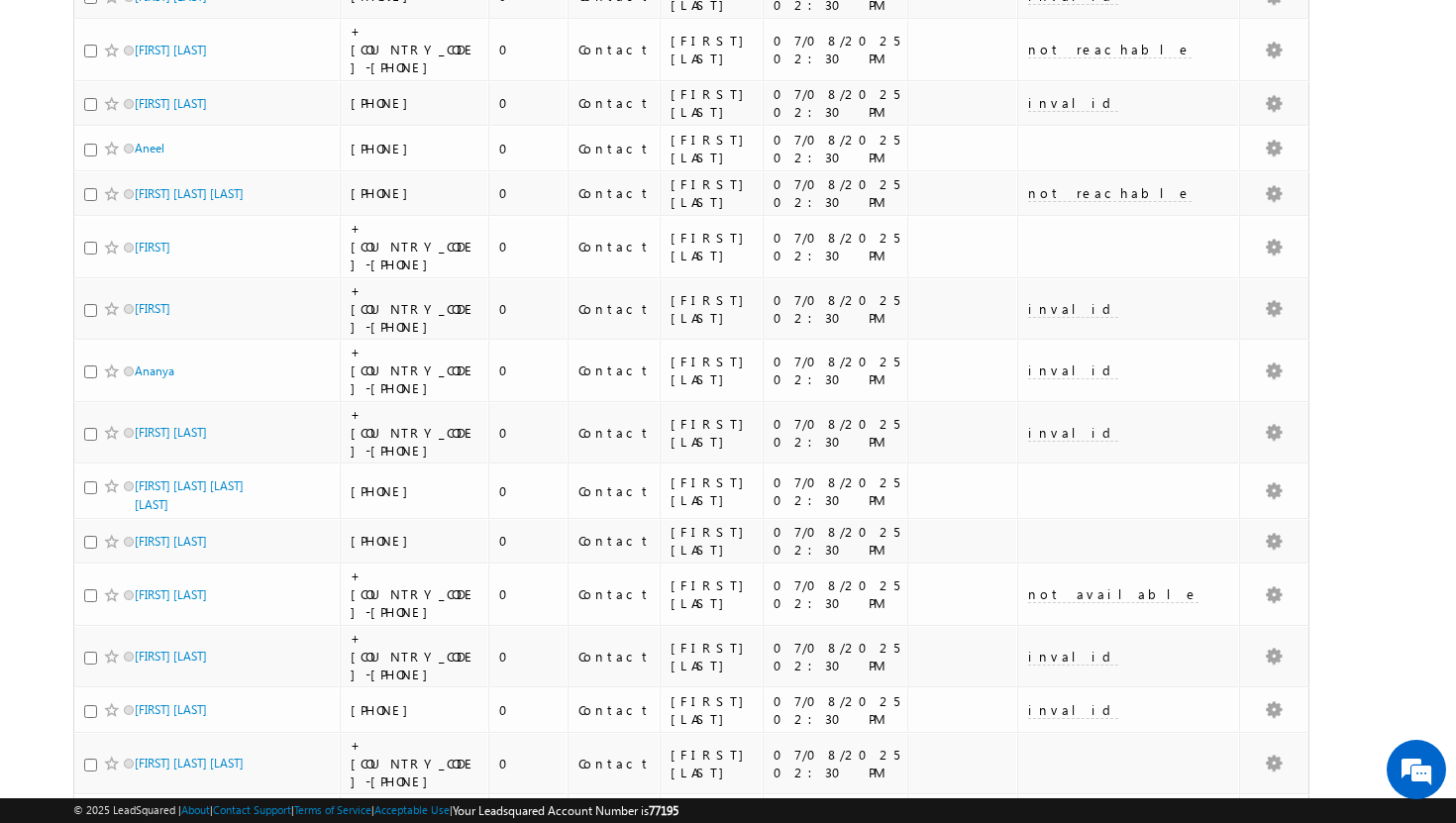 click on "select" at bounding box center (169, 1205) 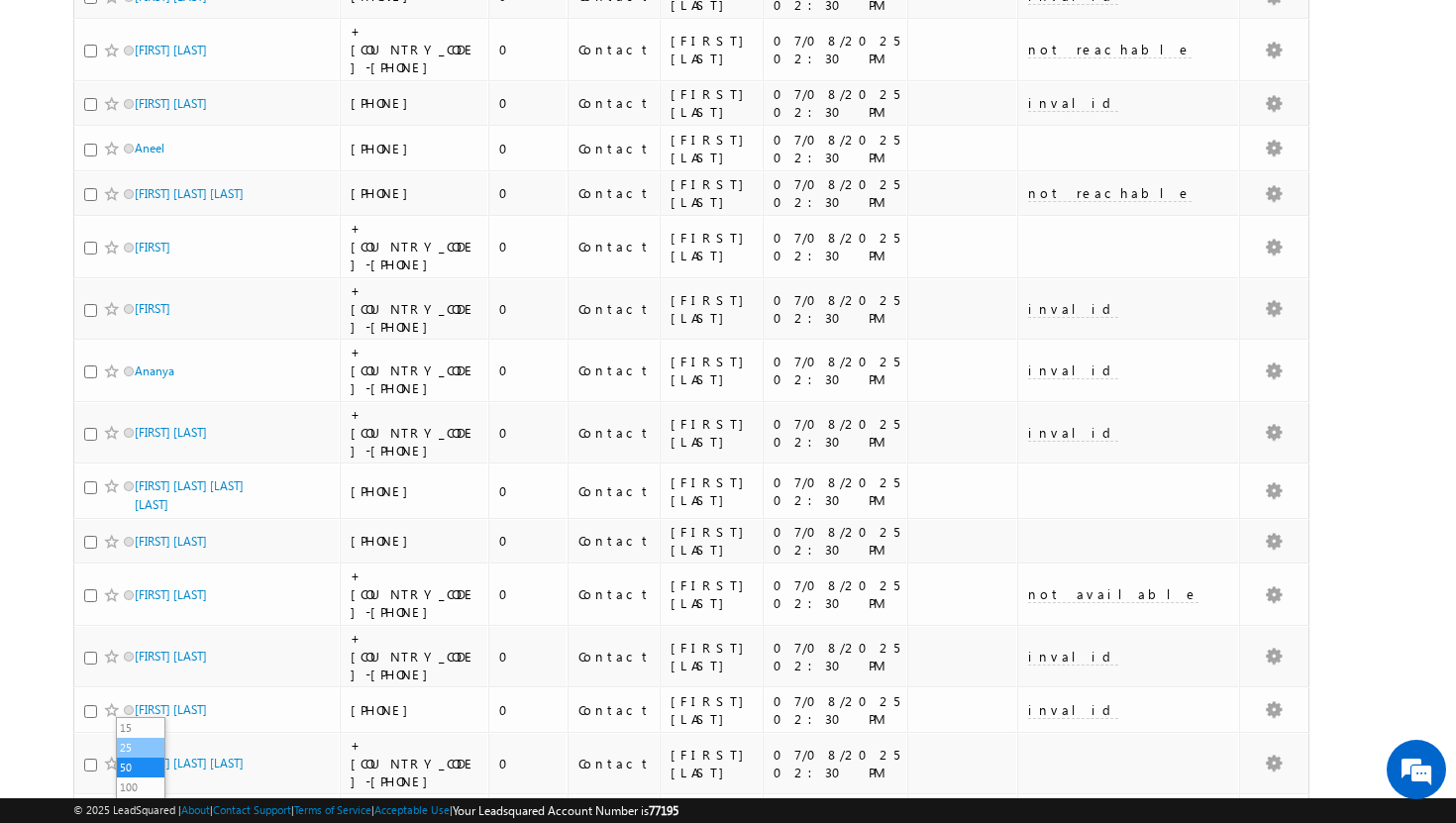 click on "25" at bounding box center (141, 748) 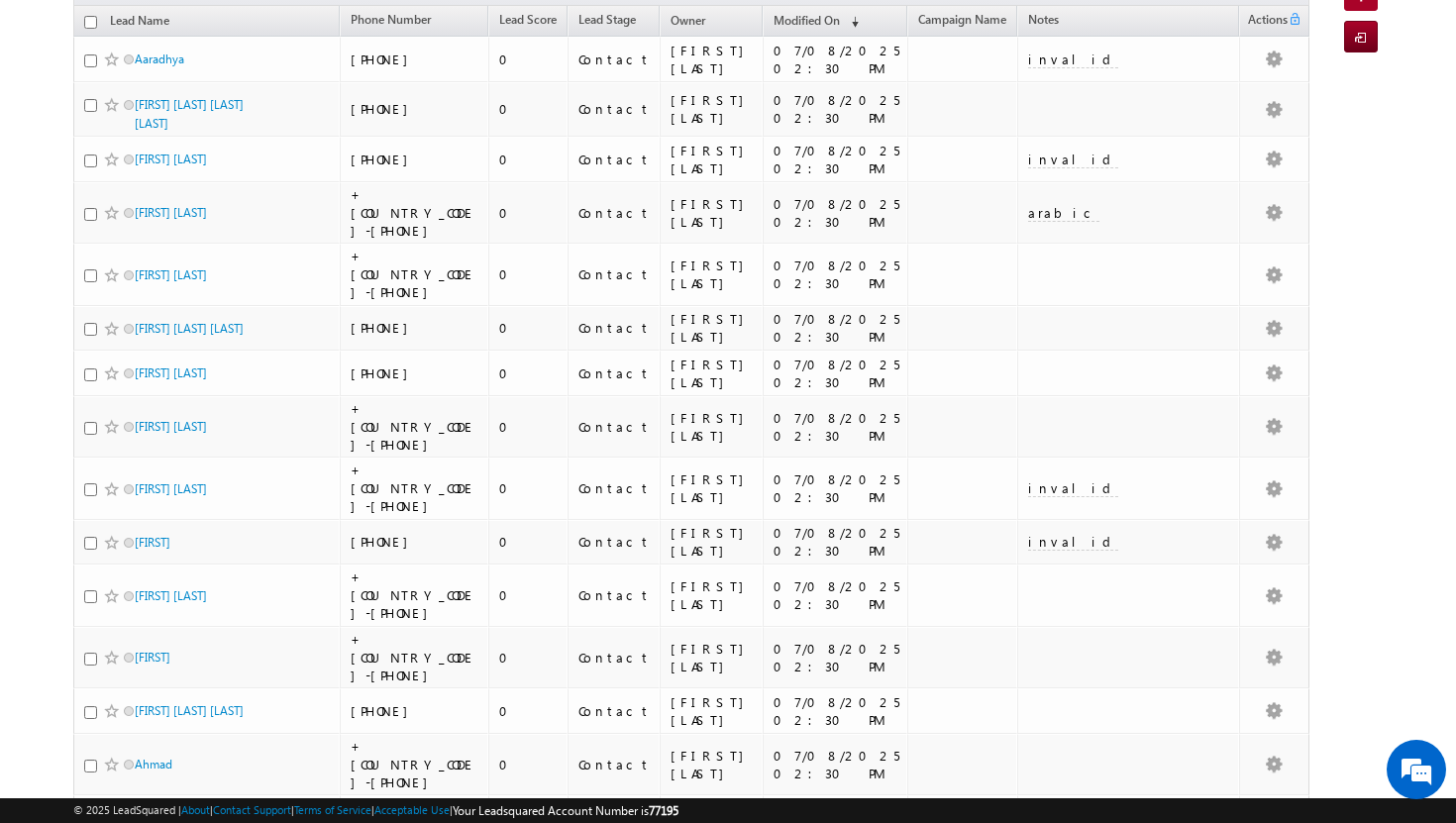 scroll, scrollTop: 0, scrollLeft: 0, axis: both 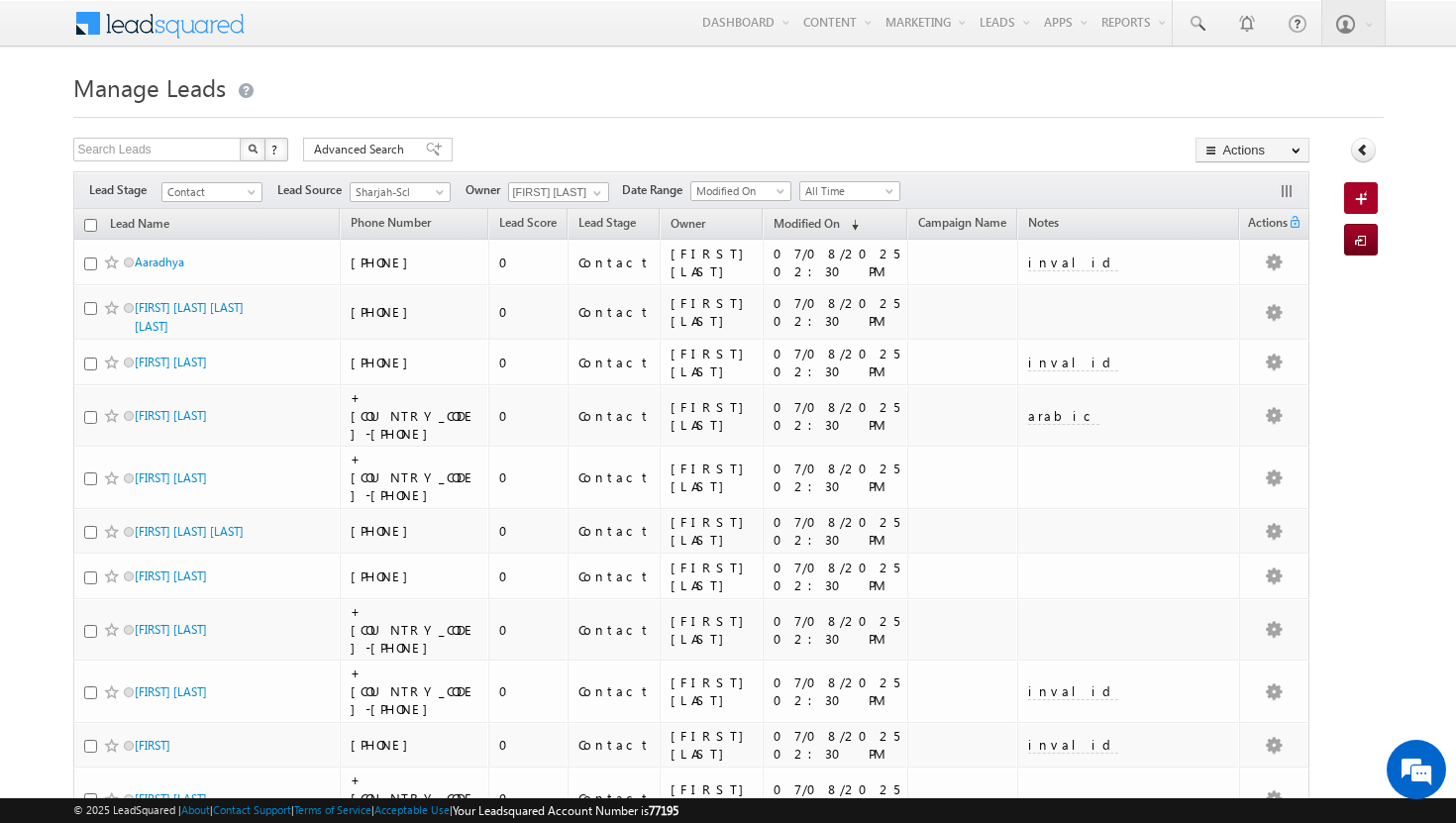 click at bounding box center [90, 225] 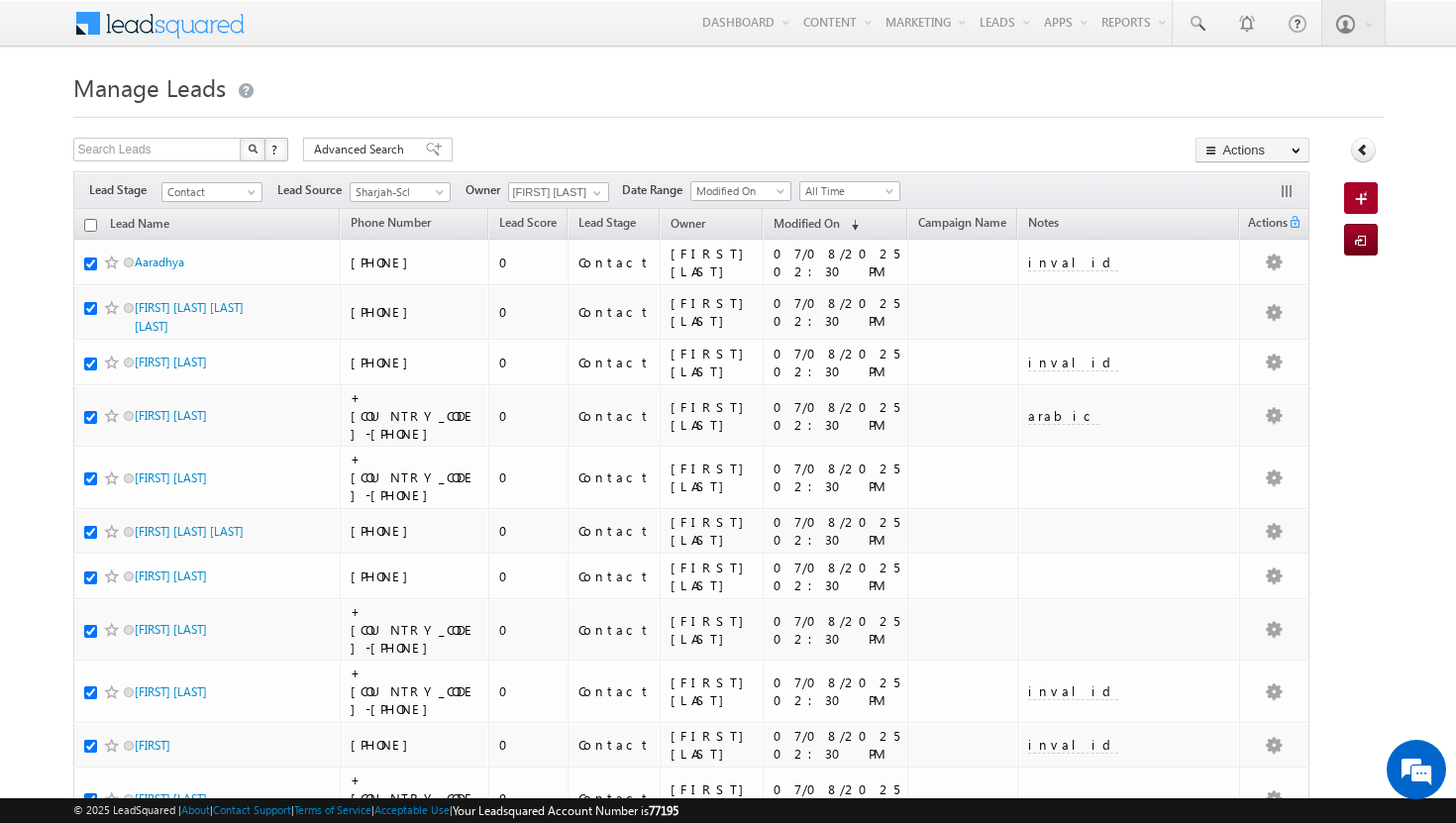 checkbox on "true" 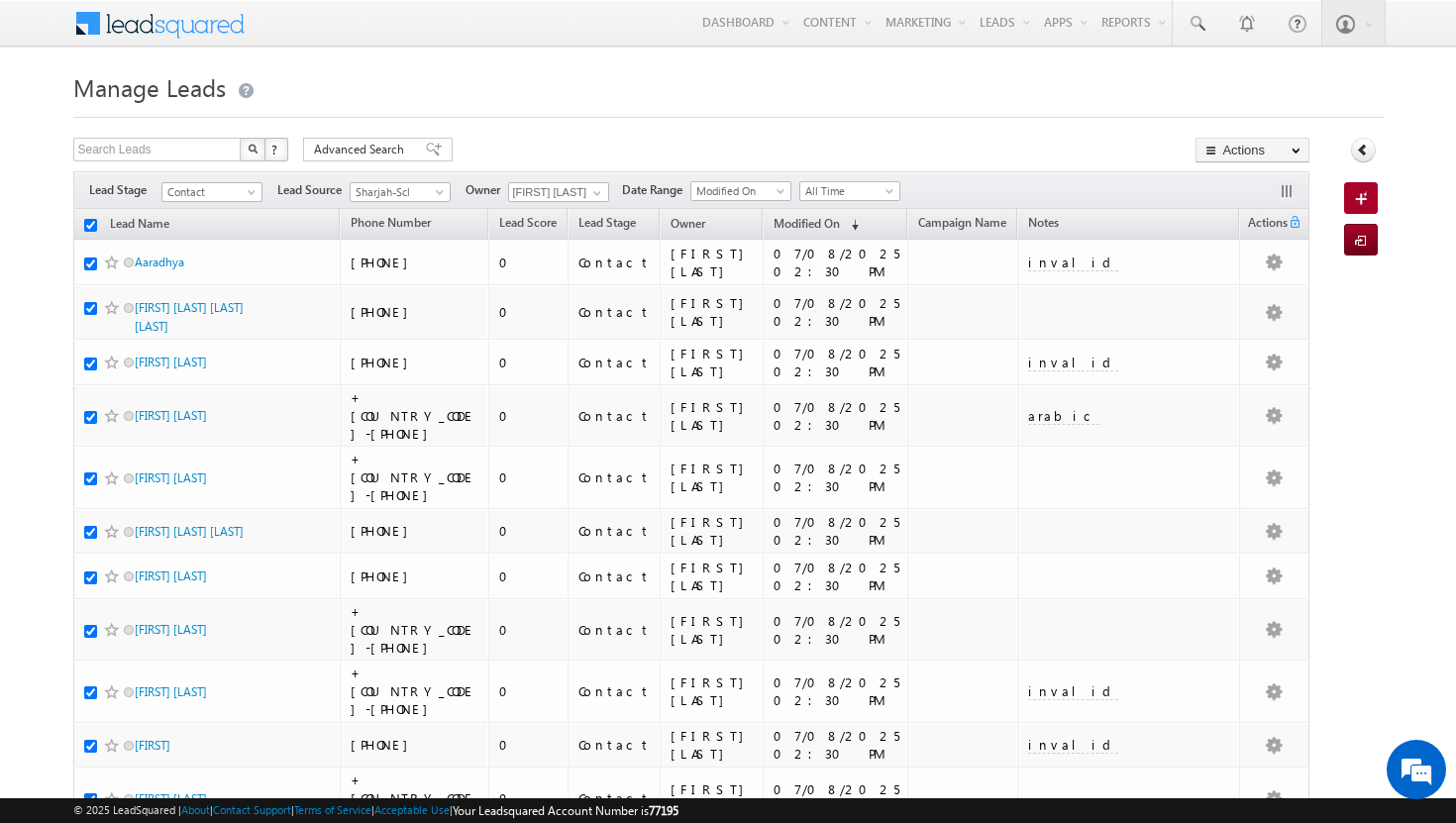 checkbox on "true" 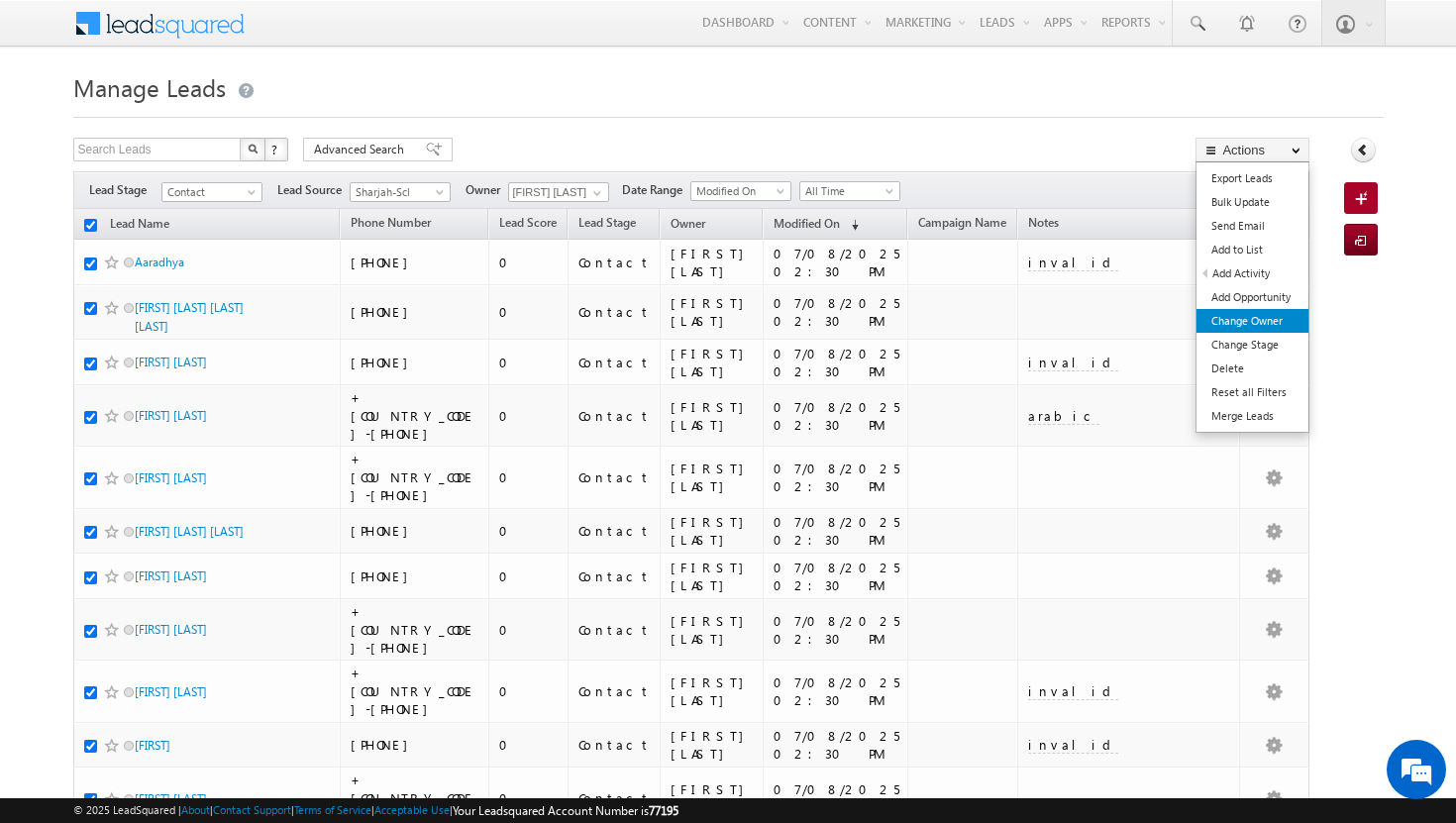 click on "Change Owner" at bounding box center (1252, 321) 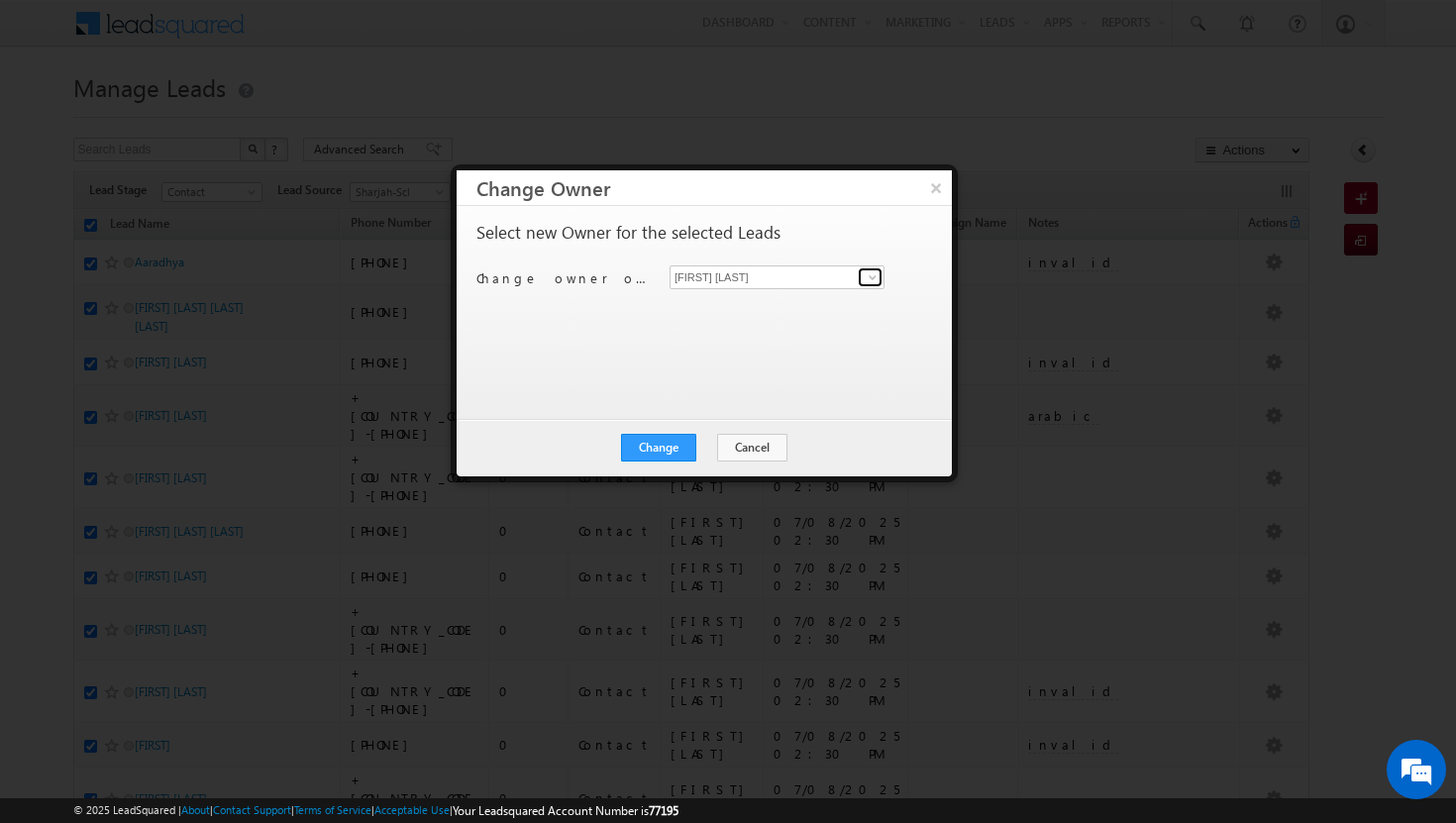 click at bounding box center (873, 277) 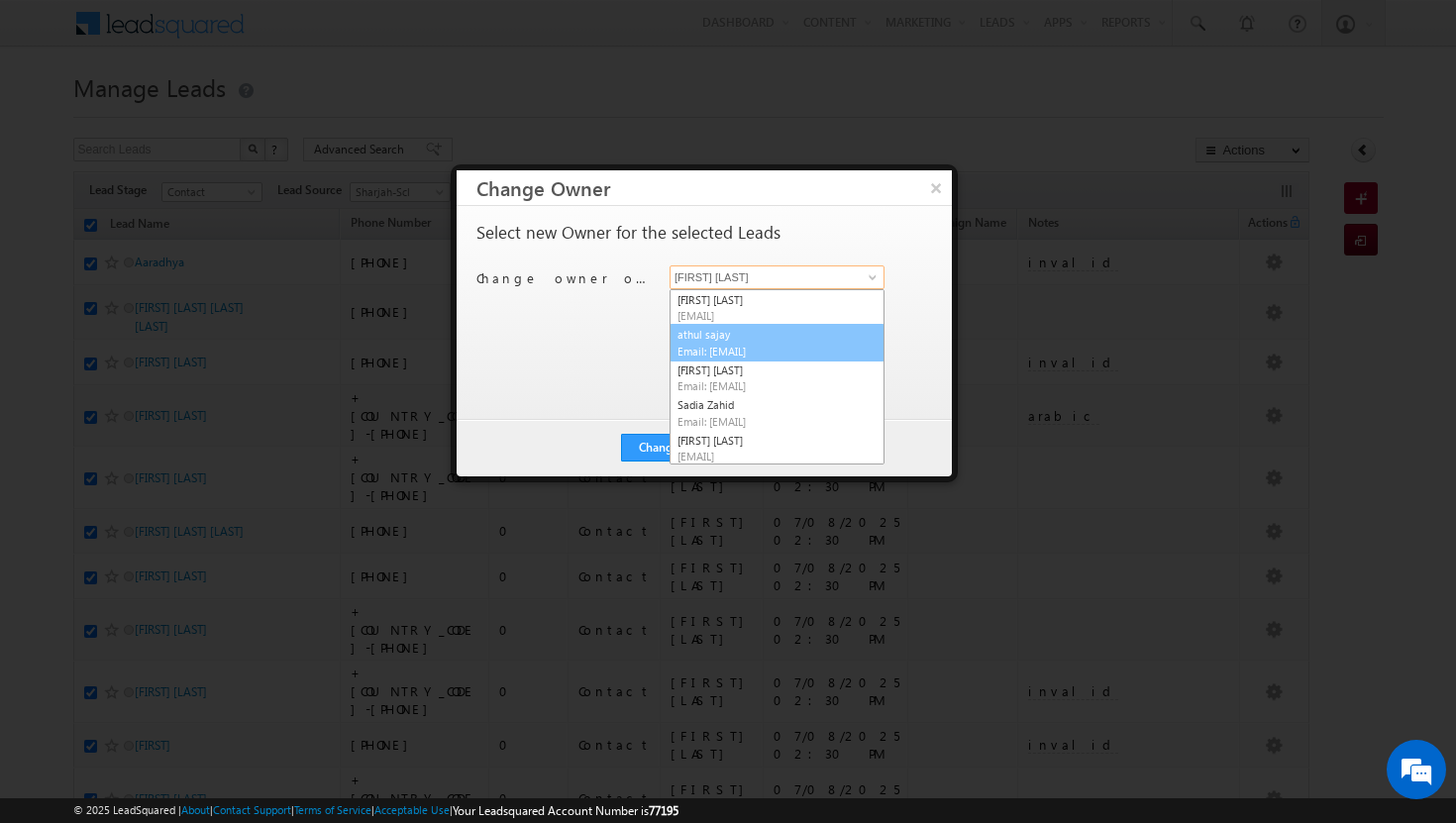 click on "[FIRST] [LAST] [EMAIL]" at bounding box center [777, 343] 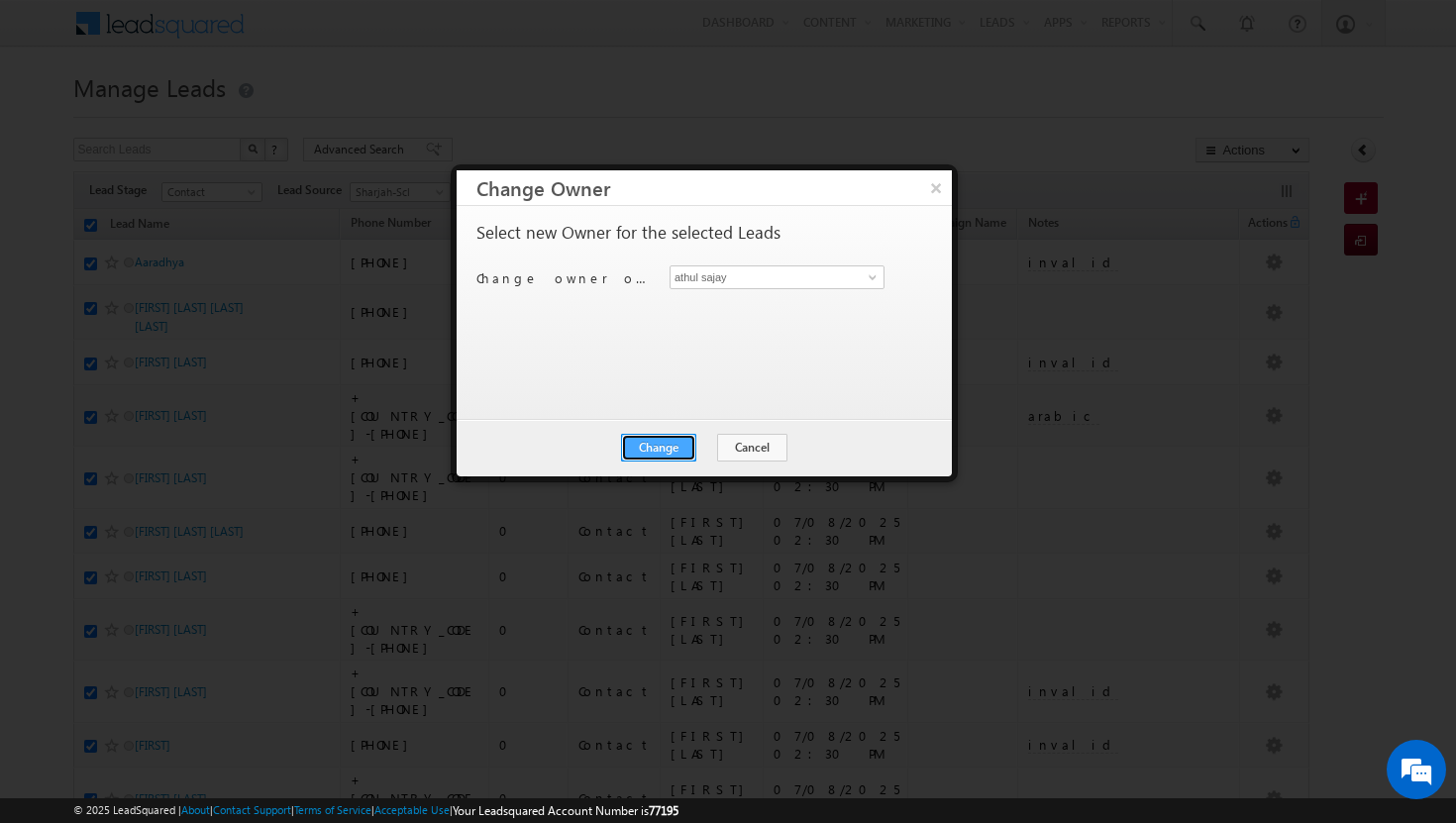 click on "Change" at bounding box center [659, 448] 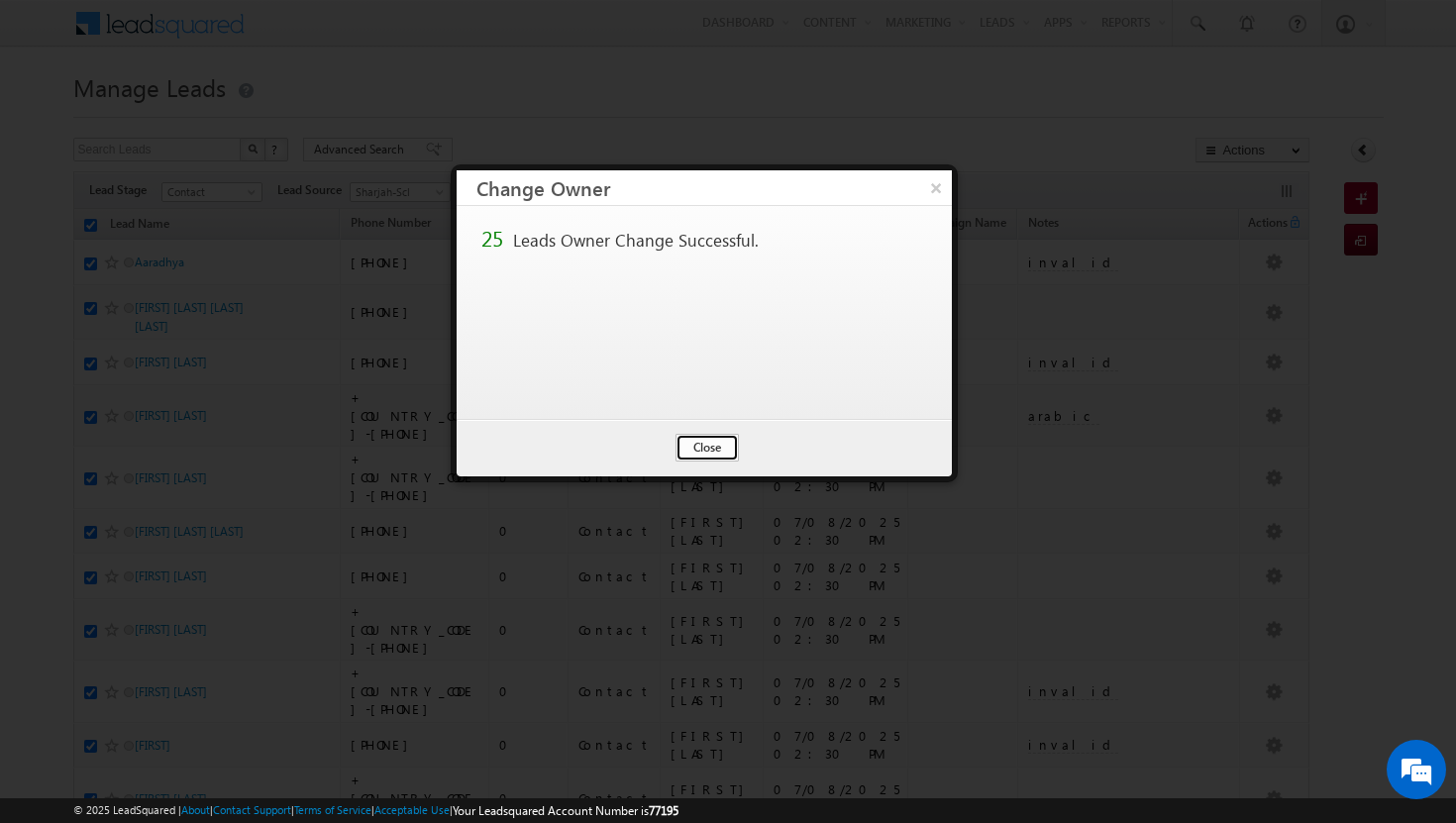 click on "Close" at bounding box center [707, 448] 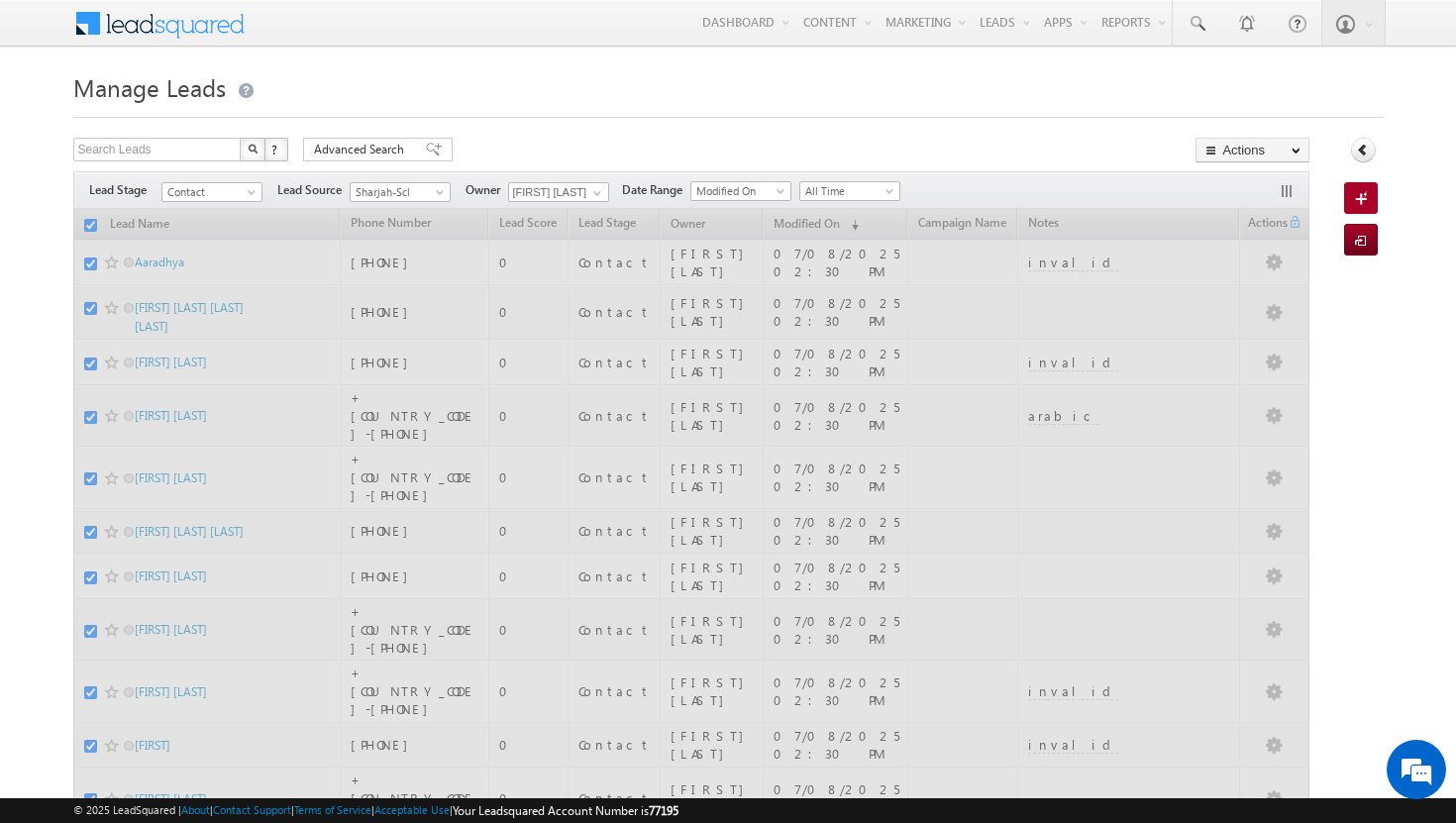 checkbox on "false" 